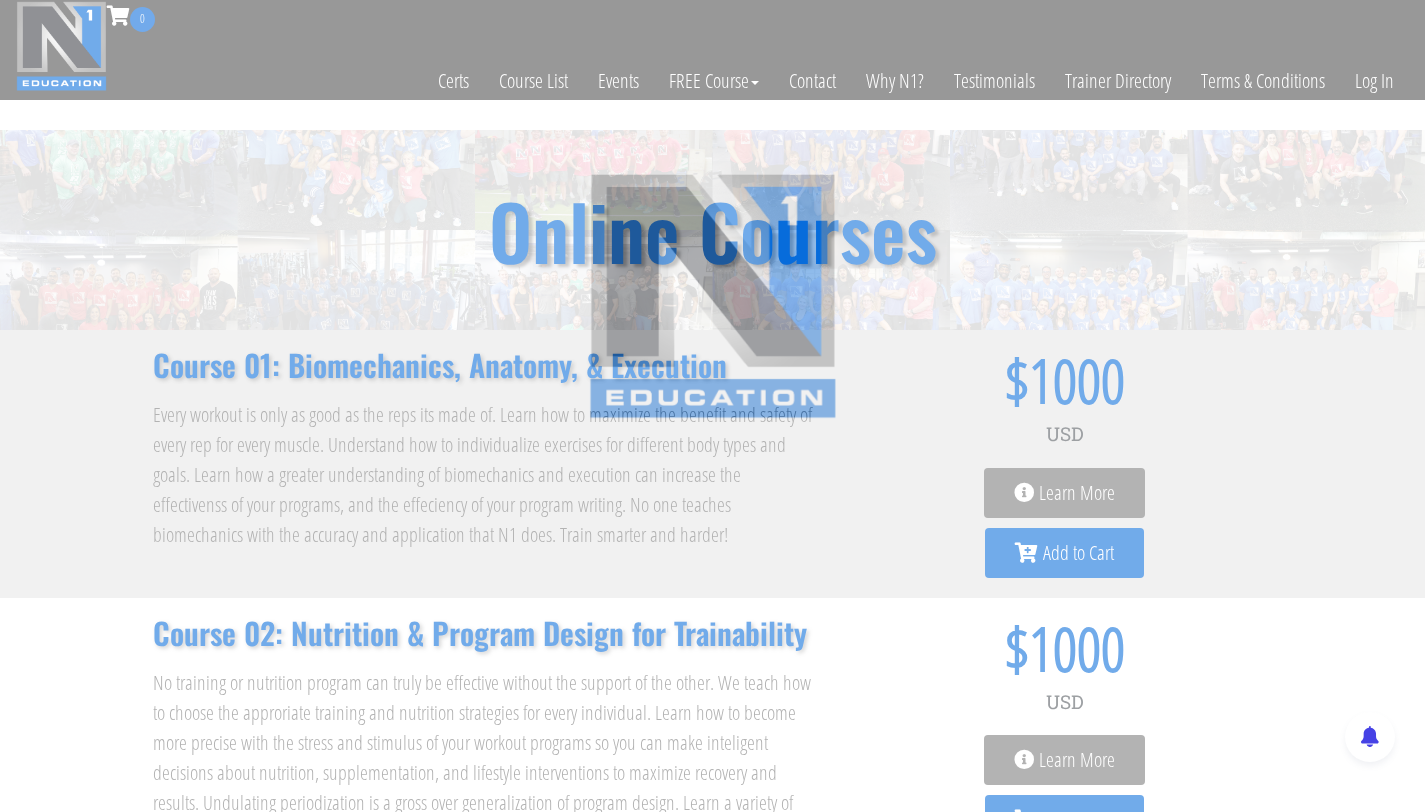 scroll, scrollTop: 0, scrollLeft: 0, axis: both 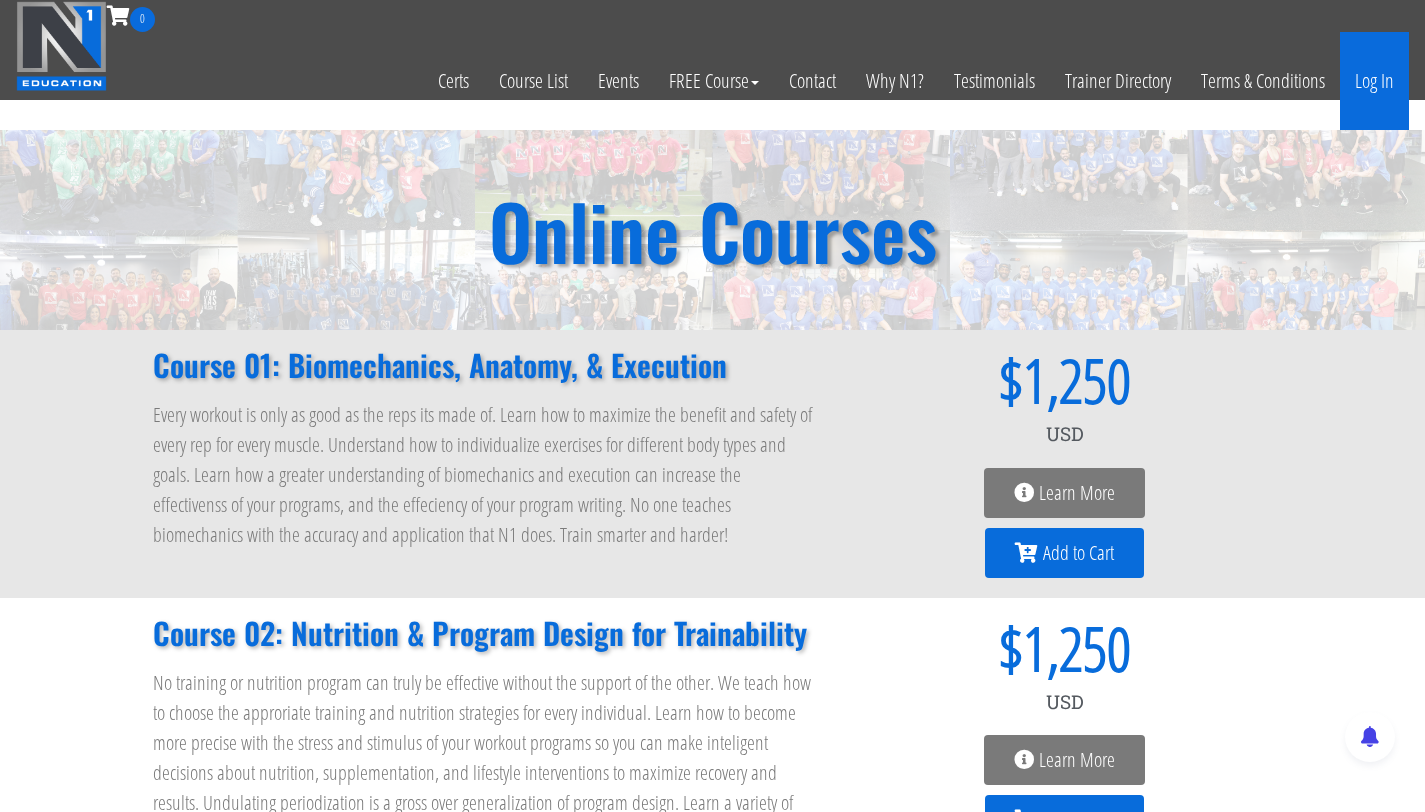 click on "Log In" at bounding box center [1374, 81] 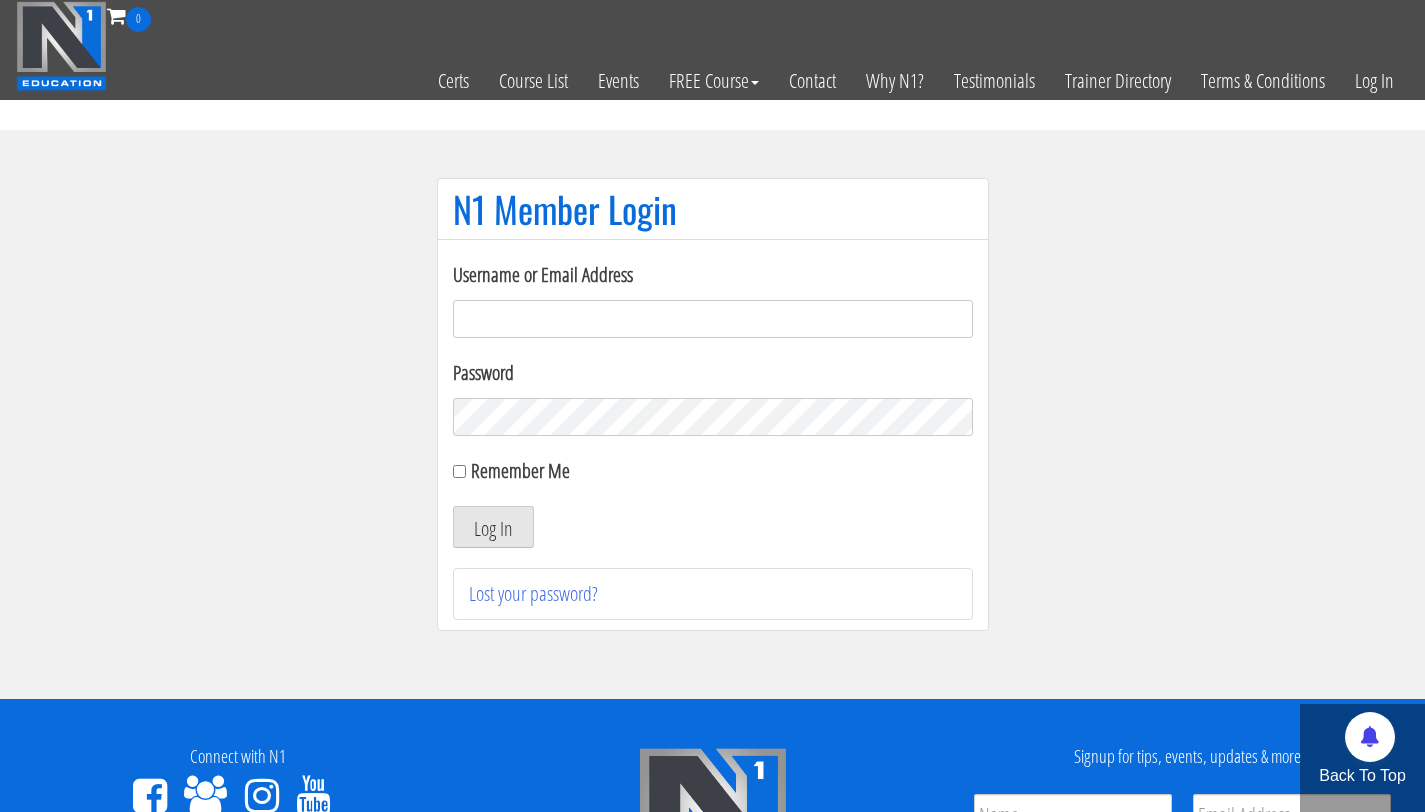 scroll, scrollTop: 0, scrollLeft: 0, axis: both 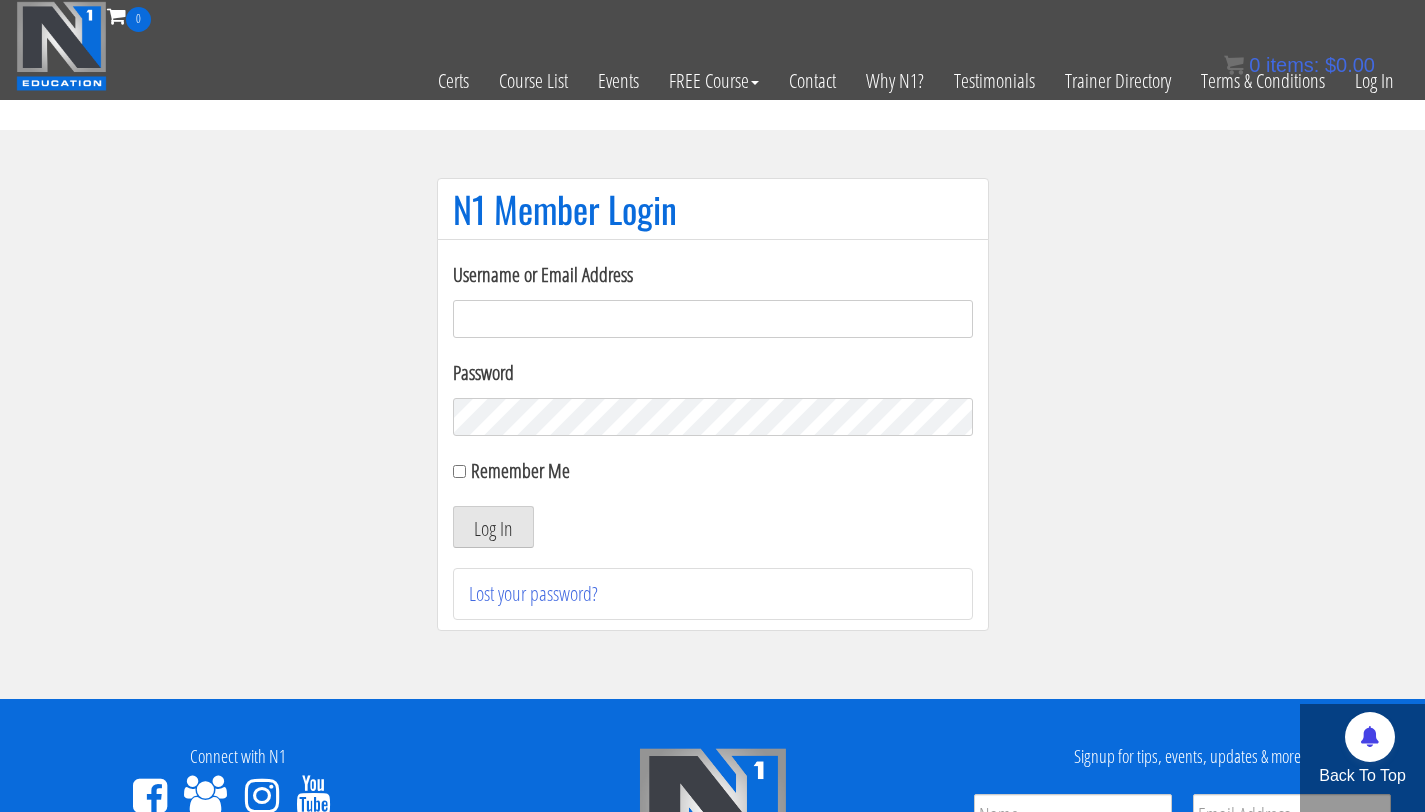 type on "[EMAIL]" 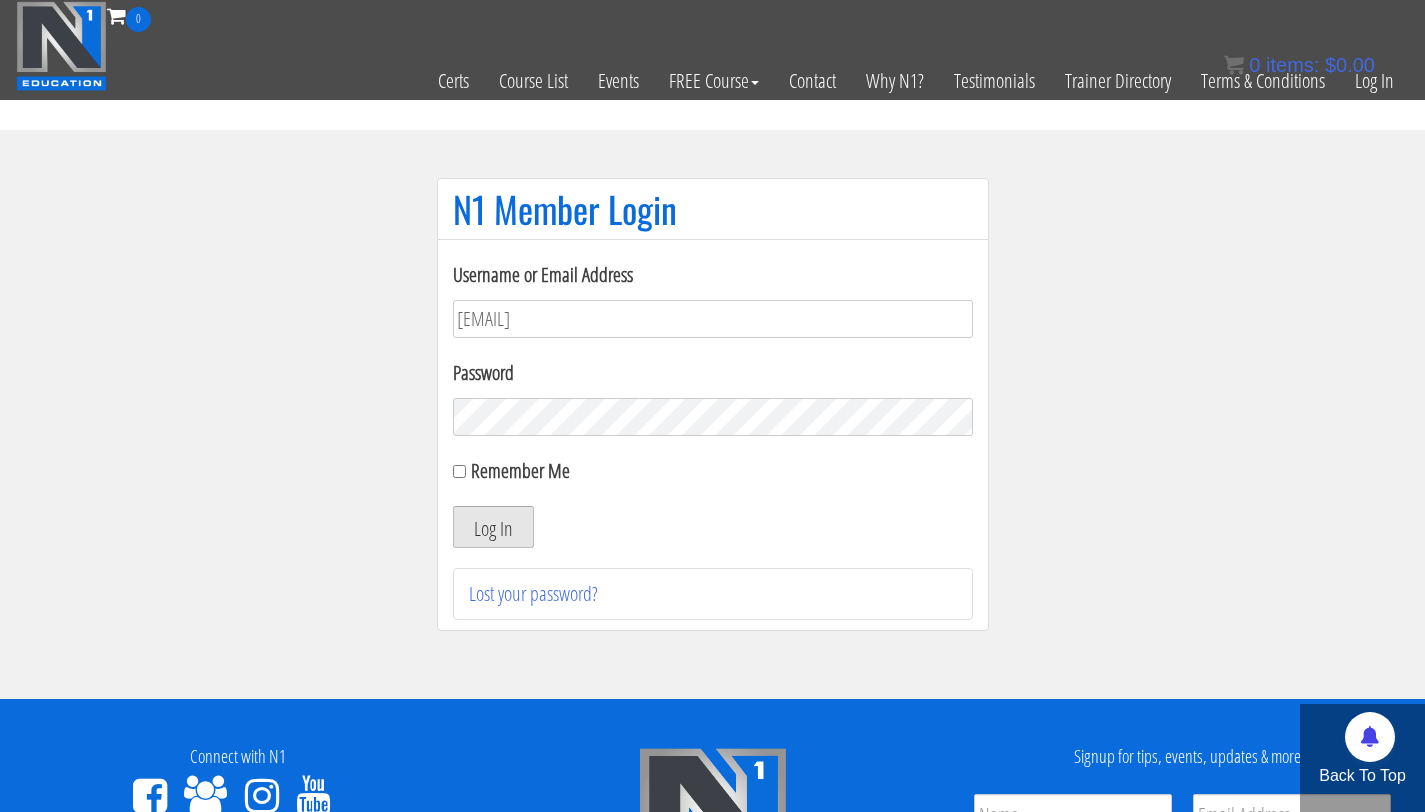 click on "Log In" at bounding box center [493, 527] 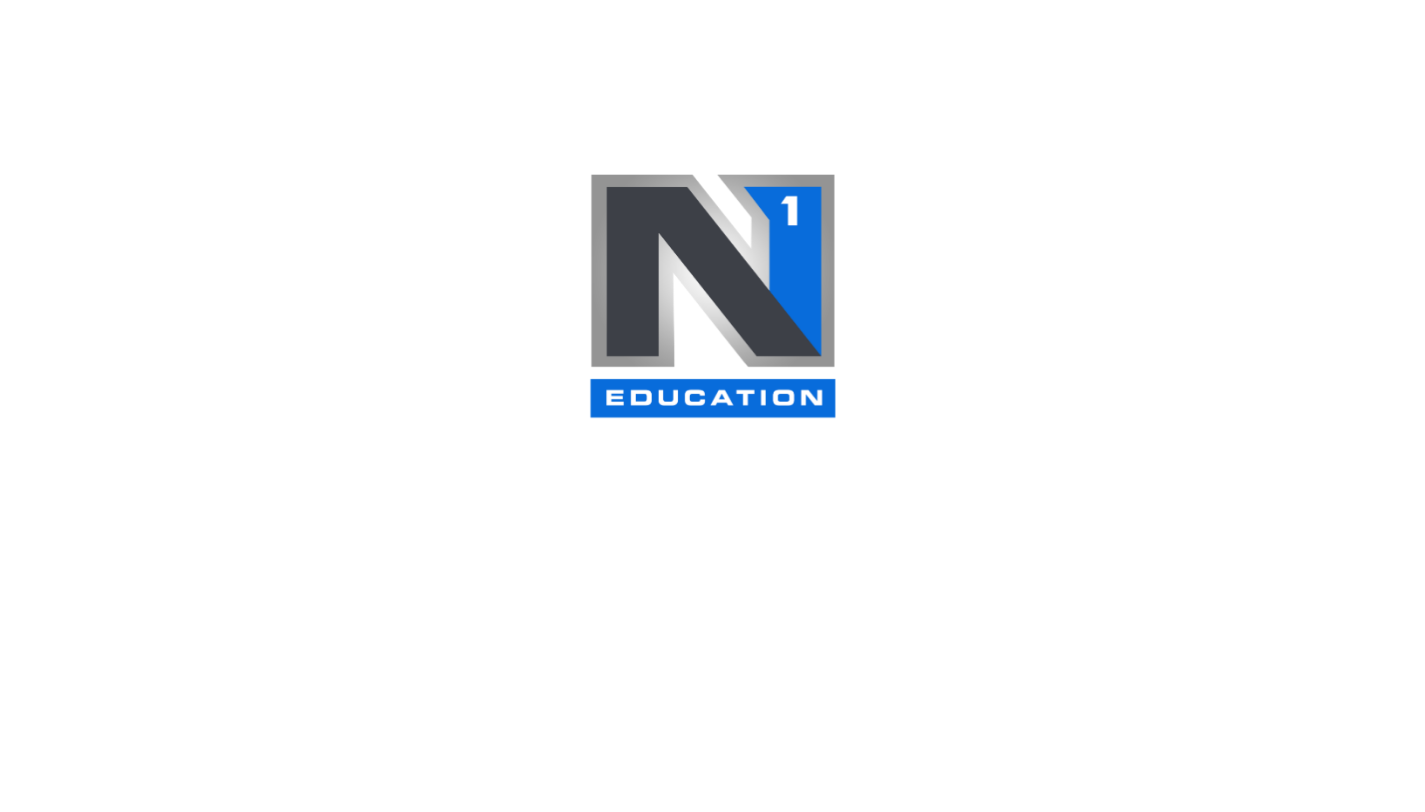scroll, scrollTop: 0, scrollLeft: 0, axis: both 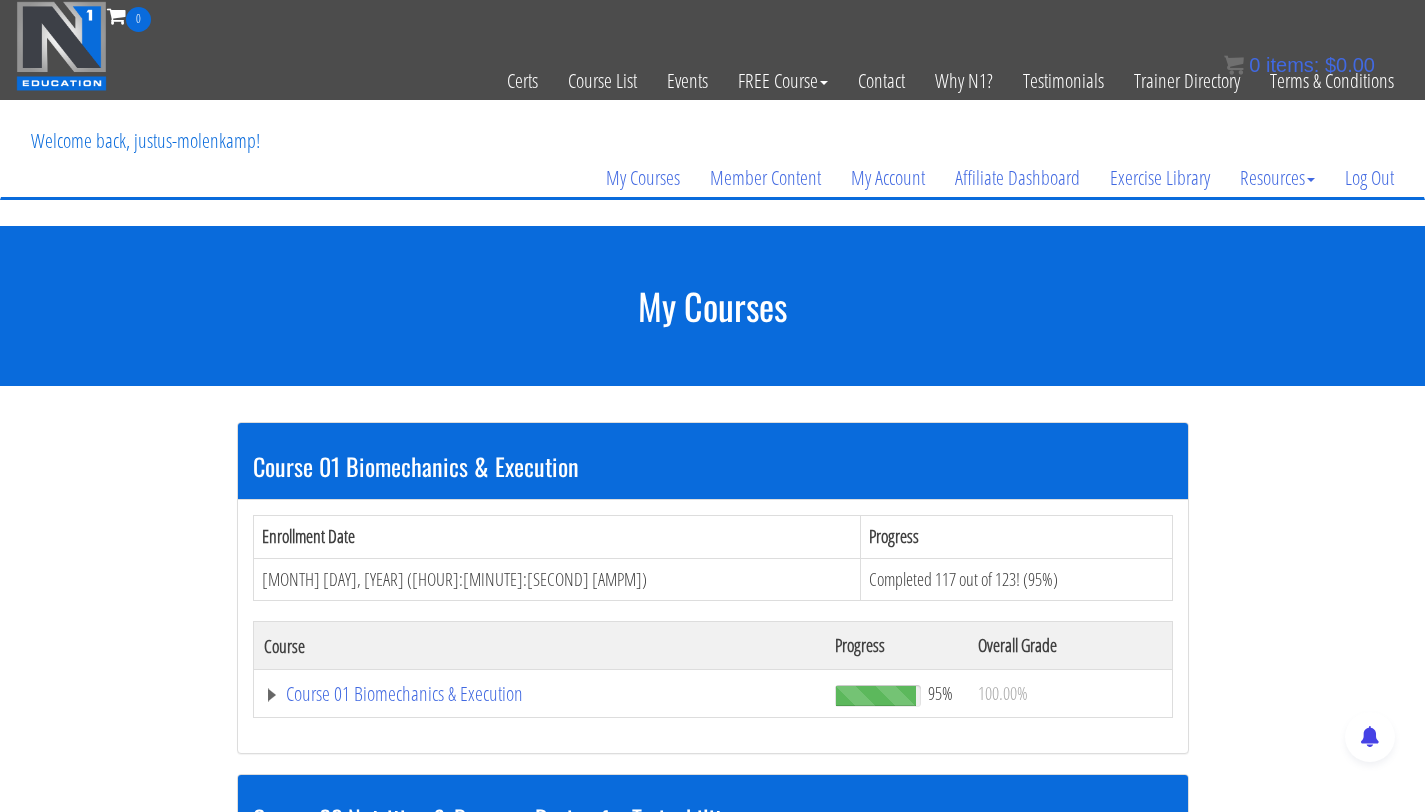 click on "Course 01 Biomechanics & Execution
Enrollment Date
Progress
Mar 19, 2024 (05:00:54 AM)
Completed 117 out of 123! (95%)
Course Progress Overall Grade Course 01 Biomechanics & Execution
95%
100.00%
Module 1
The Science of Reps
Unit 1
Introduction
Unit 2
Range of Motion
Unit 3
Tension
Unit 4
Training Goals
Unit 5" at bounding box center (712, 1329) 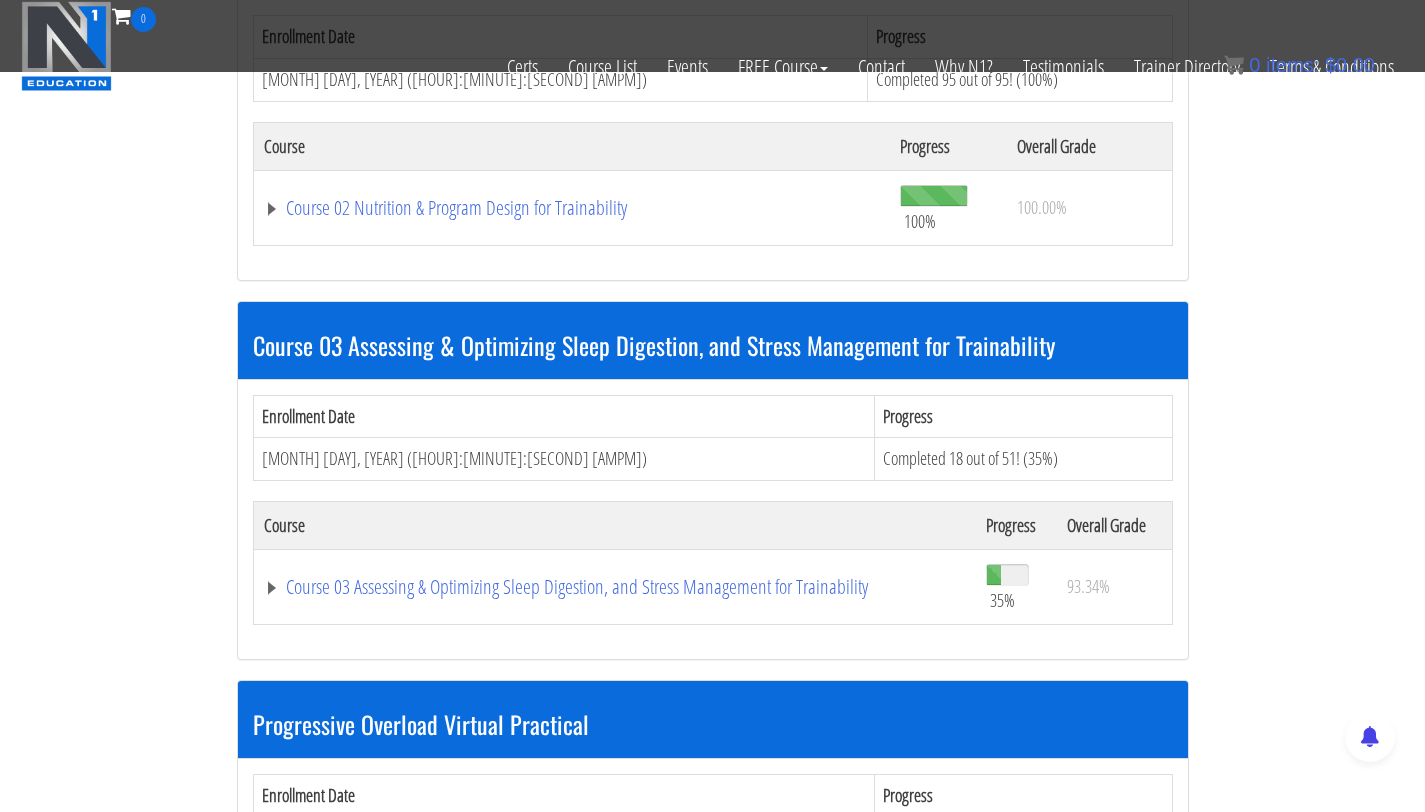 scroll, scrollTop: 1112, scrollLeft: 0, axis: vertical 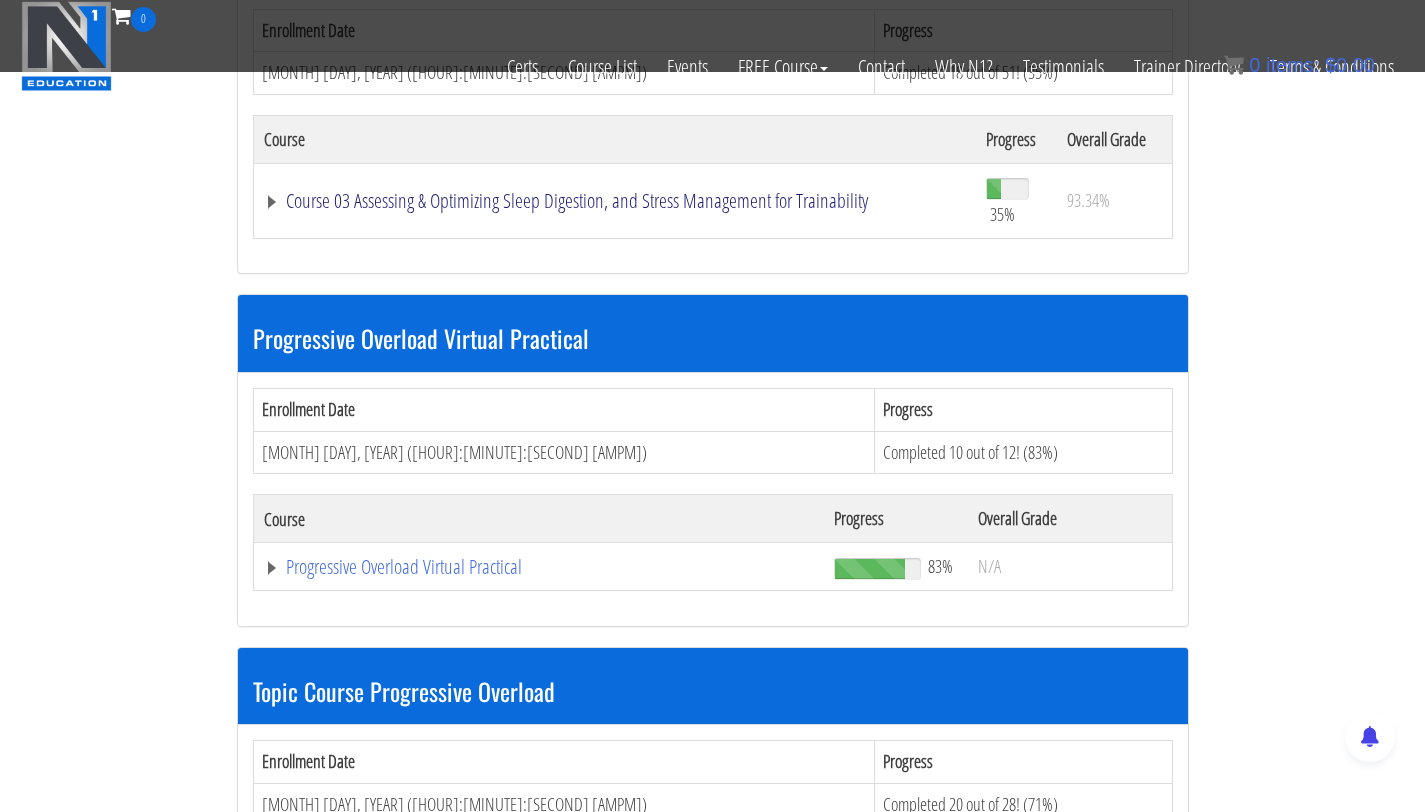 click on "Course 03 Assessing & Optimizing Sleep Digestion, and Stress Management for Trainability" at bounding box center (540, -544) 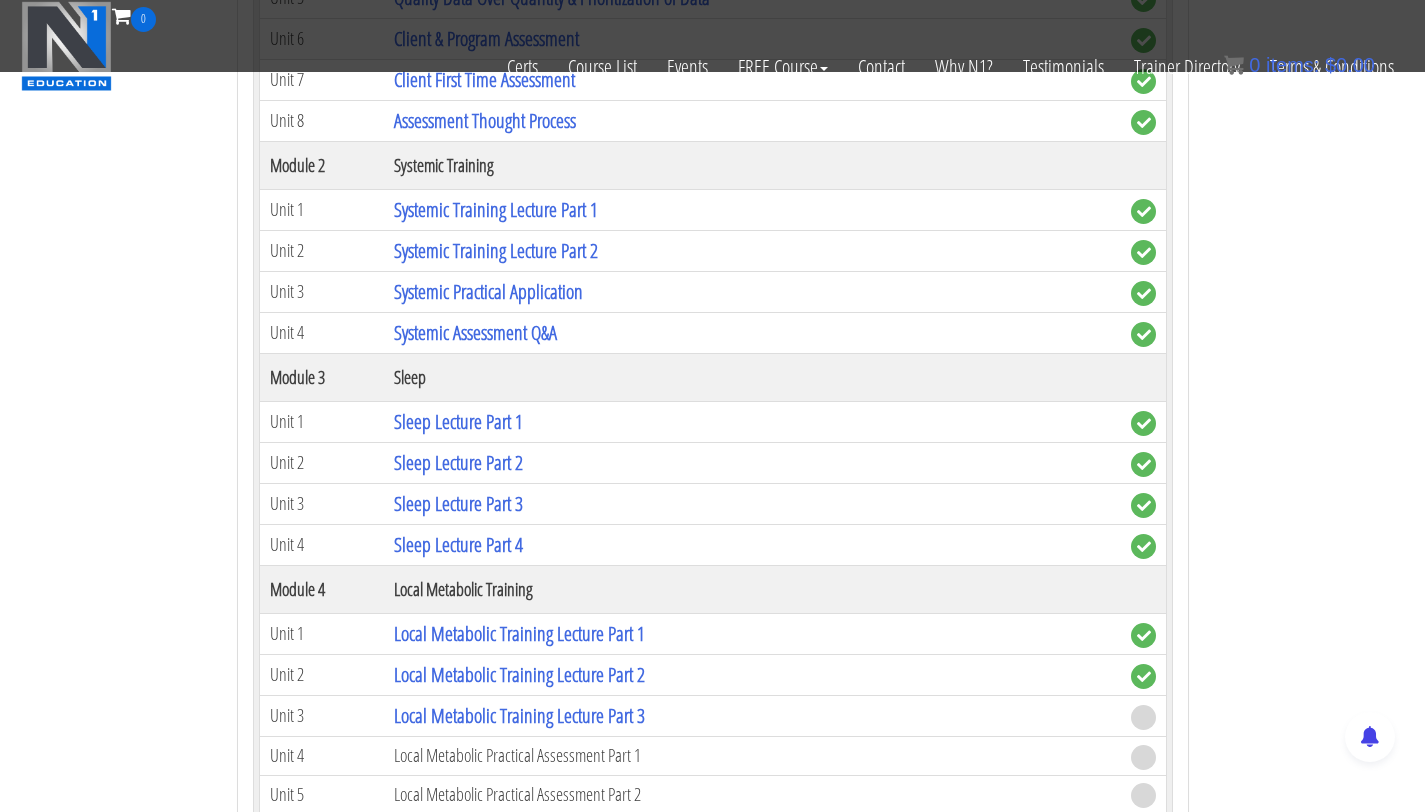 scroll, scrollTop: 1695, scrollLeft: 0, axis: vertical 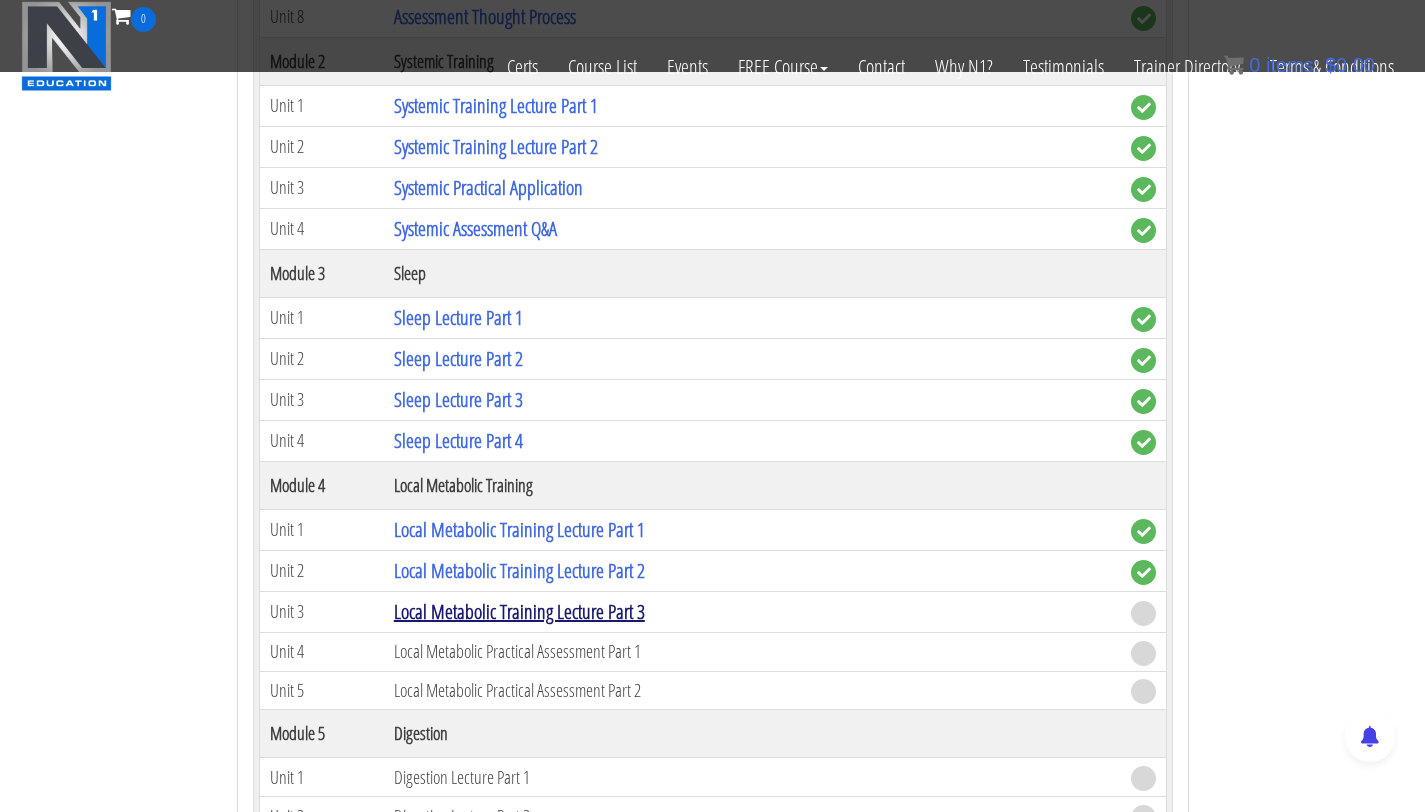 click on "Local Metabolic Training Lecture Part 3" at bounding box center (519, 611) 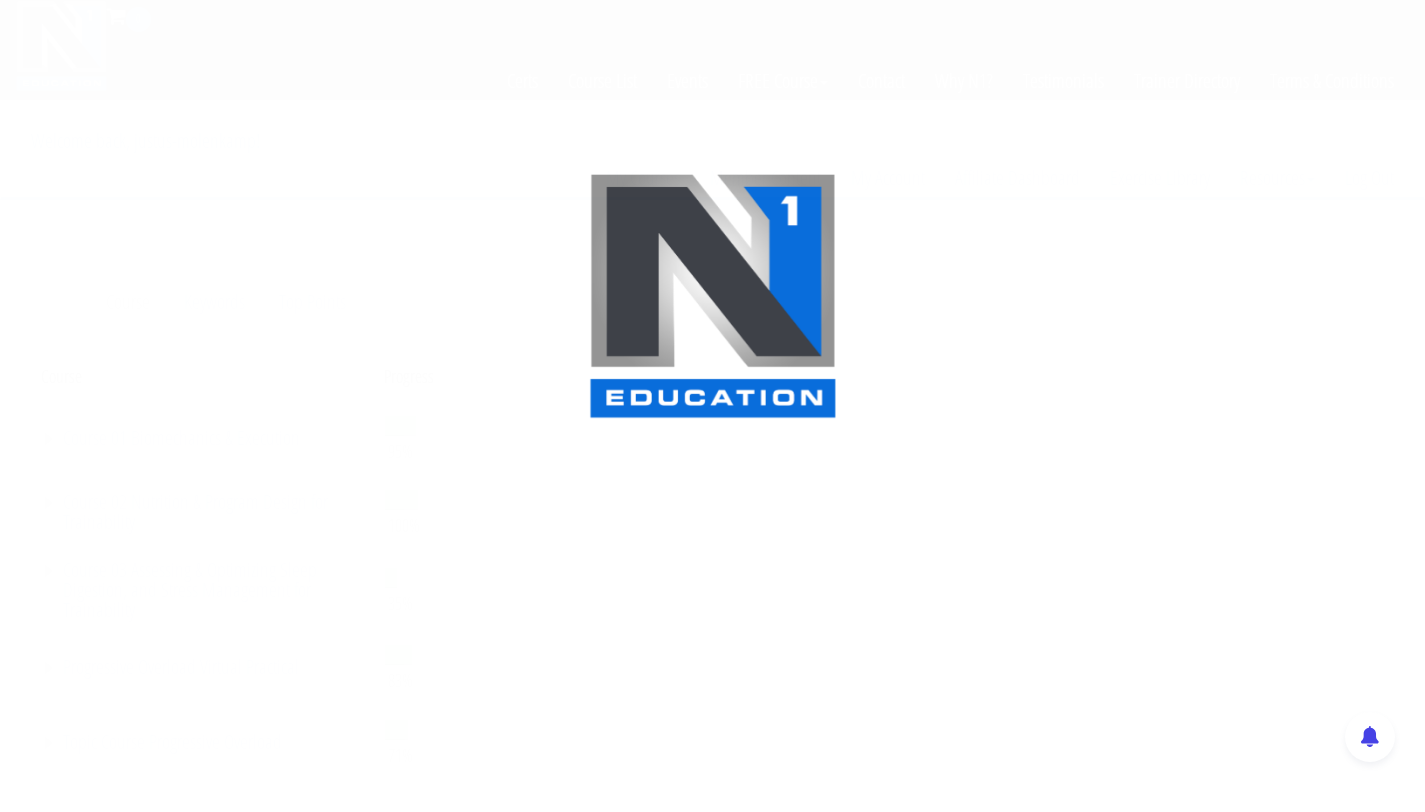 scroll, scrollTop: 0, scrollLeft: 0, axis: both 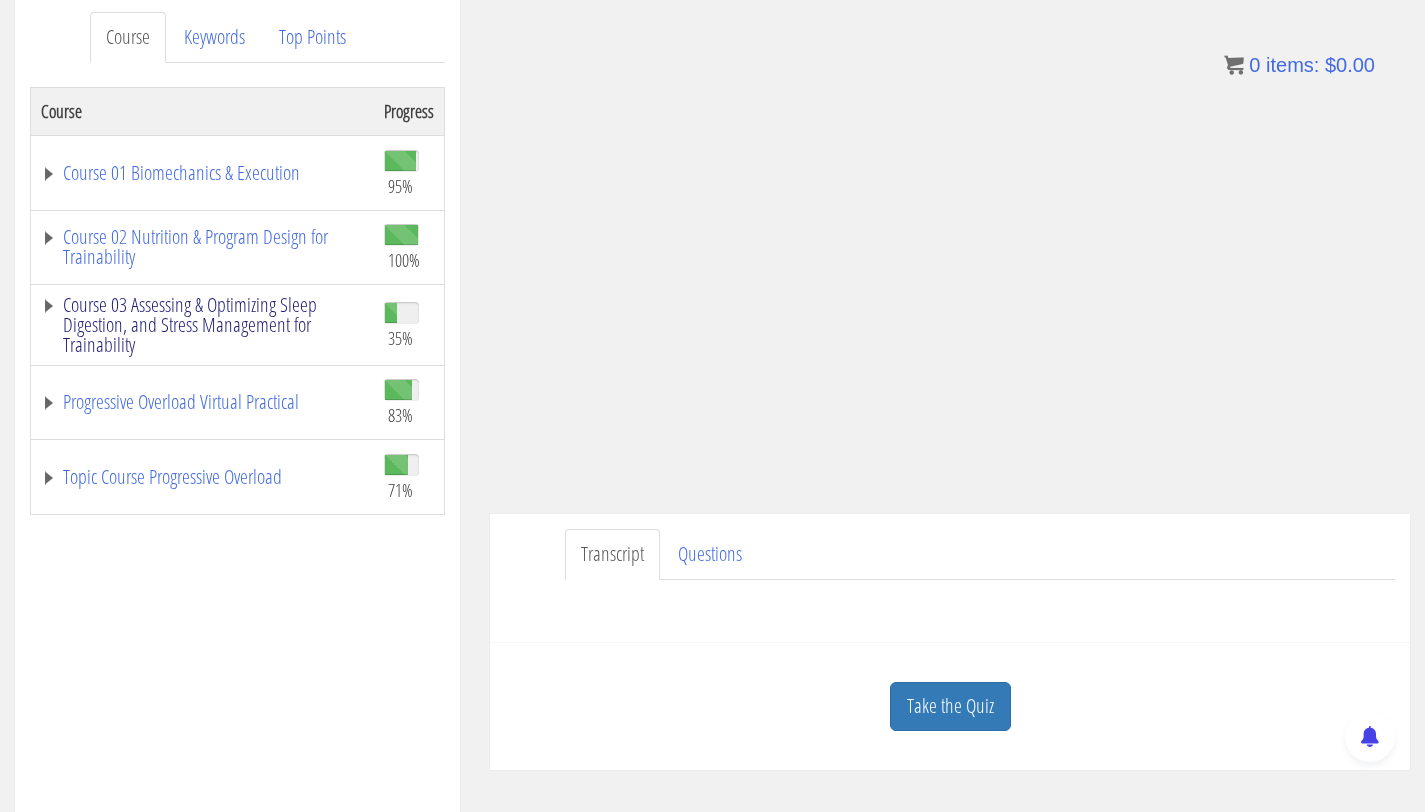 click on "Course 03 Assessing & Optimizing Sleep Digestion, and Stress Management for Trainability" at bounding box center (202, 325) 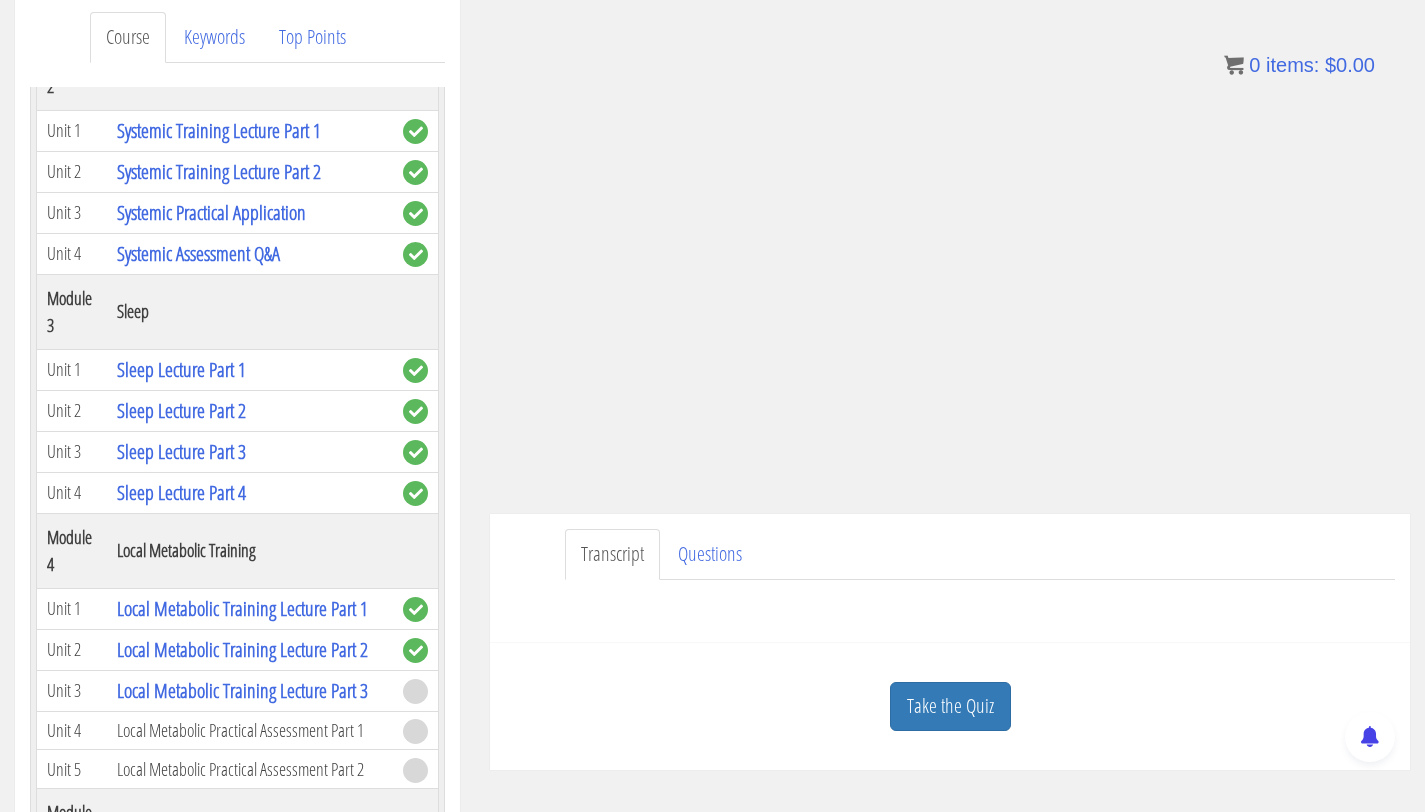 scroll, scrollTop: 1019, scrollLeft: 0, axis: vertical 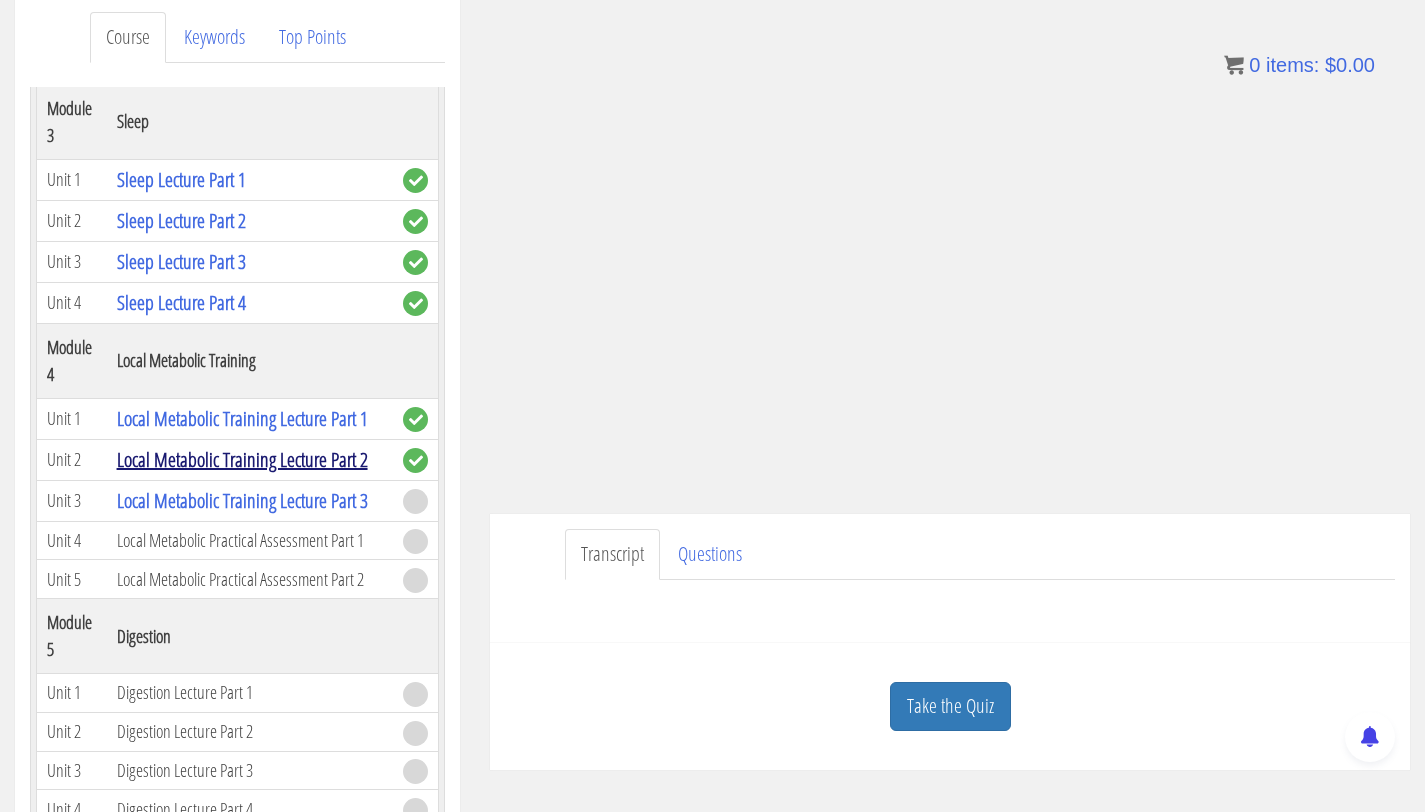 click on "Local Metabolic Training Lecture Part 2" at bounding box center (242, 459) 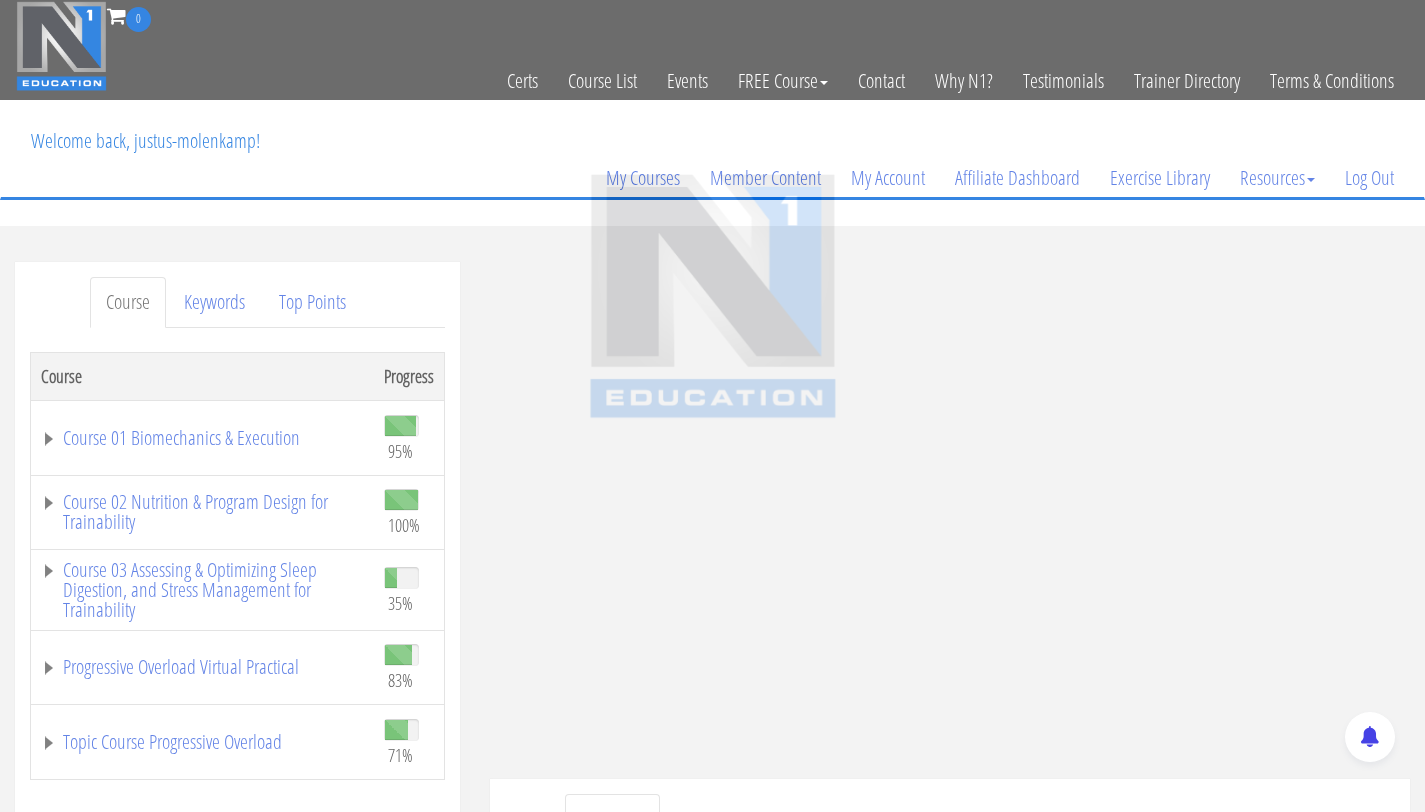 scroll, scrollTop: 0, scrollLeft: 0, axis: both 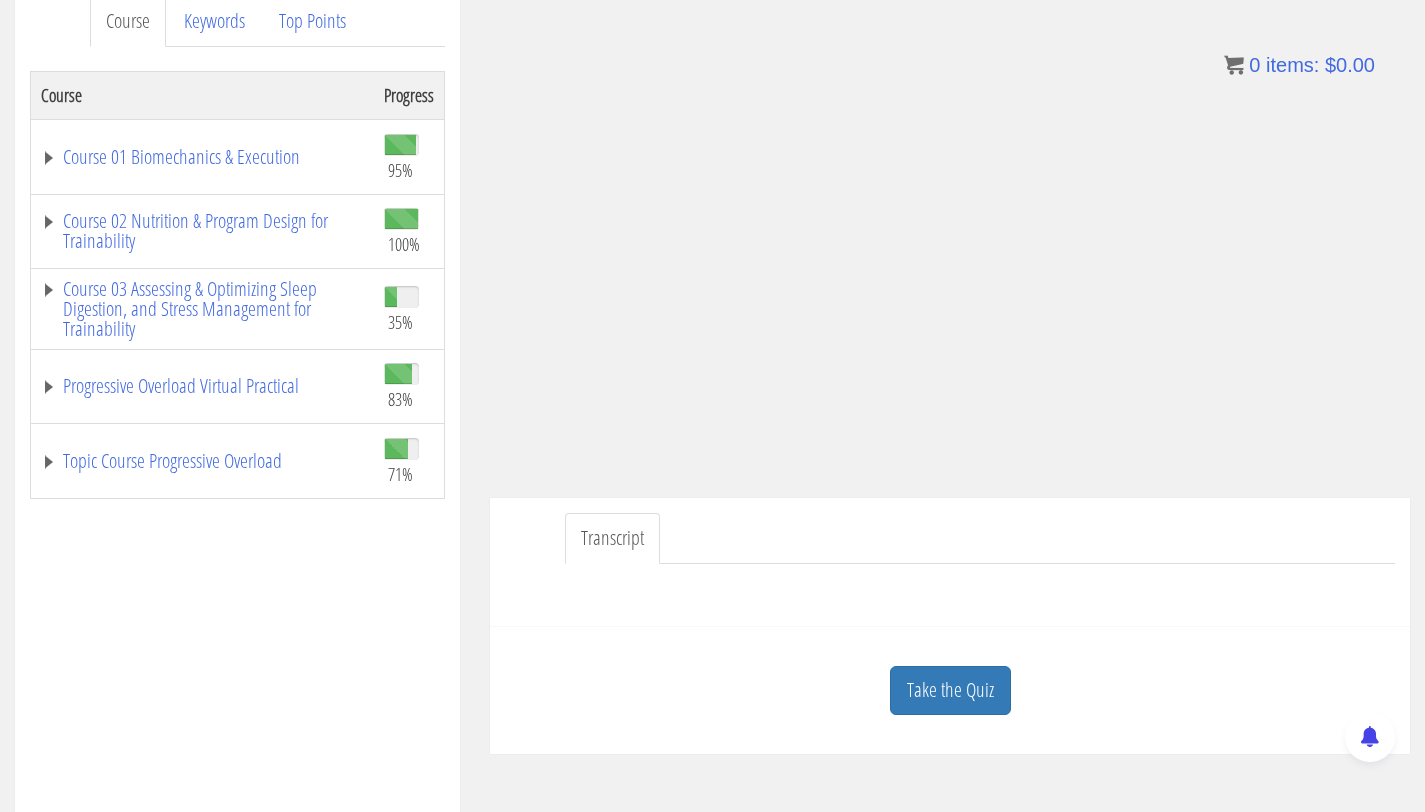 click on "Transcript" at bounding box center [612, 538] 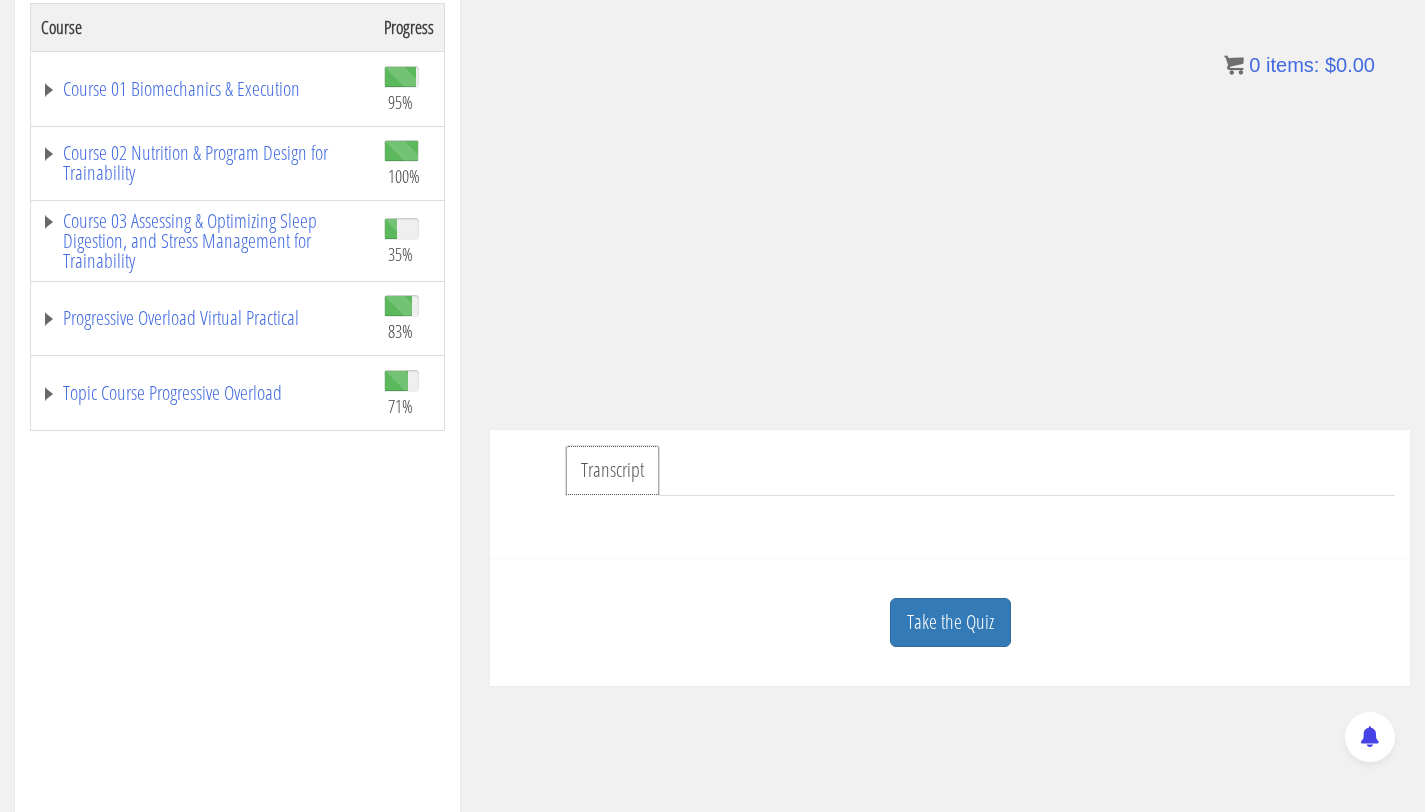 scroll, scrollTop: 350, scrollLeft: 0, axis: vertical 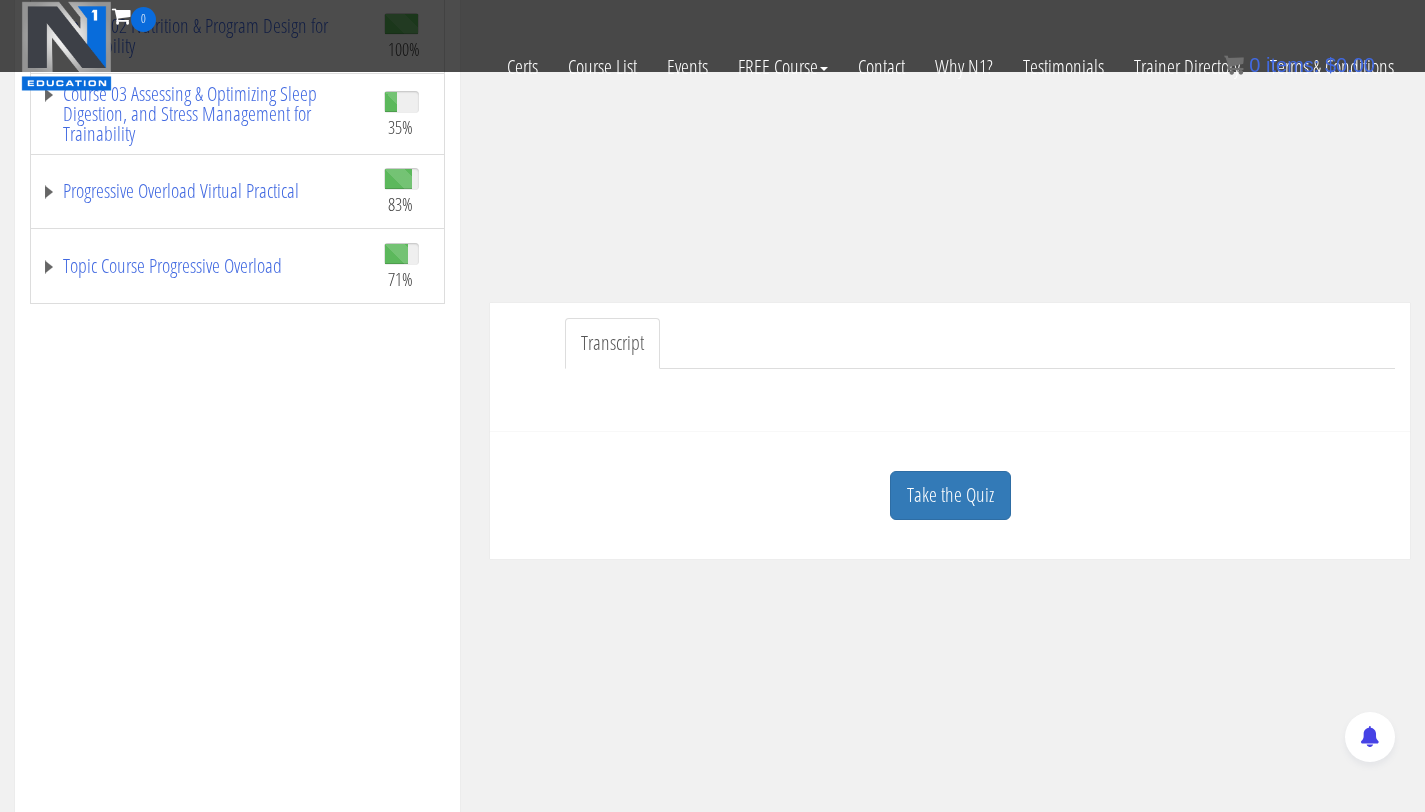 click on "Transcript" at bounding box center (612, 343) 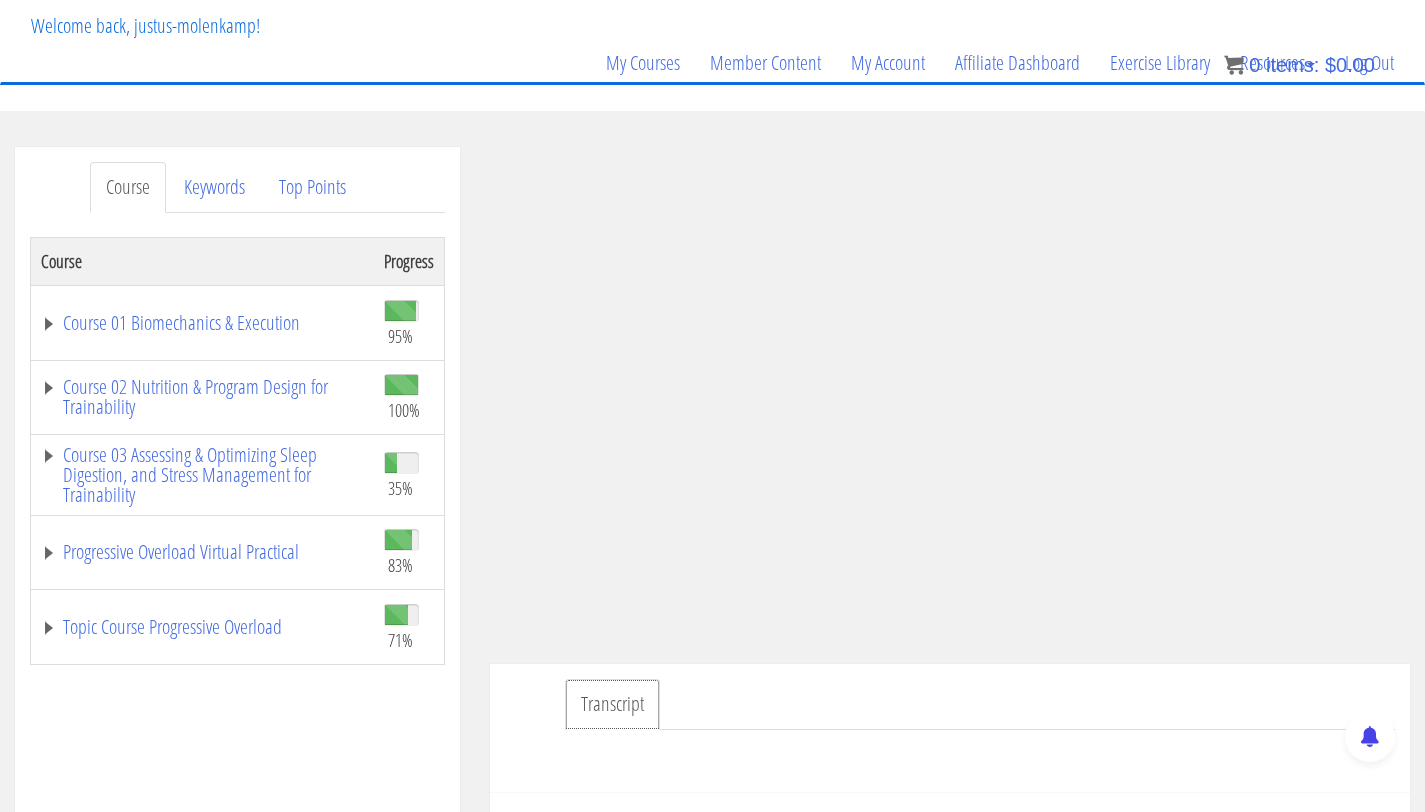 scroll, scrollTop: 82, scrollLeft: 0, axis: vertical 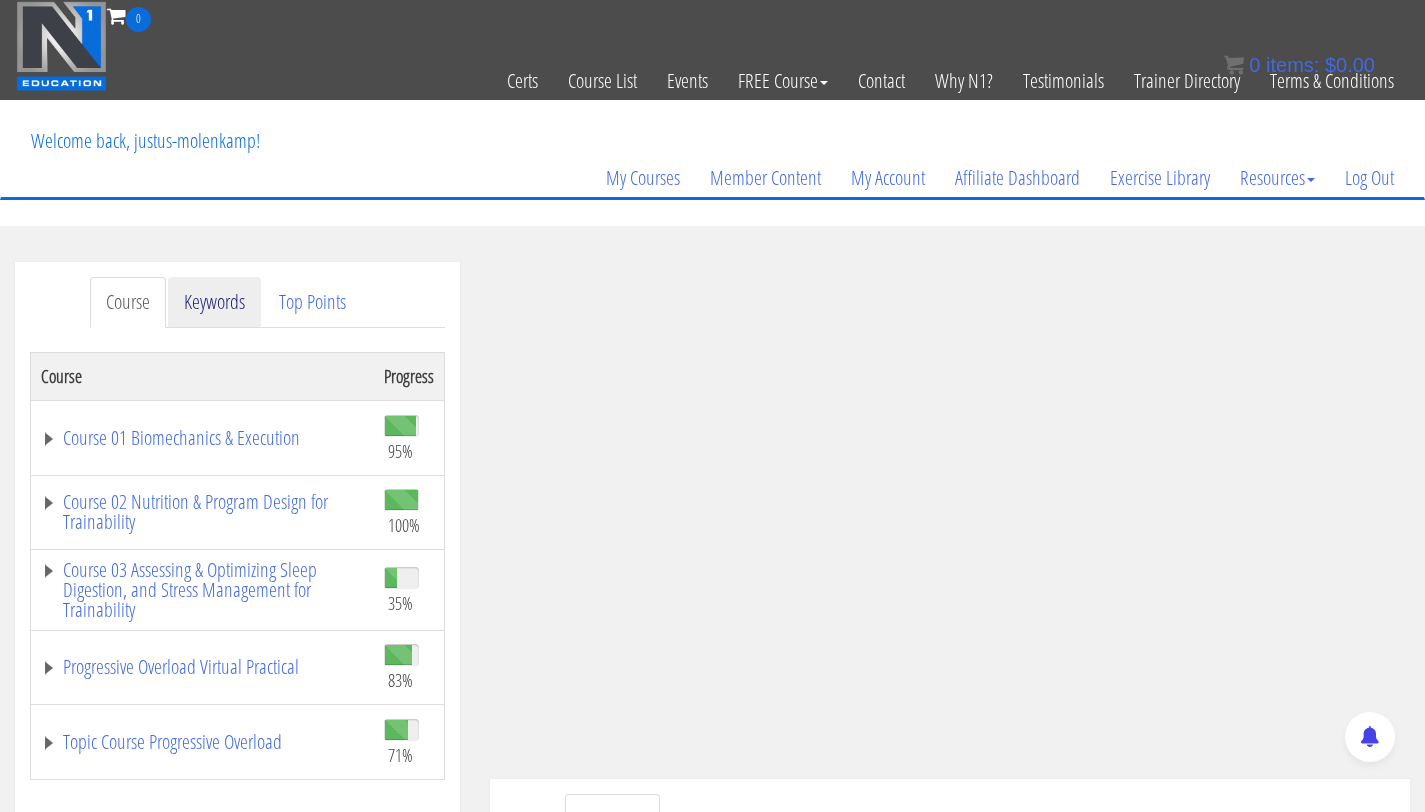 click on "Keywords" at bounding box center (214, 302) 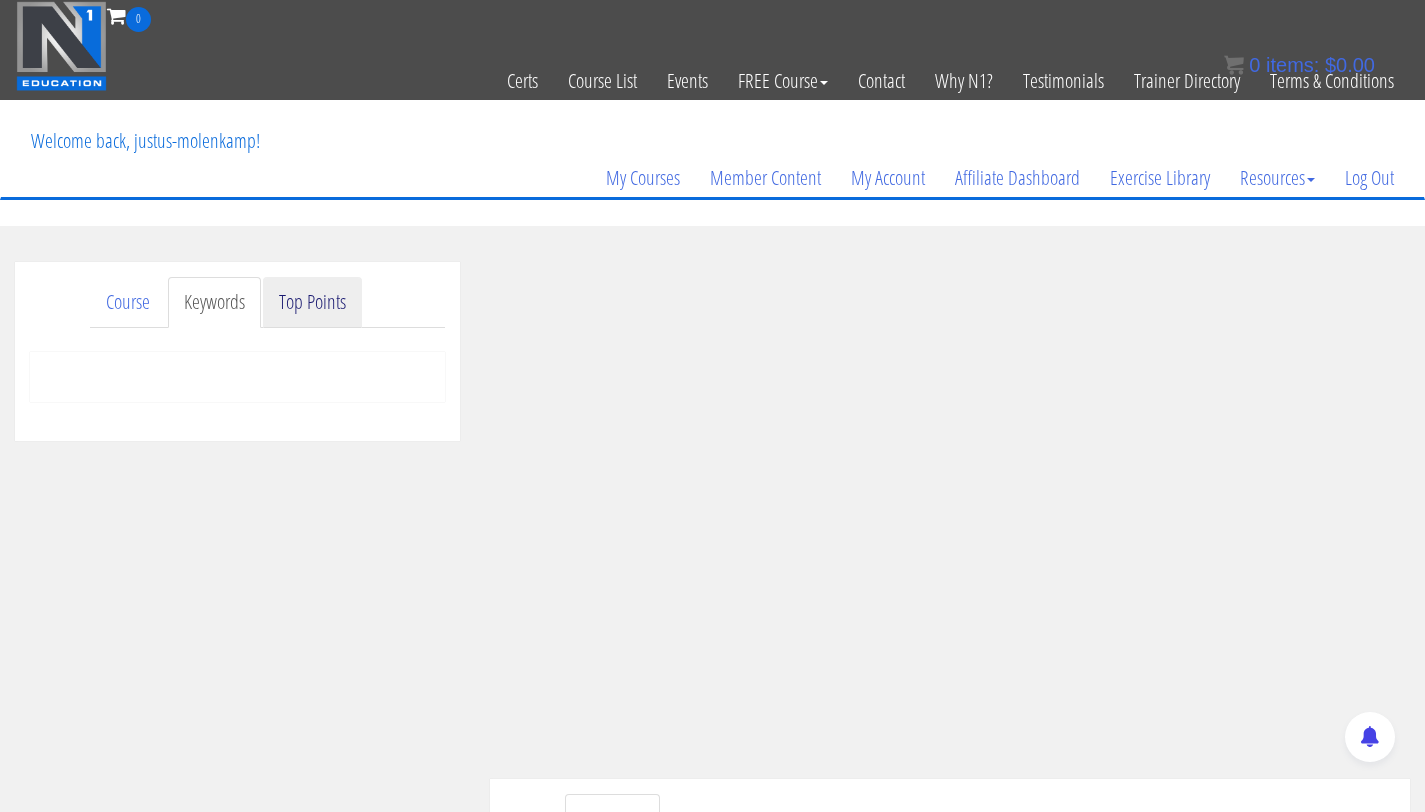 click on "Top Points" at bounding box center [312, 302] 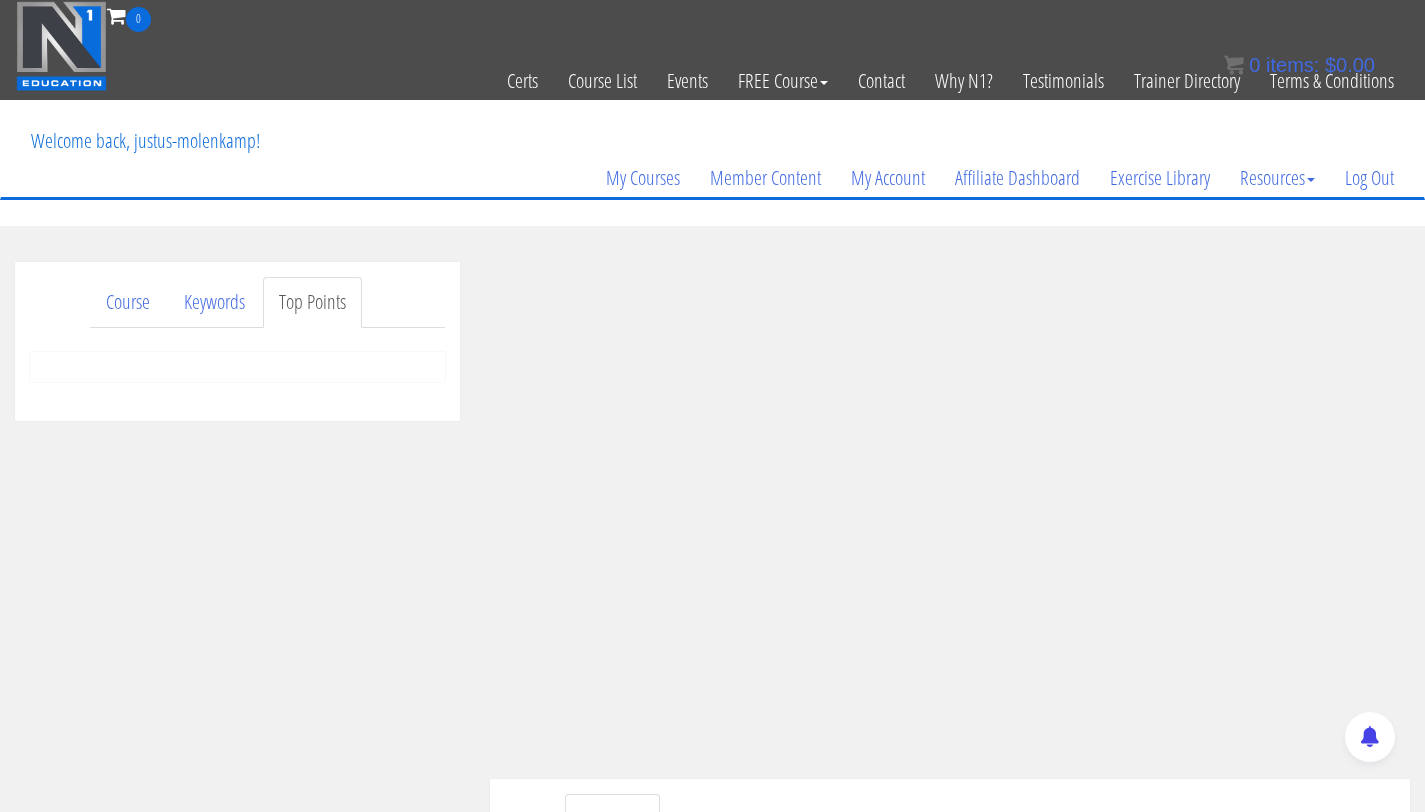 click on "Course Progress Course 01 Biomechanics & Execution
95%
Module 1
The Science of Reps
Unit 1
Introduction
Unit 2
Range of Motion
Unit 3
Tension
Unit 4
Training Goals
Unit 5
Importance of Reps
Unit 6
Resistance Curves
Unit 7
Moment Arms
Unit 8
Physics of Exercise
Unit 9
Momentum
Module 2
Functional Anatomy
Unit 1
Scapular Function Part 1 Pecs" at bounding box center [237, 367] 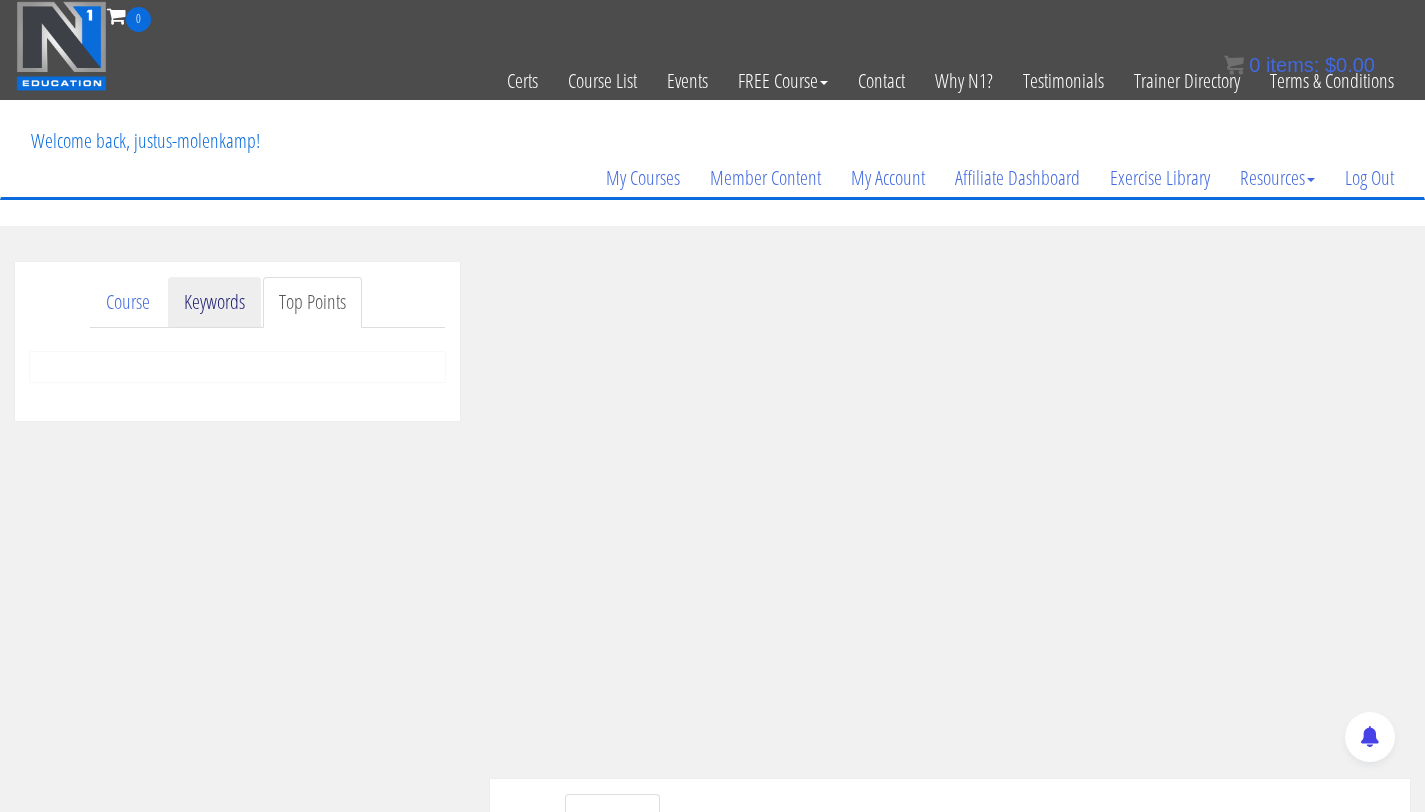 click on "Keywords" at bounding box center [214, 302] 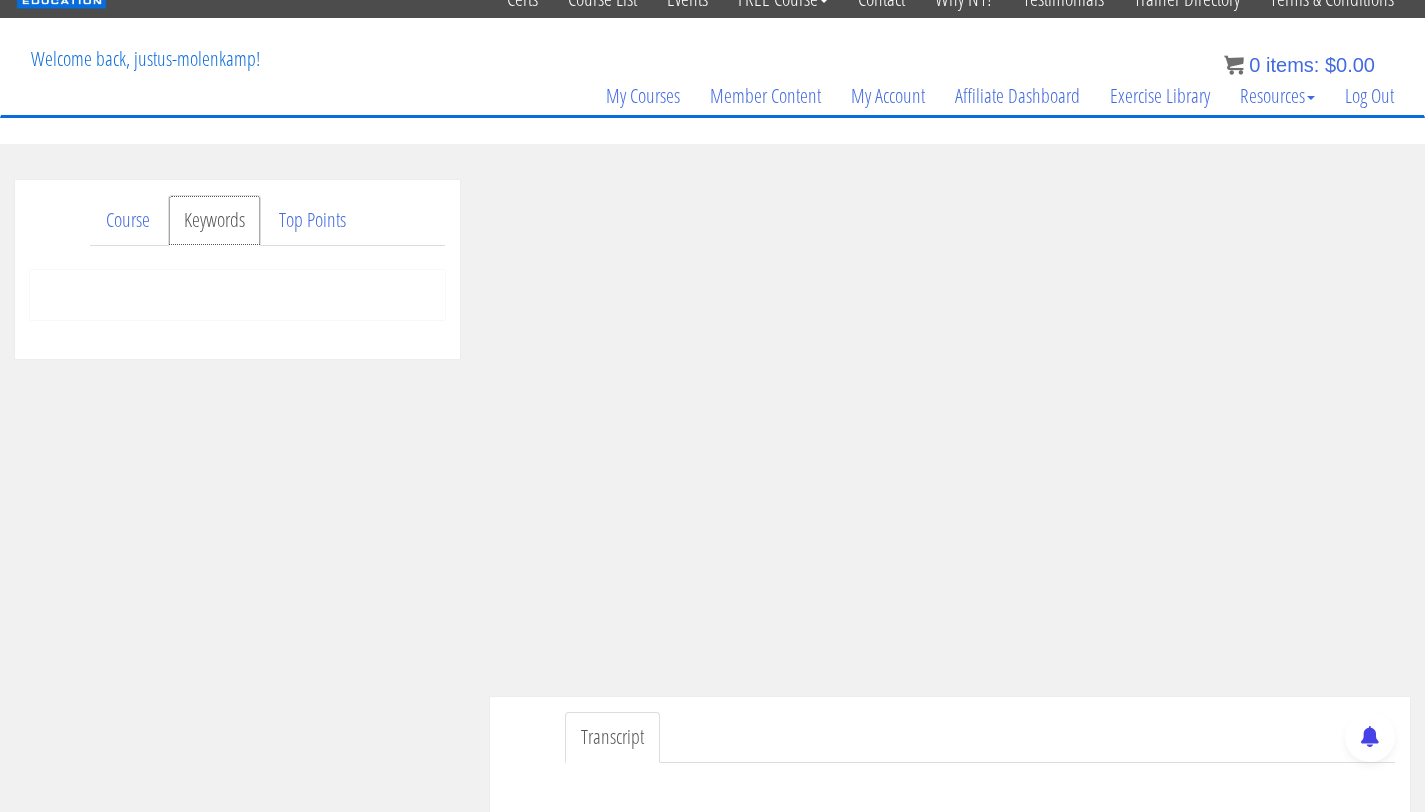 scroll, scrollTop: 299, scrollLeft: 0, axis: vertical 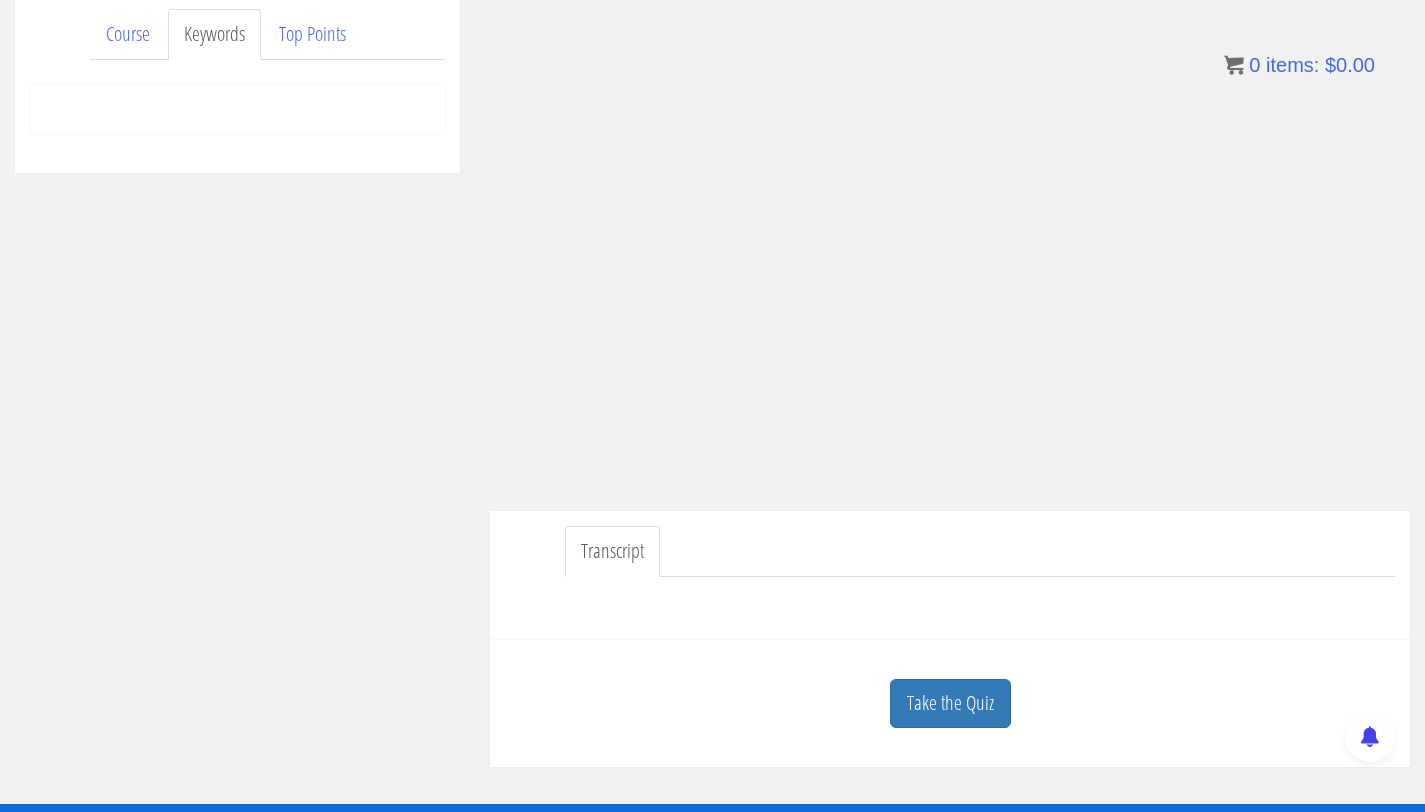 click on "Transcript" at bounding box center (612, 551) 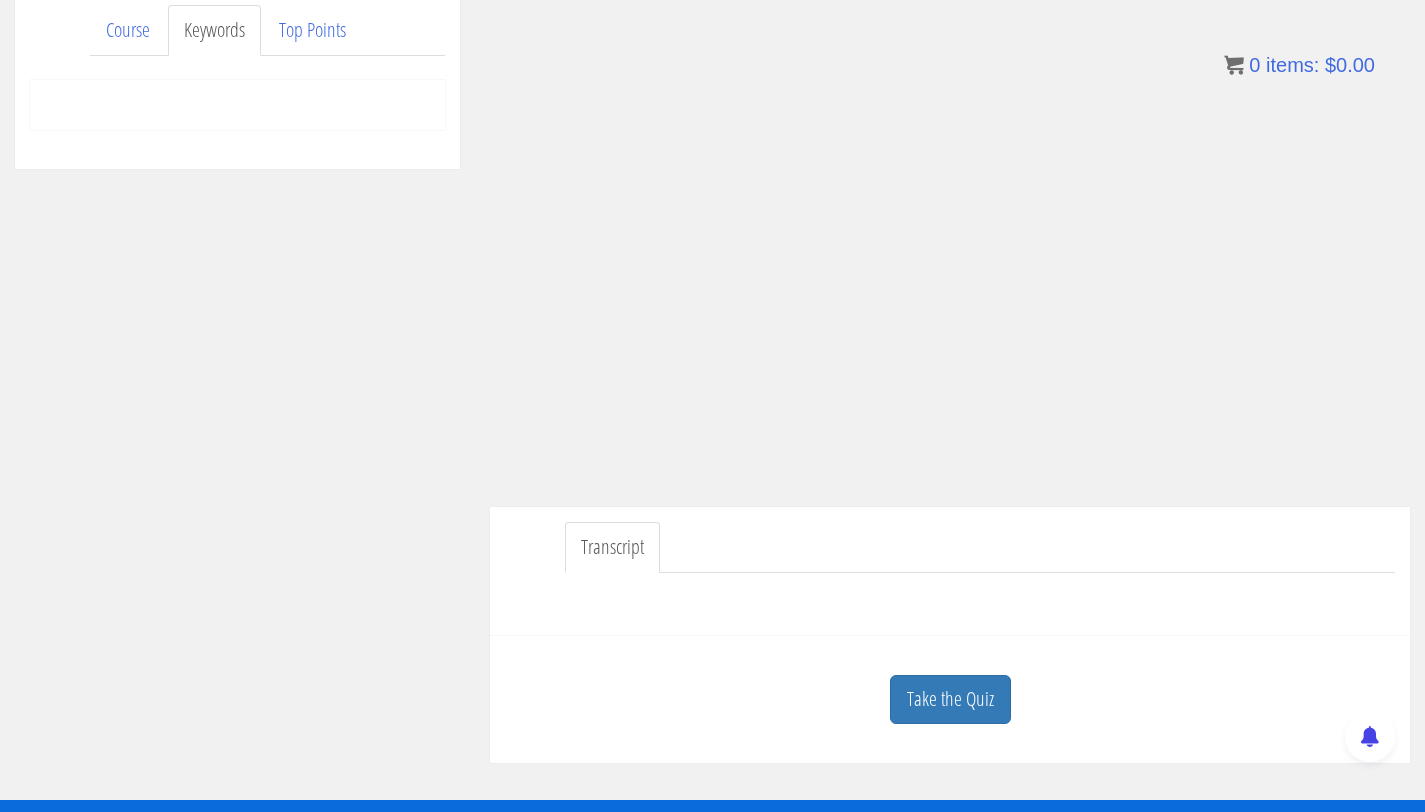 scroll, scrollTop: 277, scrollLeft: 0, axis: vertical 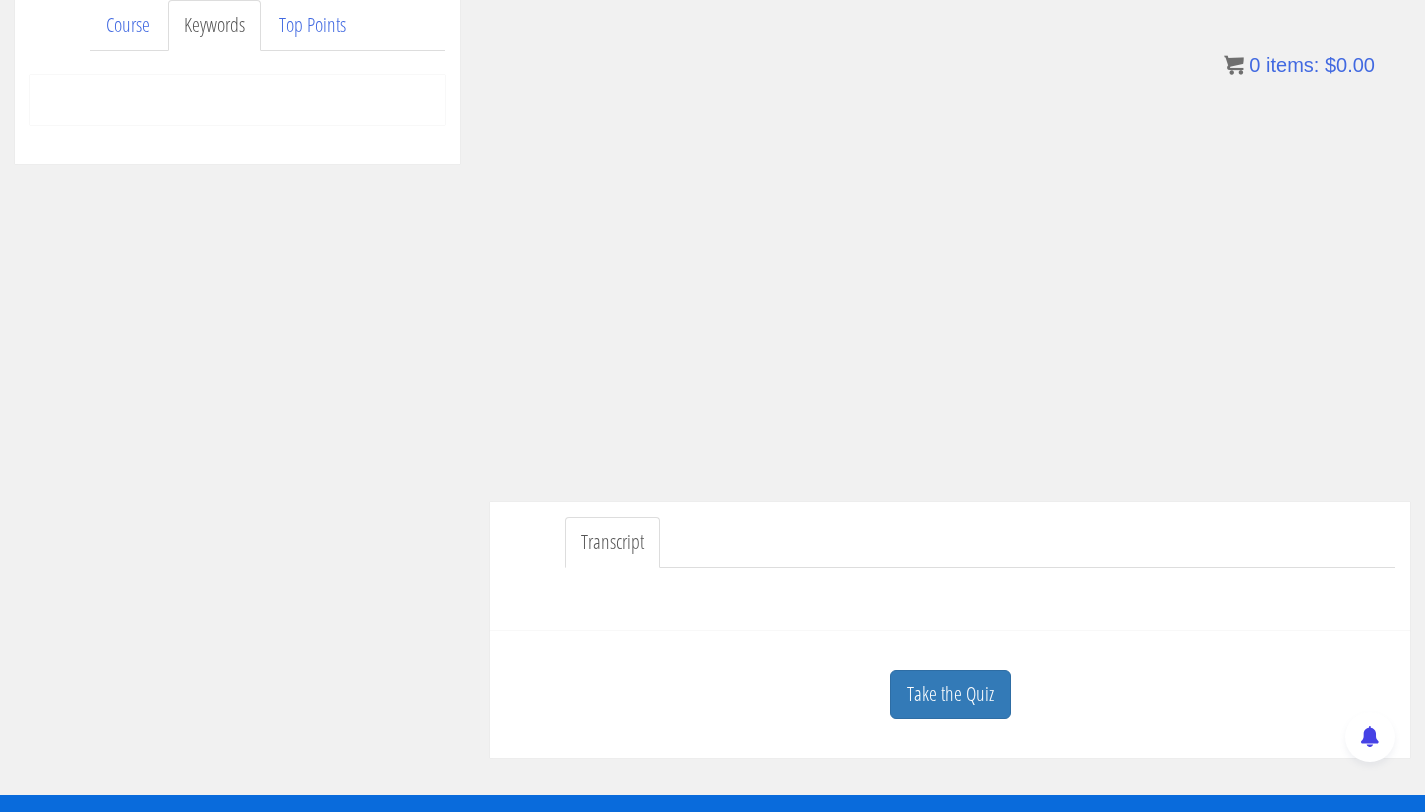 click on "Skip to content
Toggle navigation
0 Certs
Course List
Events
FREE Course
Course Preview – Biomechanics
Course Preview – Program Design
Contact
Why N1?
Testimonials
Trainer Directory
Terms & Conditions
Welcome back, justus-molenkamp!
My Courses
Member Content
My Account
Affiliate Dashboard
Exercise Library
Resources
Training Code Request
Terms & Conditions
Log Out
x
My Courses
My Account
Affiliate Dashboard
Training Code Request
Terms & Conditions
Member Content
Exercise Library
Log Out
Log Out
Home
Course List
Certifications
Events
FREE Course
Contact
Cart
Why N1?" at bounding box center (712, 562) 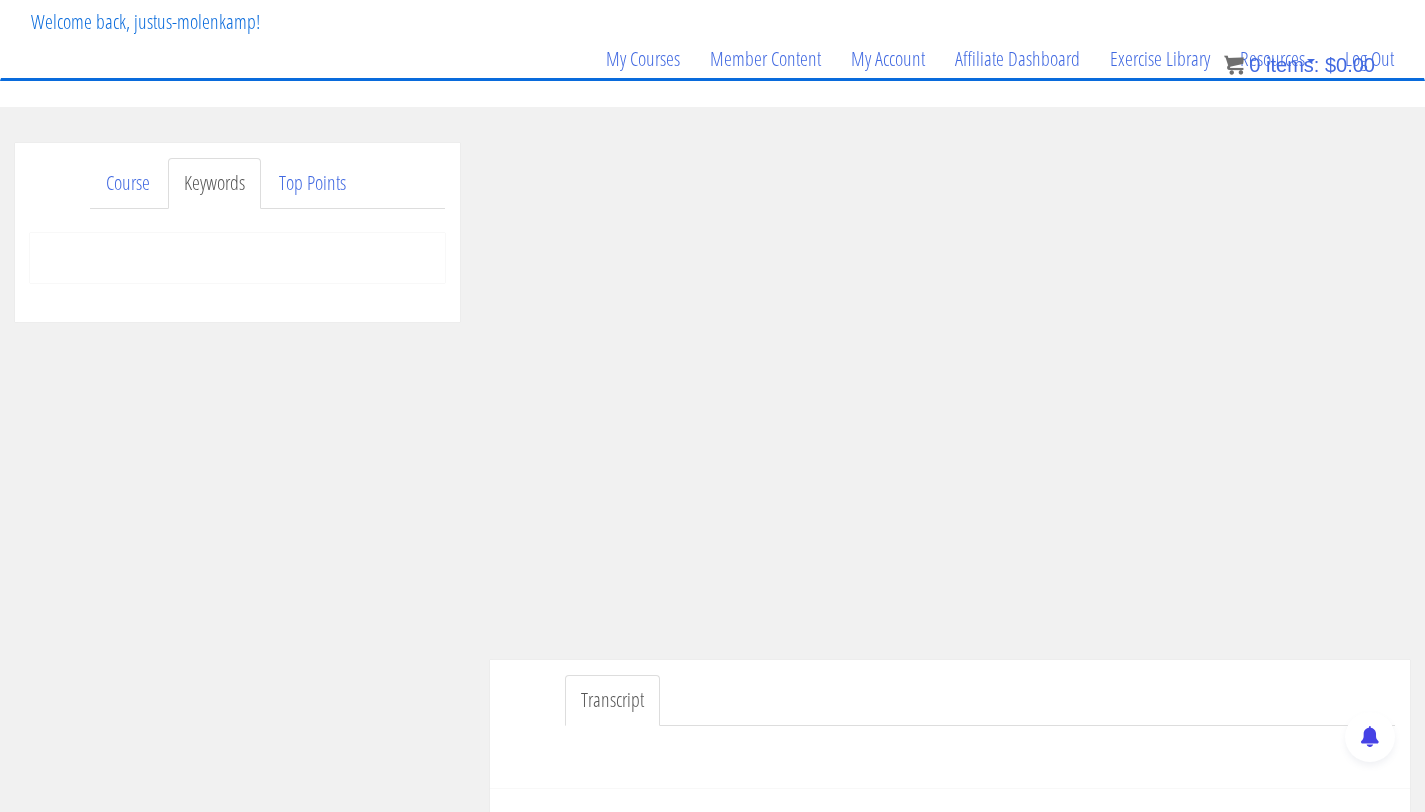 scroll, scrollTop: 31, scrollLeft: 0, axis: vertical 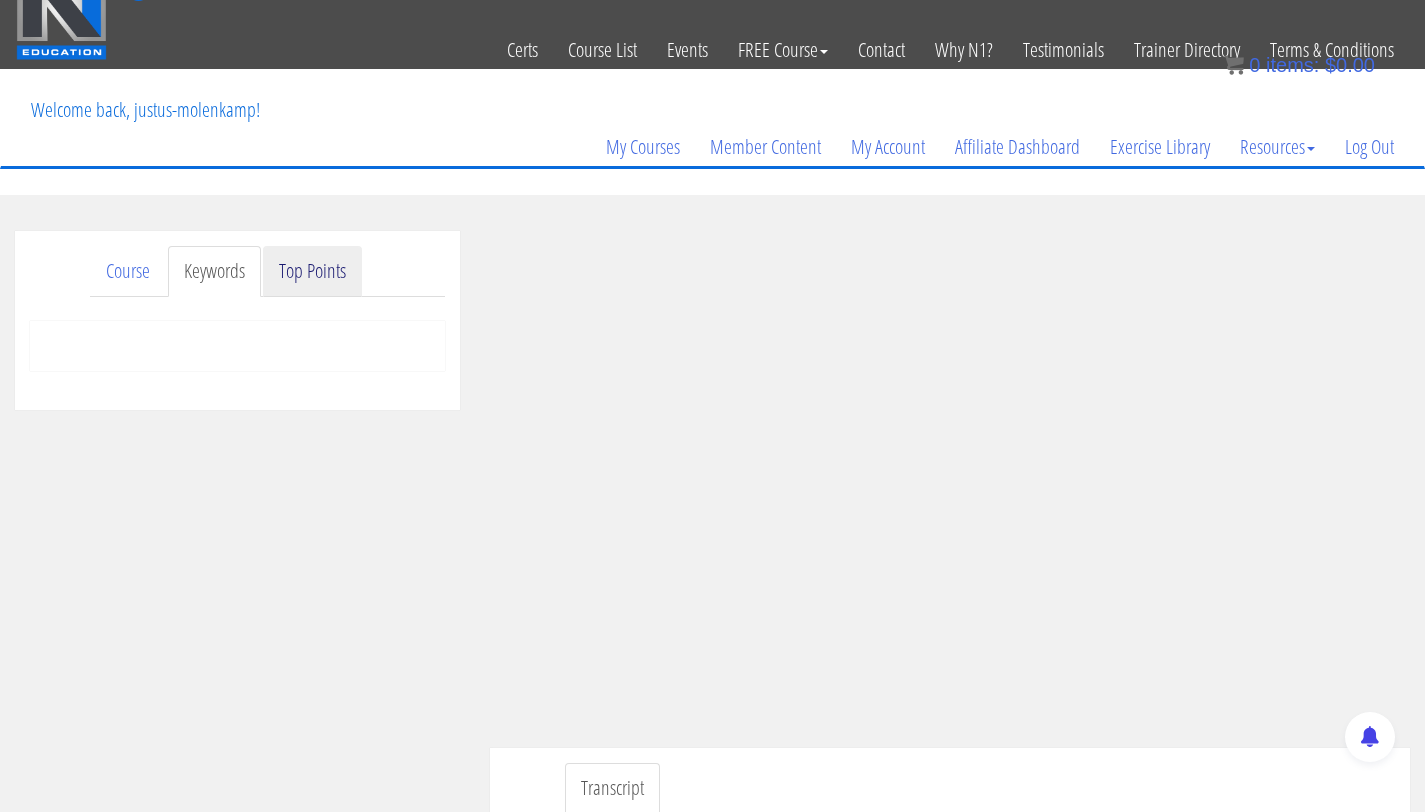 click on "Top Points" at bounding box center [312, 271] 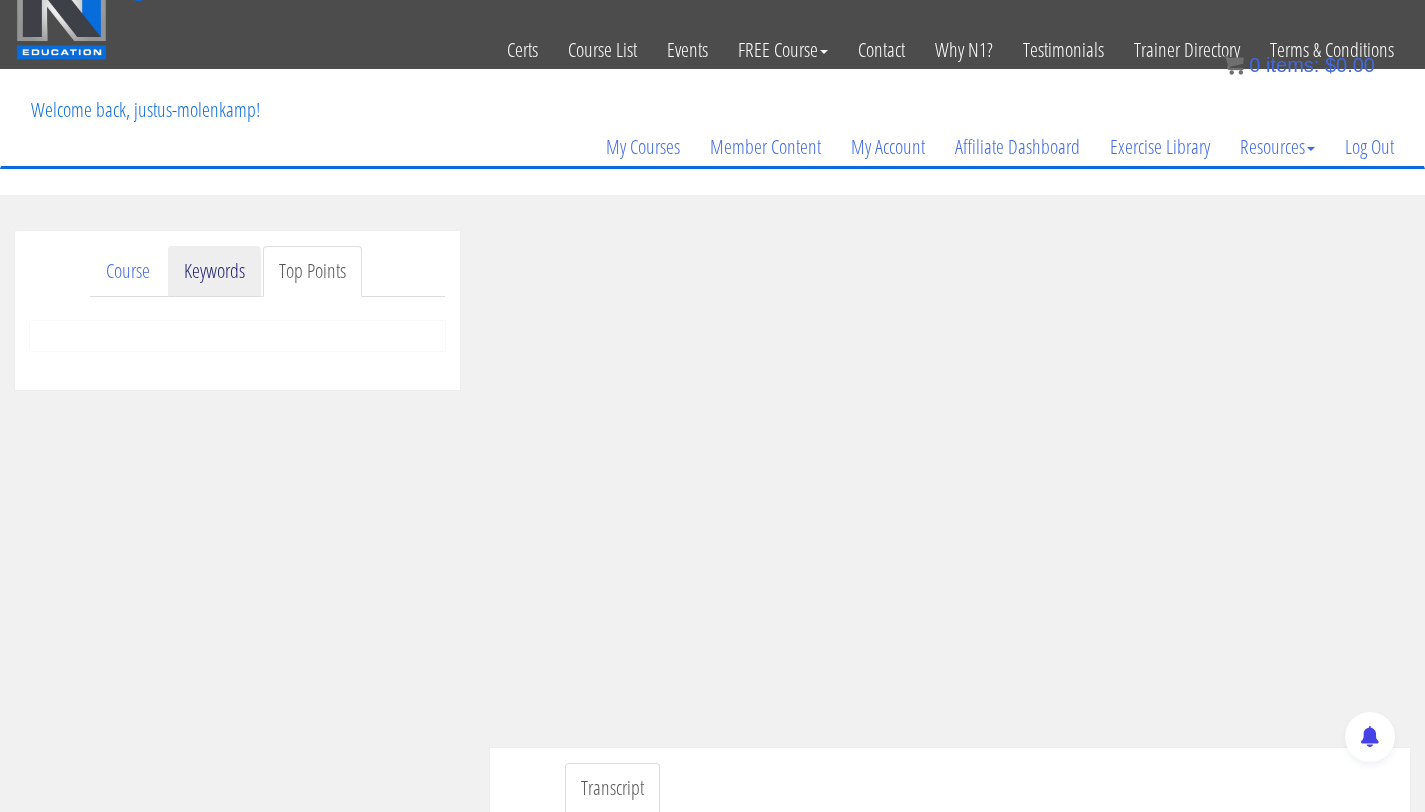 click on "Keywords" at bounding box center [214, 271] 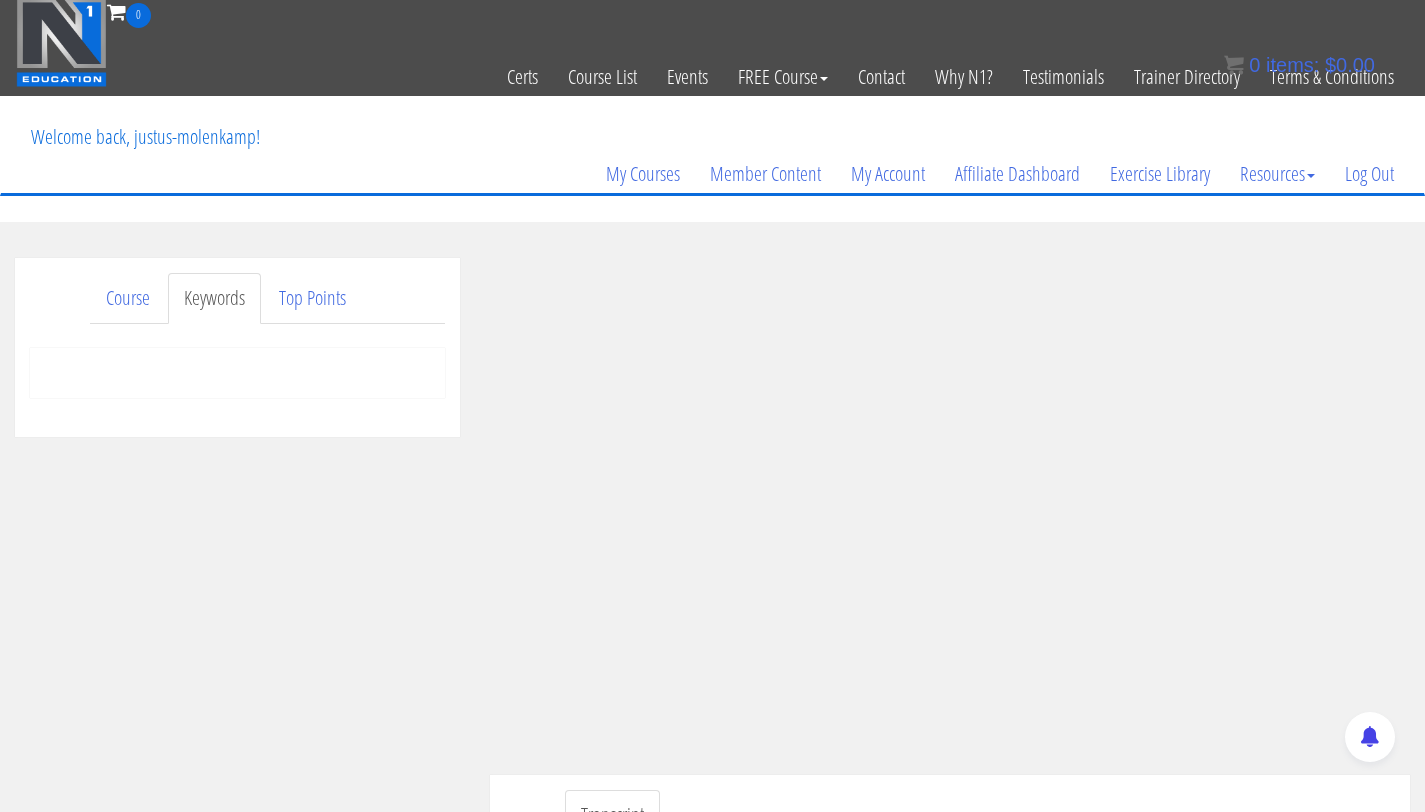 scroll, scrollTop: 309, scrollLeft: 0, axis: vertical 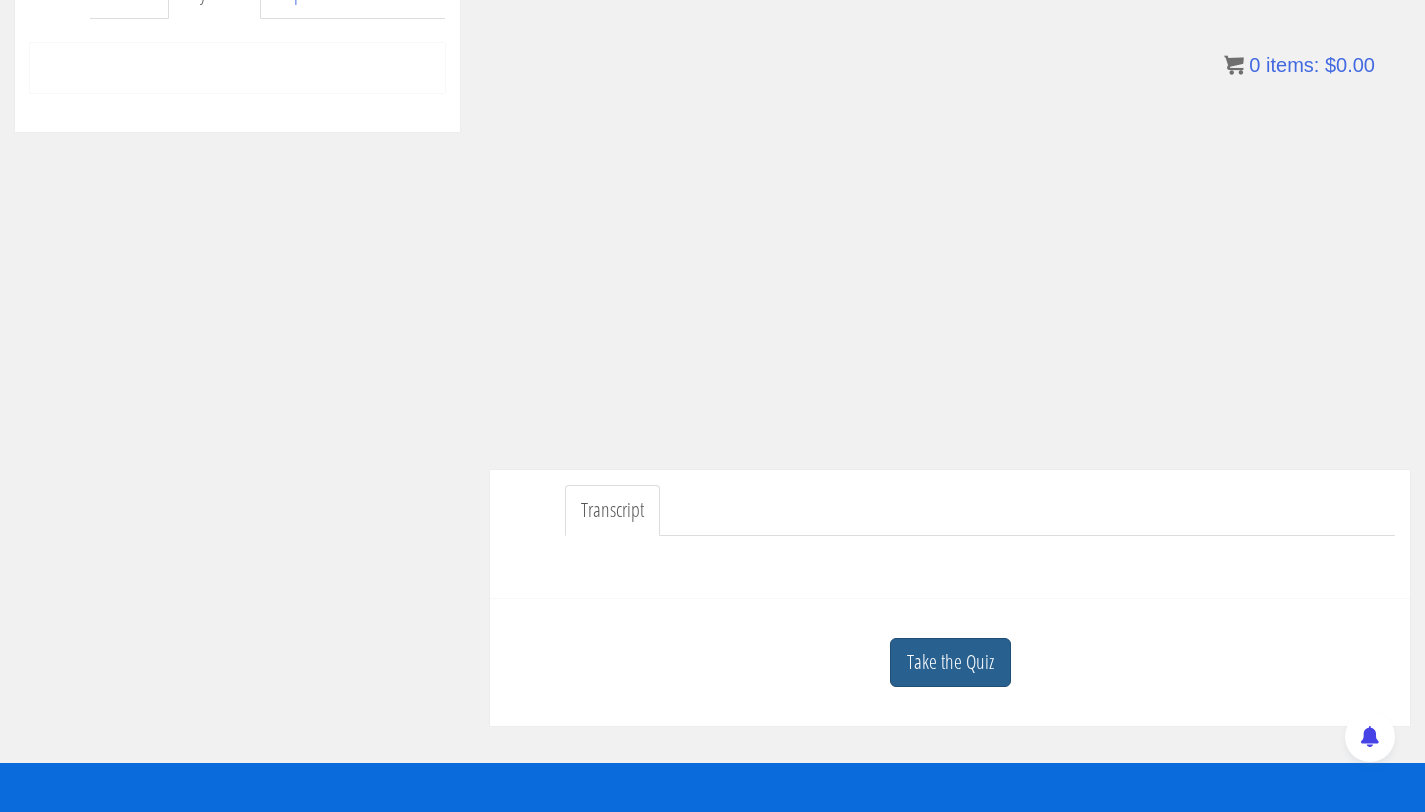 click on "Take the Quiz" at bounding box center [950, 662] 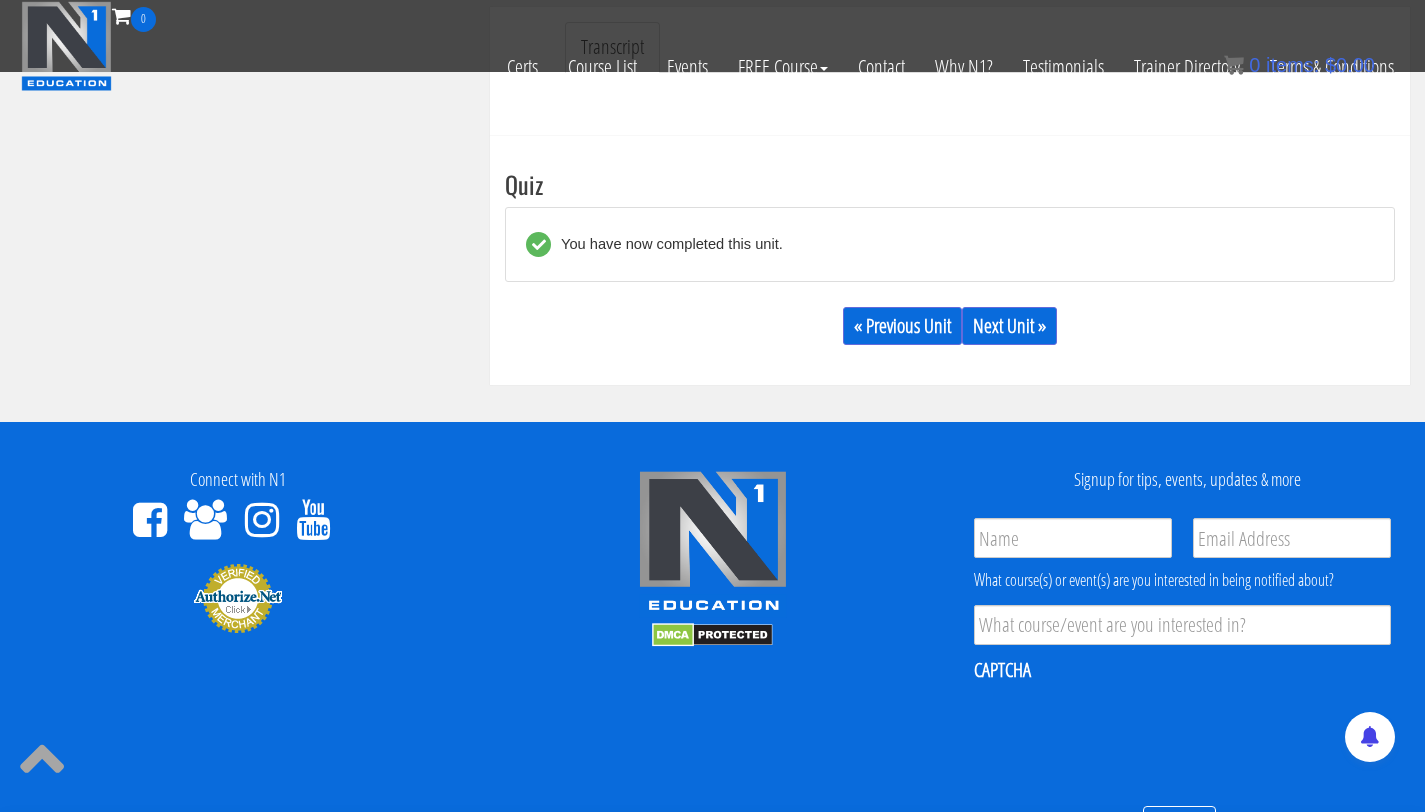 scroll, scrollTop: 864, scrollLeft: 0, axis: vertical 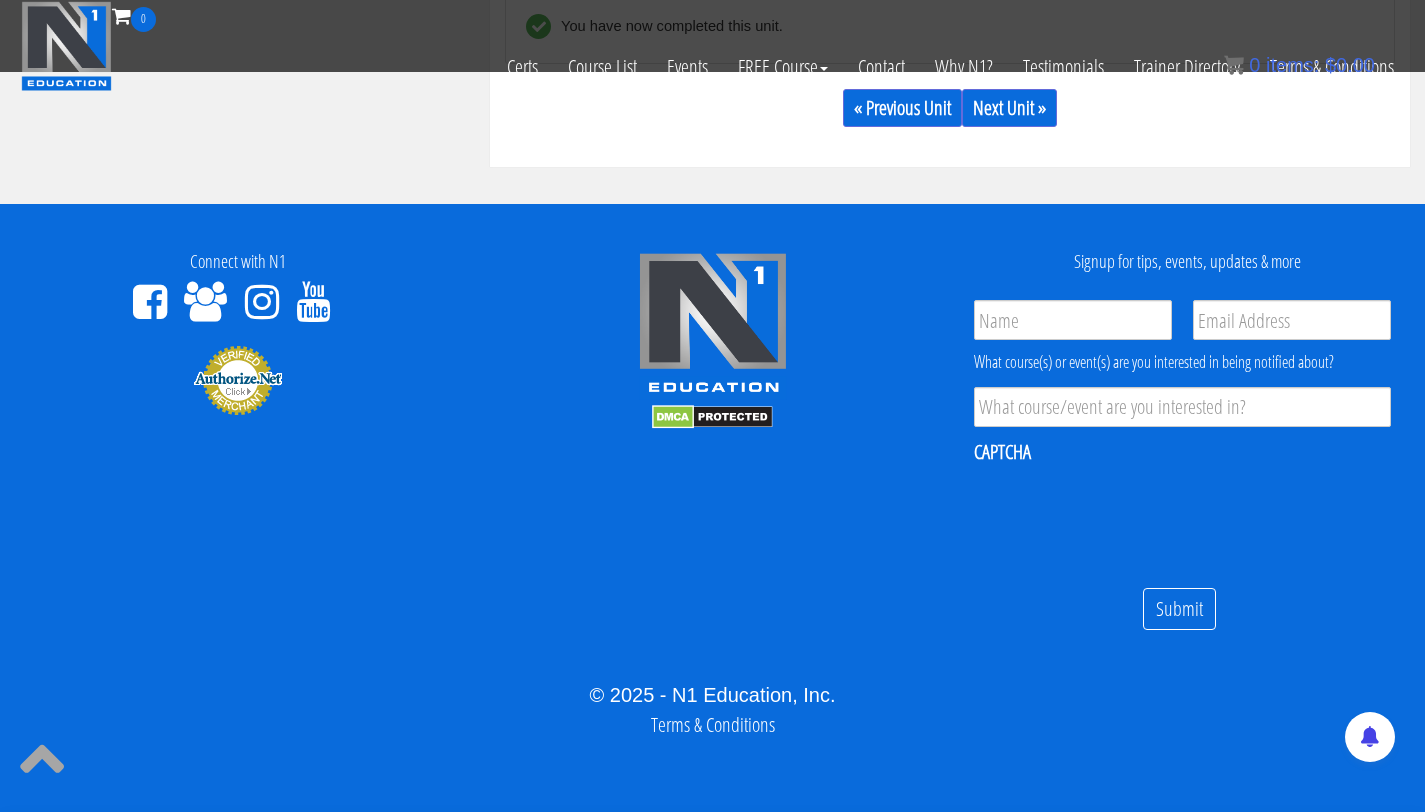 click on "« Previous Unit Next Unit »" at bounding box center [950, 108] 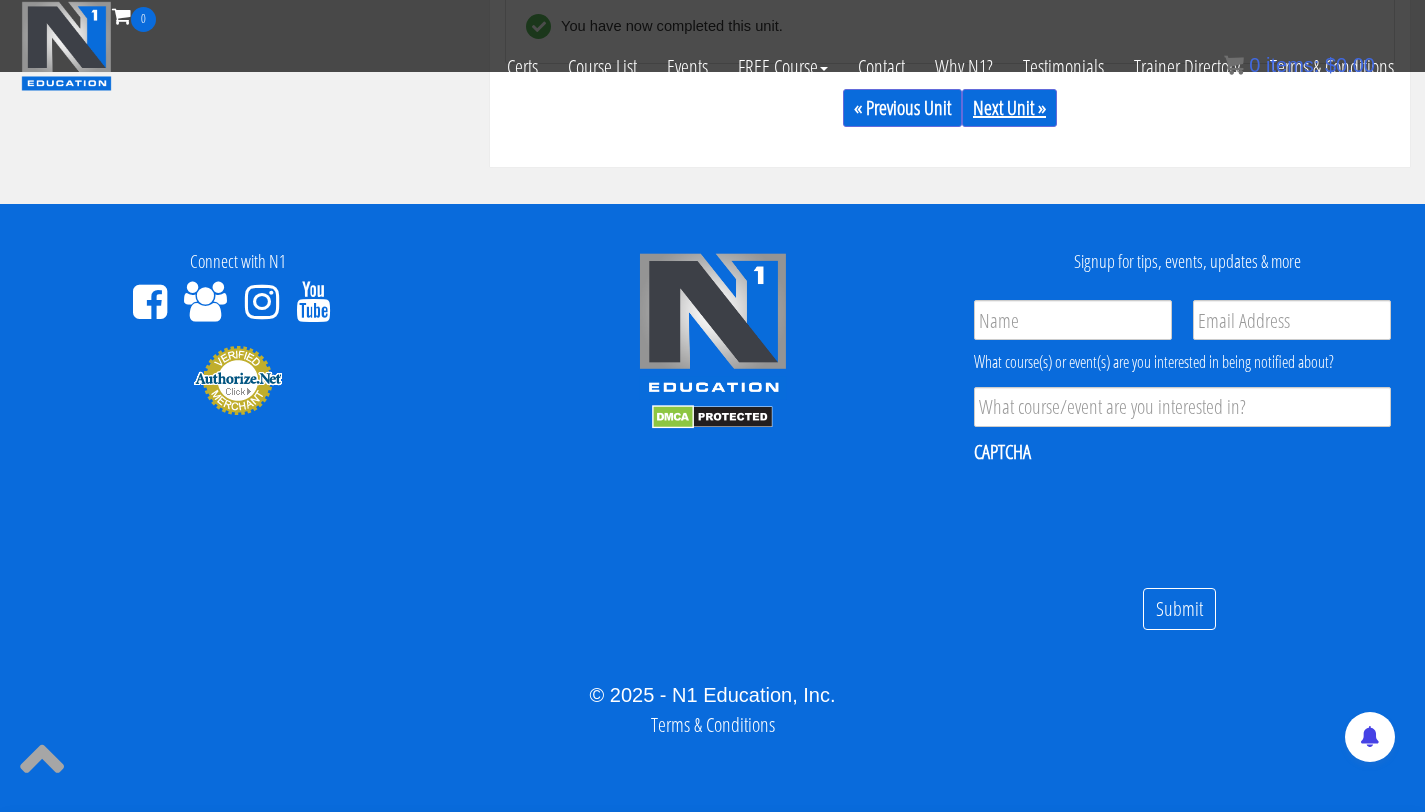 click on "Next Unit »" at bounding box center (1009, 108) 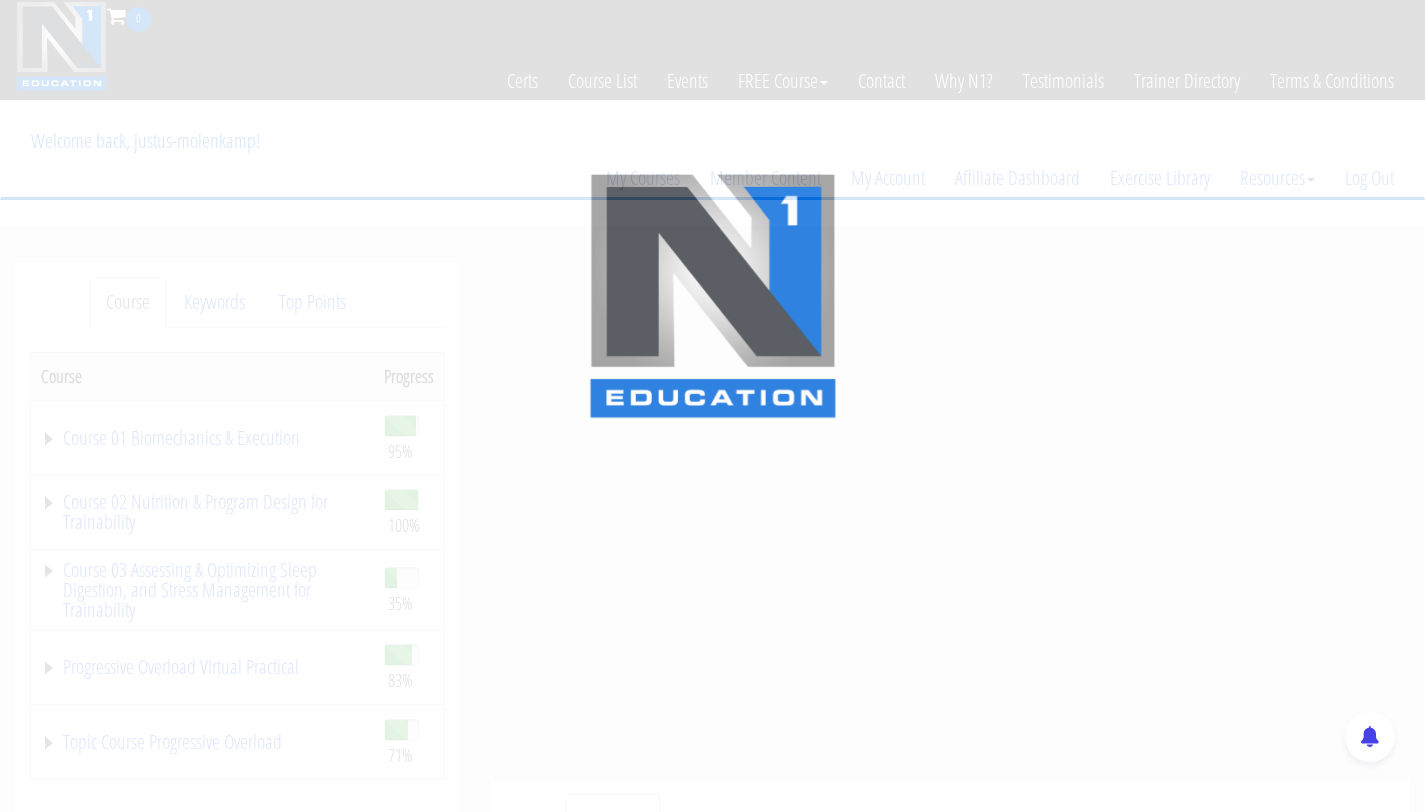 scroll, scrollTop: 0, scrollLeft: 0, axis: both 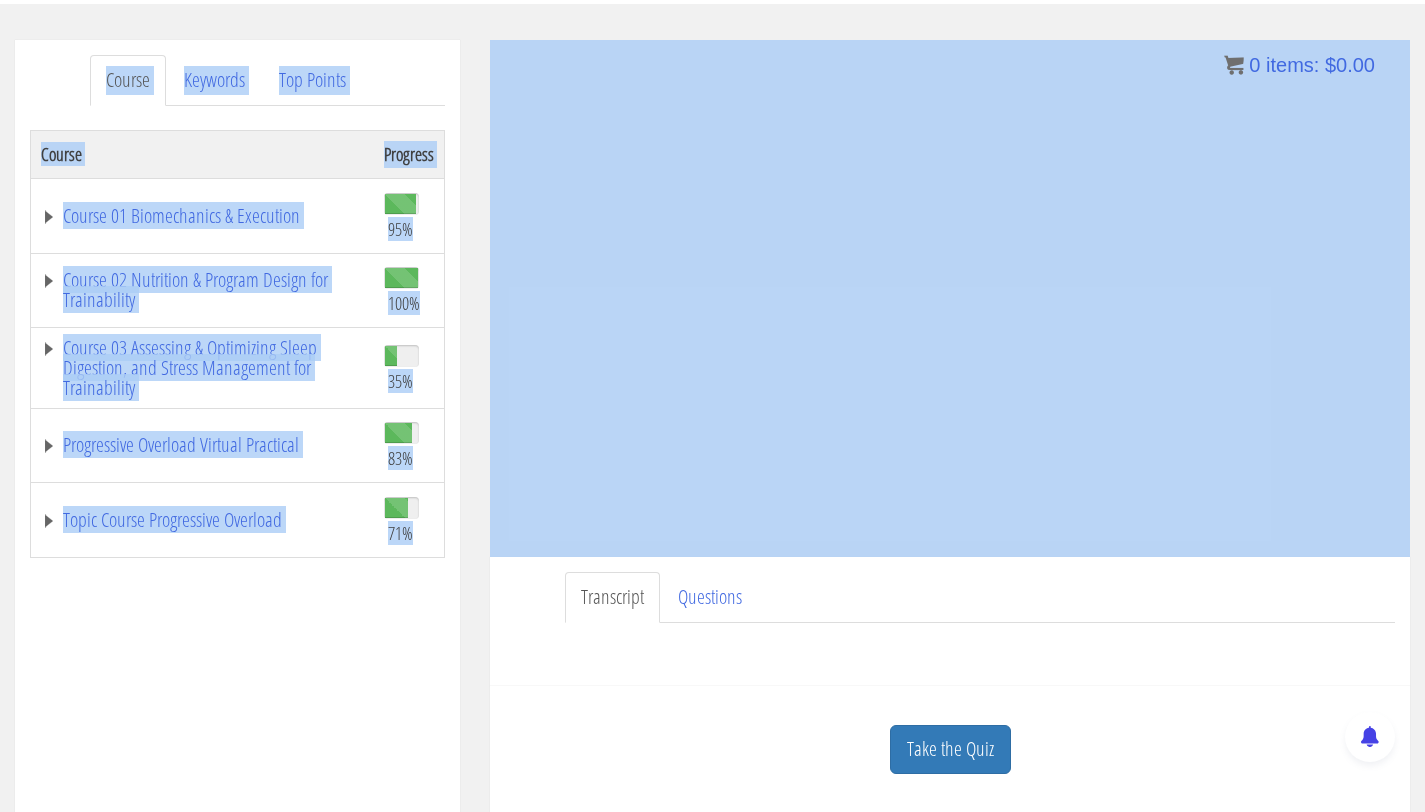 drag, startPoint x: 1439, startPoint y: 225, endPoint x: 1439, endPoint y: 312, distance: 87 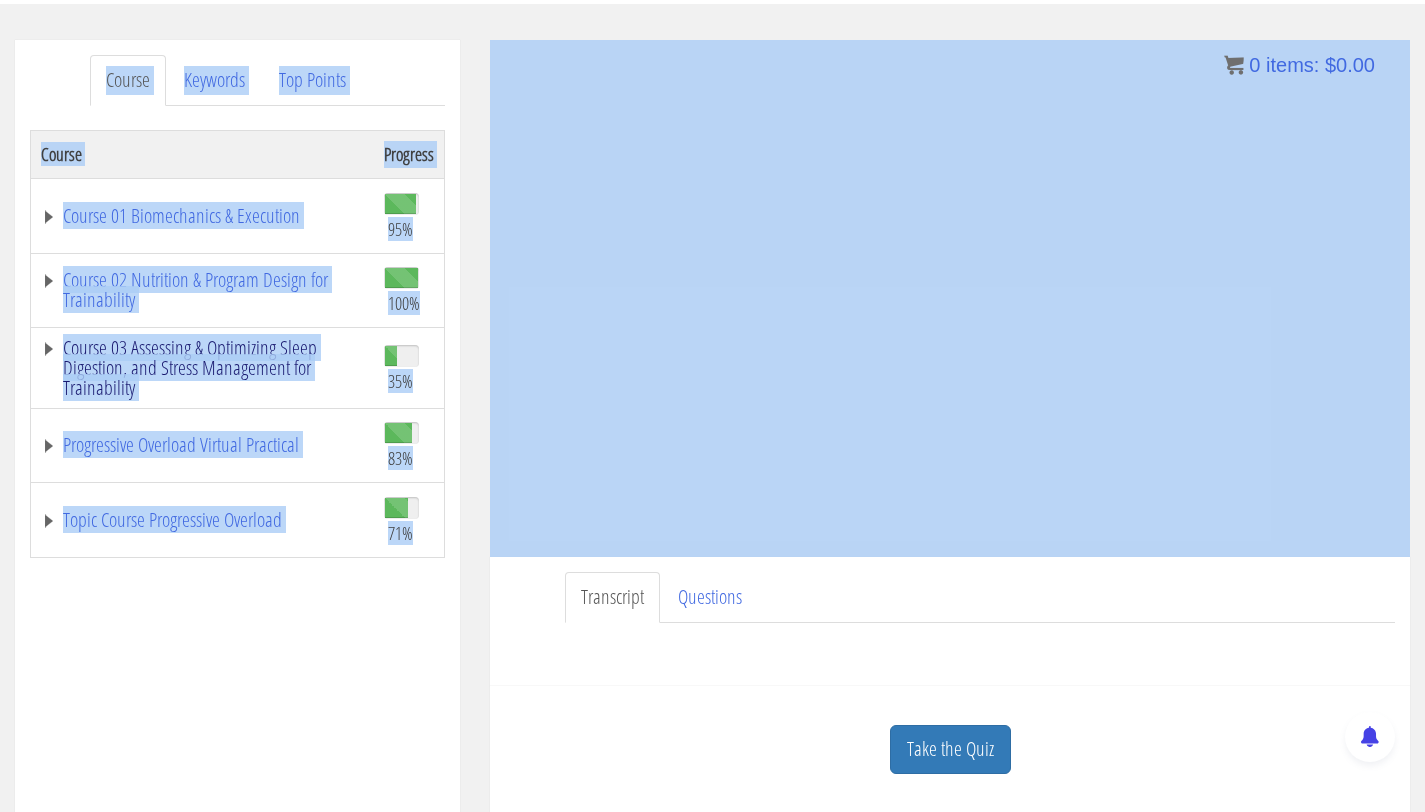 click on "Course 03 Assessing & Optimizing Sleep Digestion, and Stress Management for Trainability" at bounding box center (202, 368) 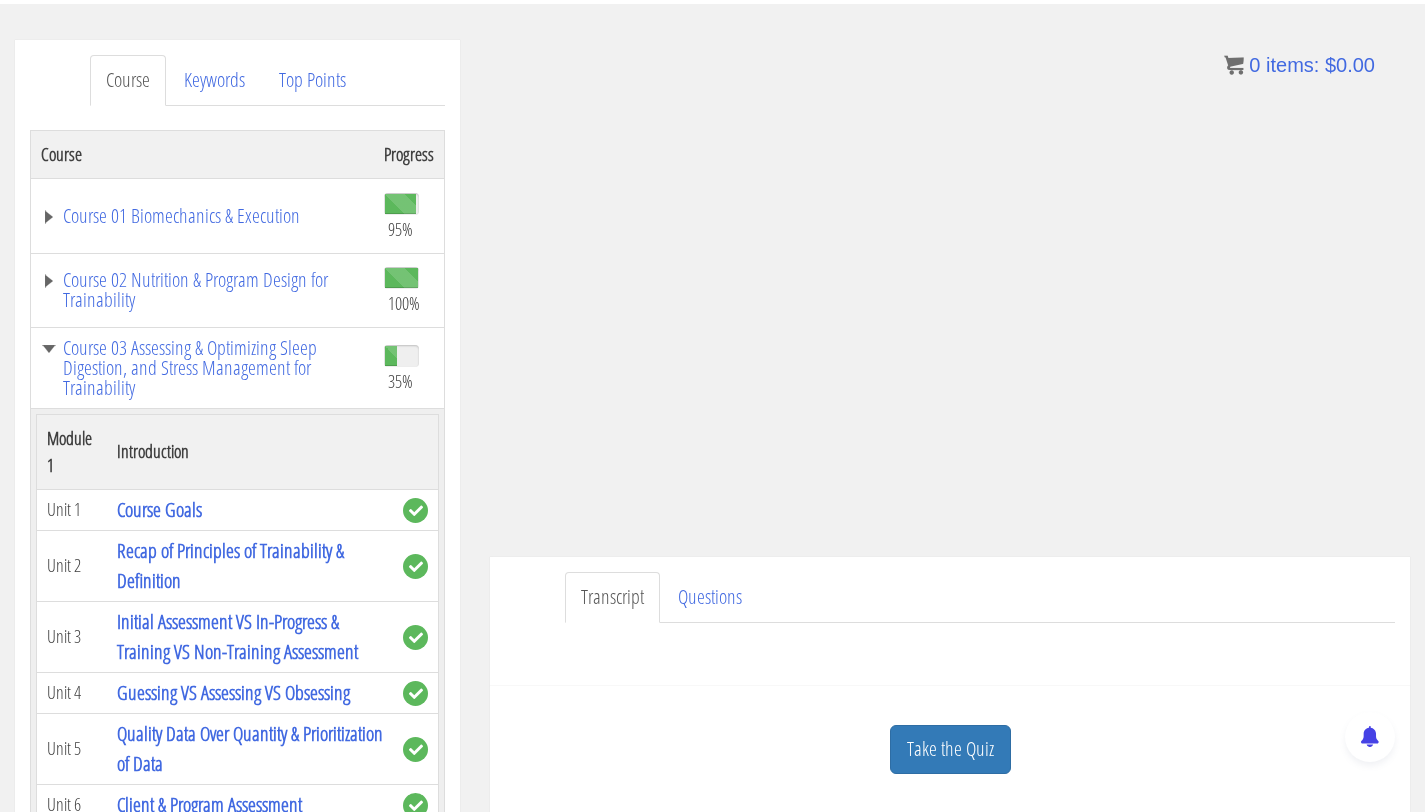 click on "Justus Molenkamp
info@fitbyjustus.nl
2025-08-02
95.97.9.10
Transcript
Questions
Name" at bounding box center [950, 426] 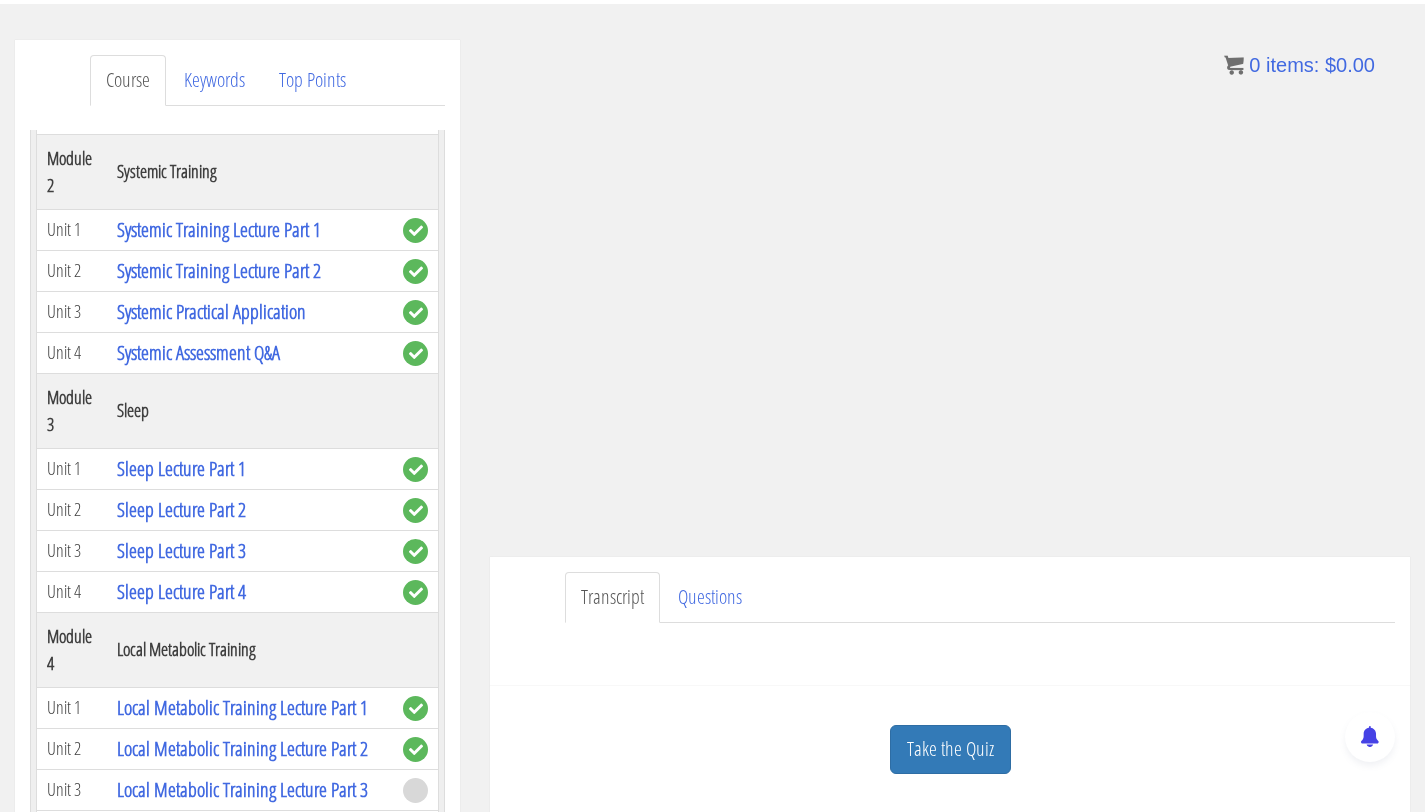 scroll, scrollTop: 798, scrollLeft: 0, axis: vertical 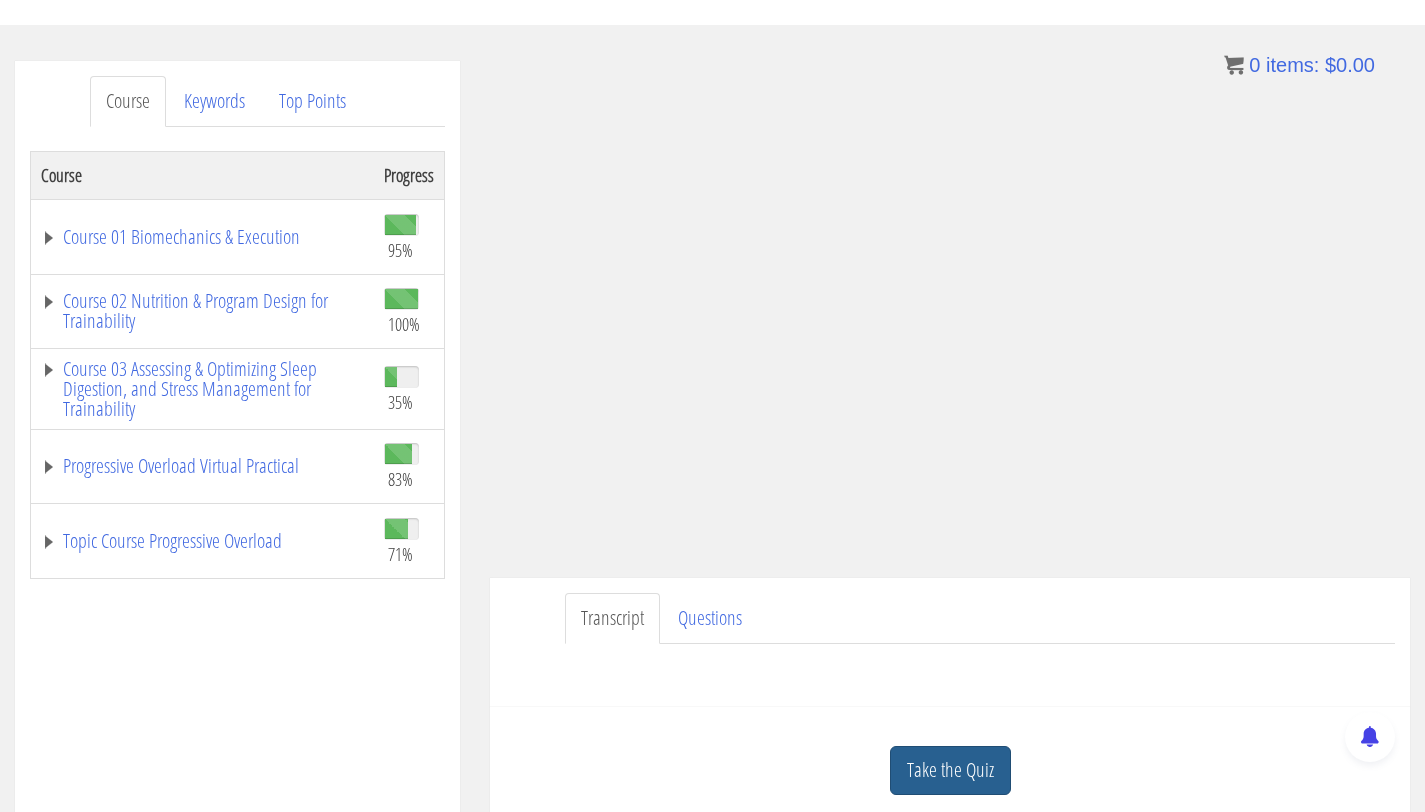 click on "Take the Quiz" at bounding box center (950, 770) 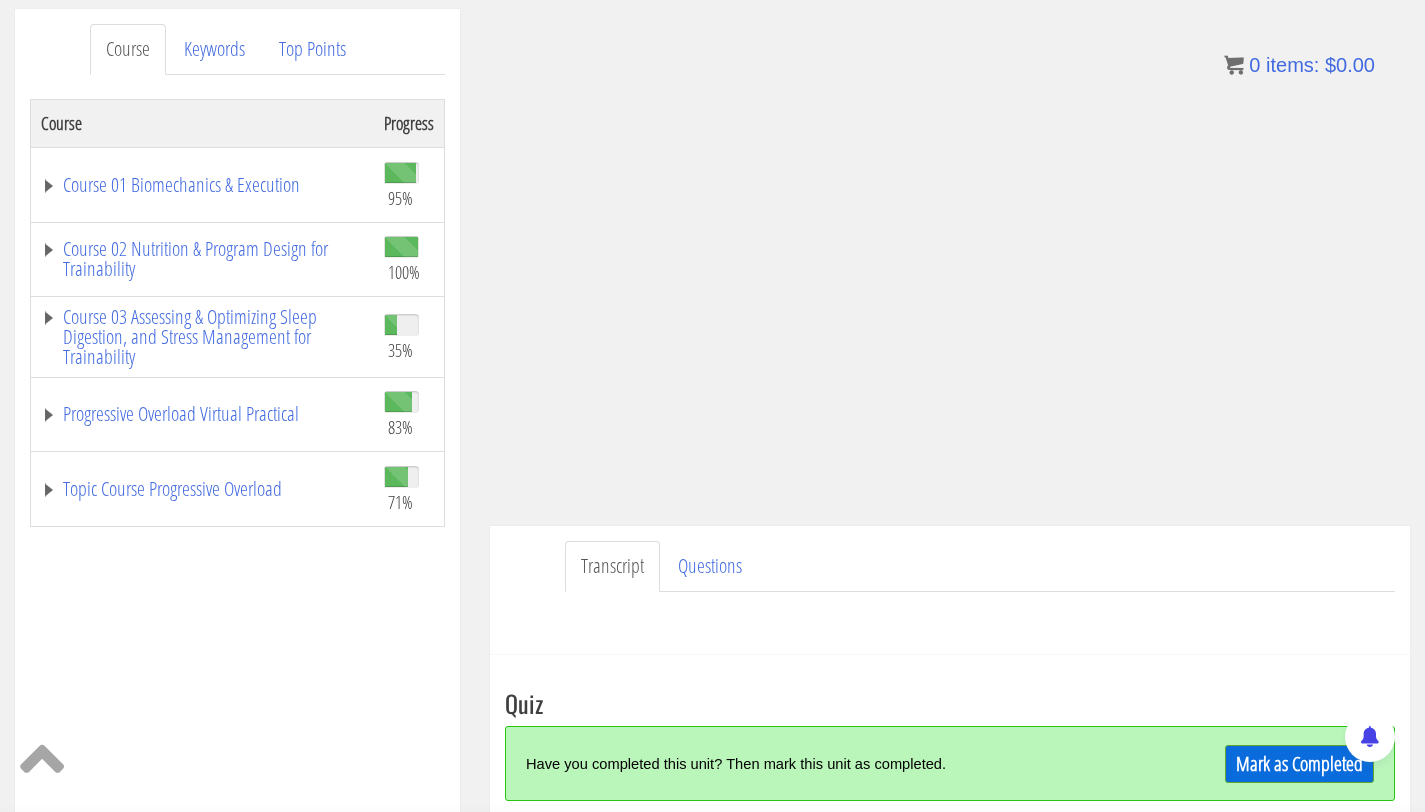 scroll, scrollTop: 254, scrollLeft: 0, axis: vertical 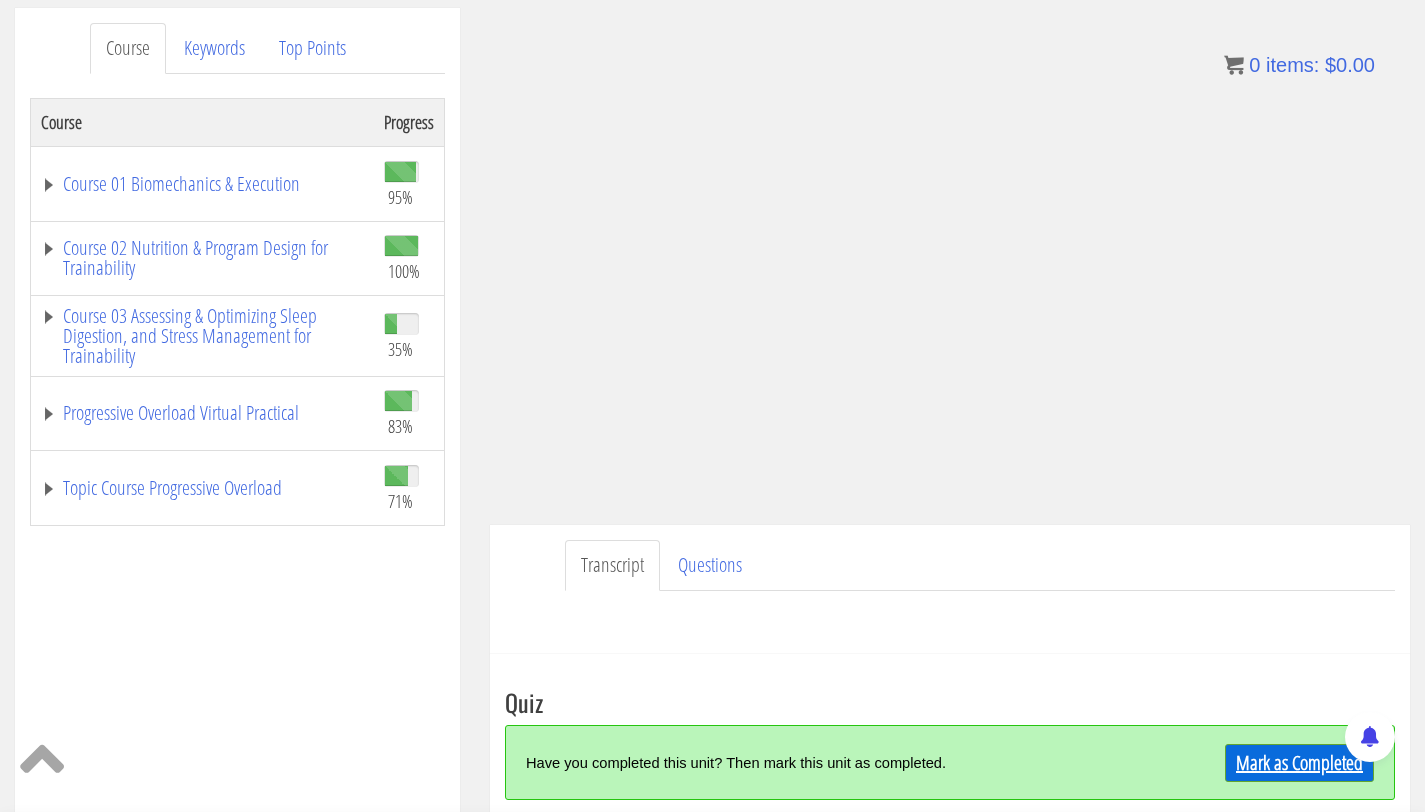 click on "Mark as Completed" at bounding box center (1299, 763) 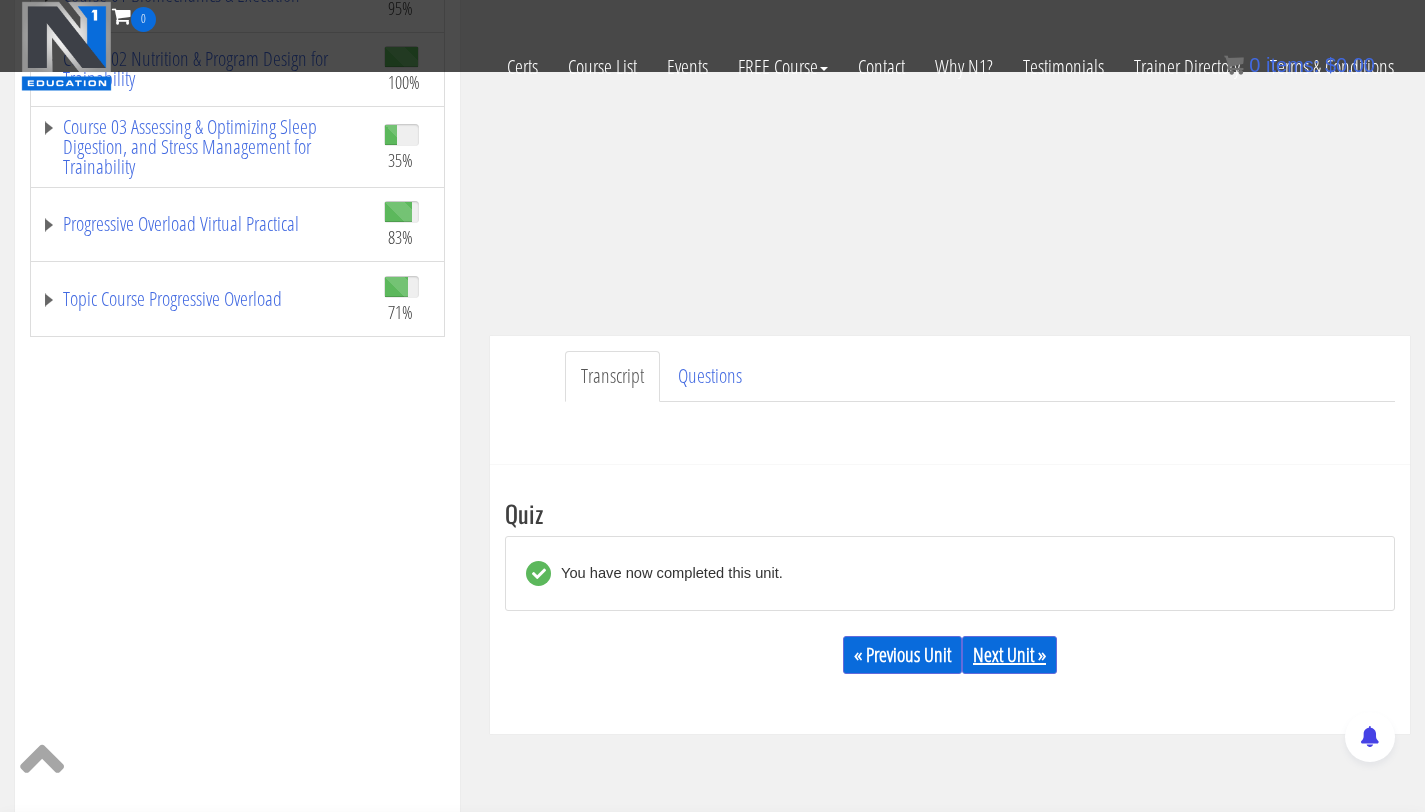 scroll, scrollTop: 423, scrollLeft: 0, axis: vertical 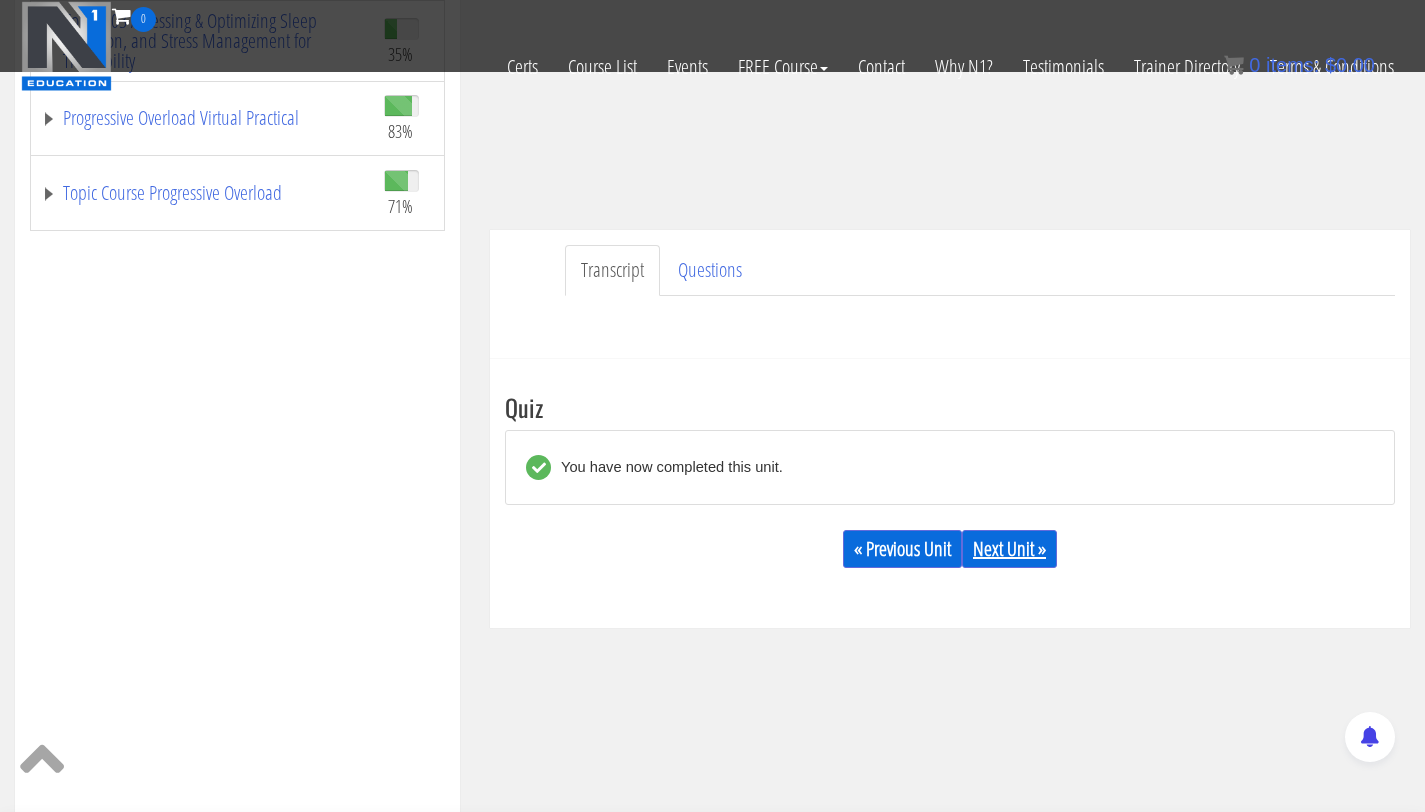 click on "Next Unit »" at bounding box center (1009, 549) 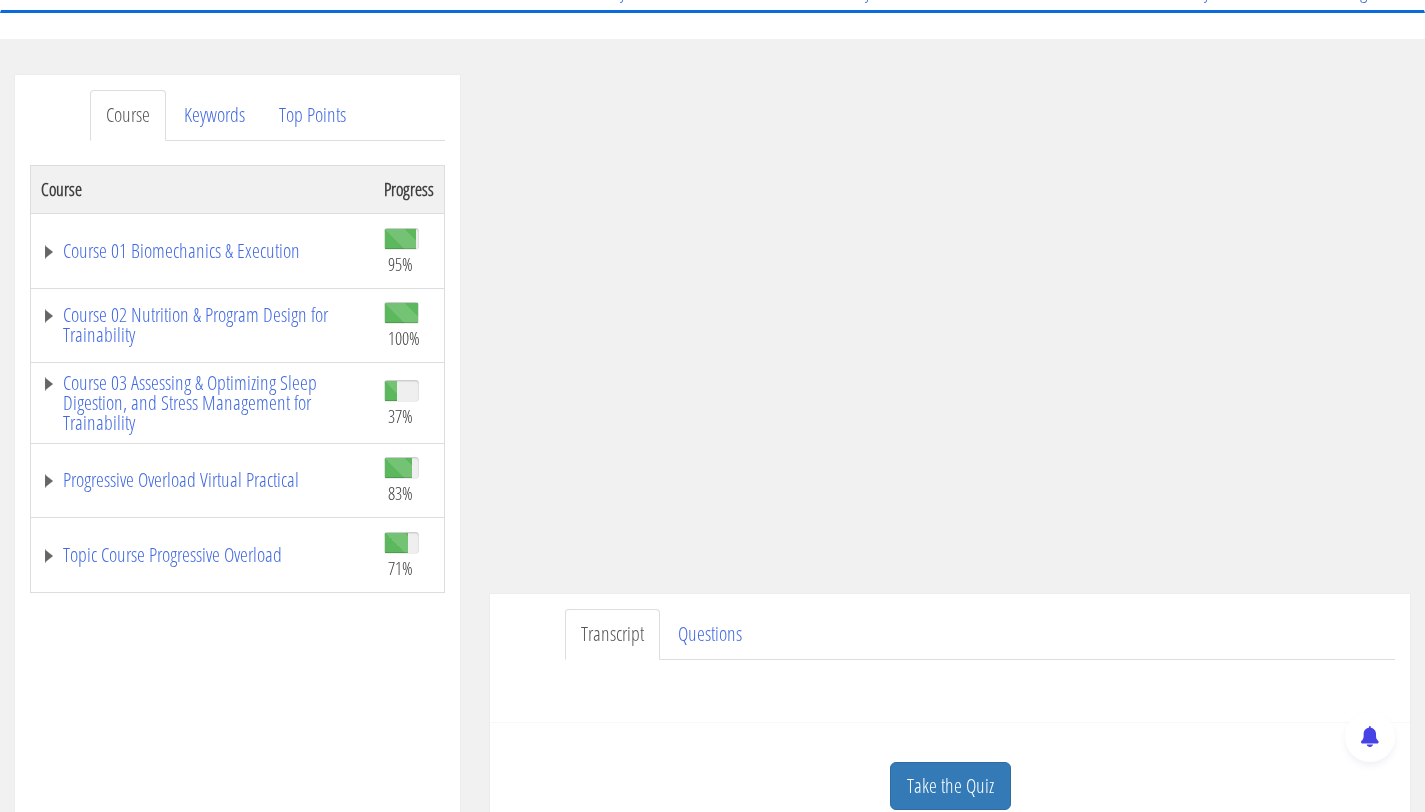 scroll, scrollTop: 256, scrollLeft: 0, axis: vertical 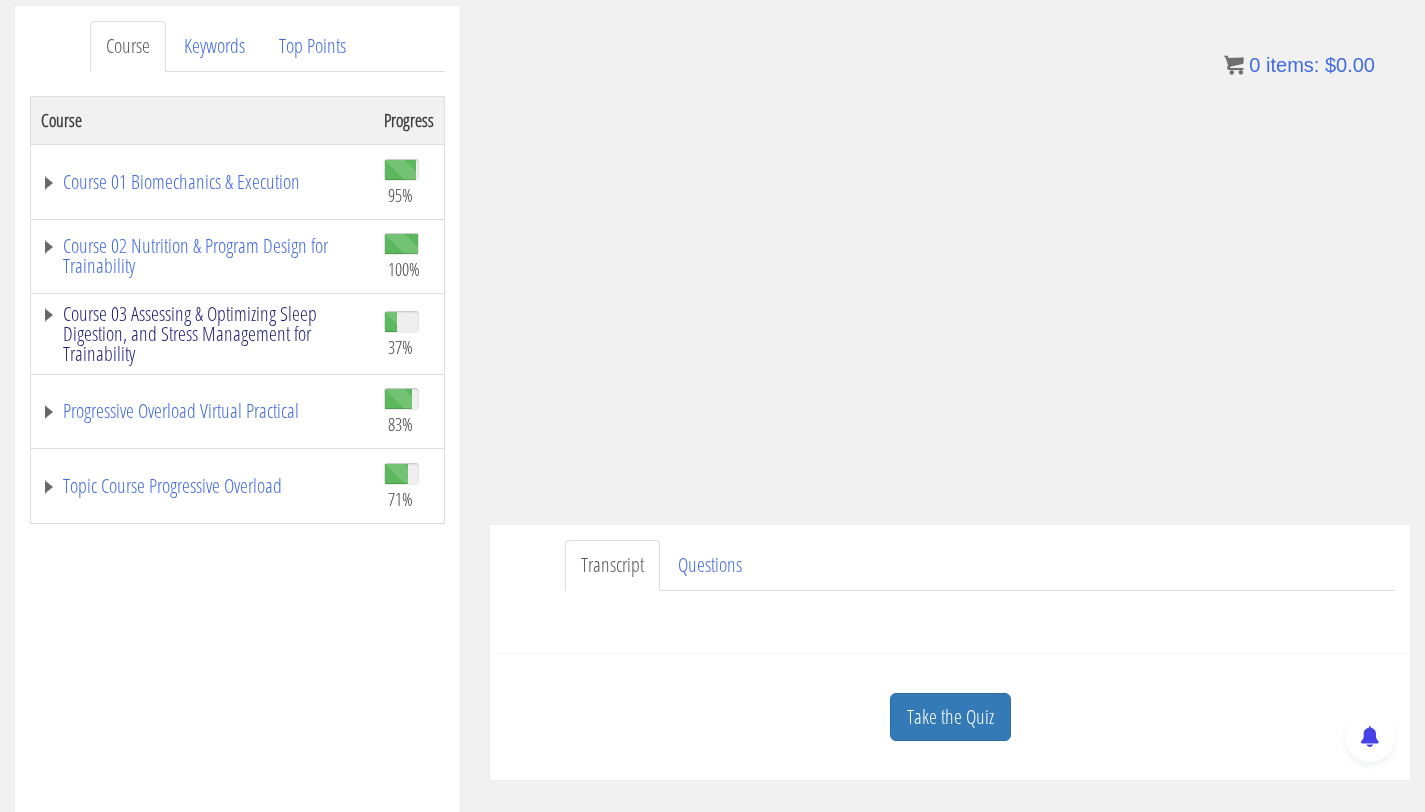 click on "Course 03 Assessing & Optimizing Sleep Digestion, and Stress Management for Trainability" at bounding box center [202, 334] 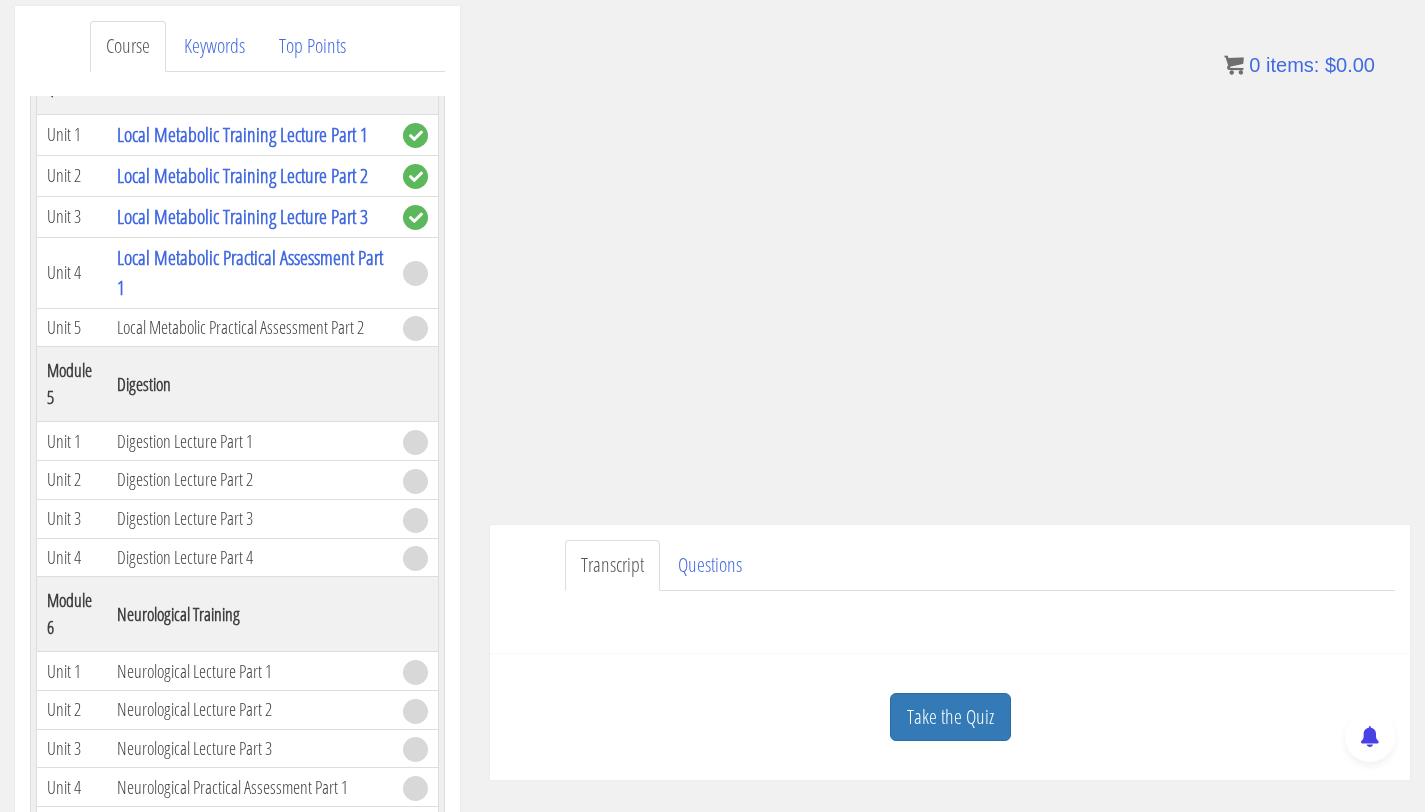 scroll, scrollTop: 1273, scrollLeft: 0, axis: vertical 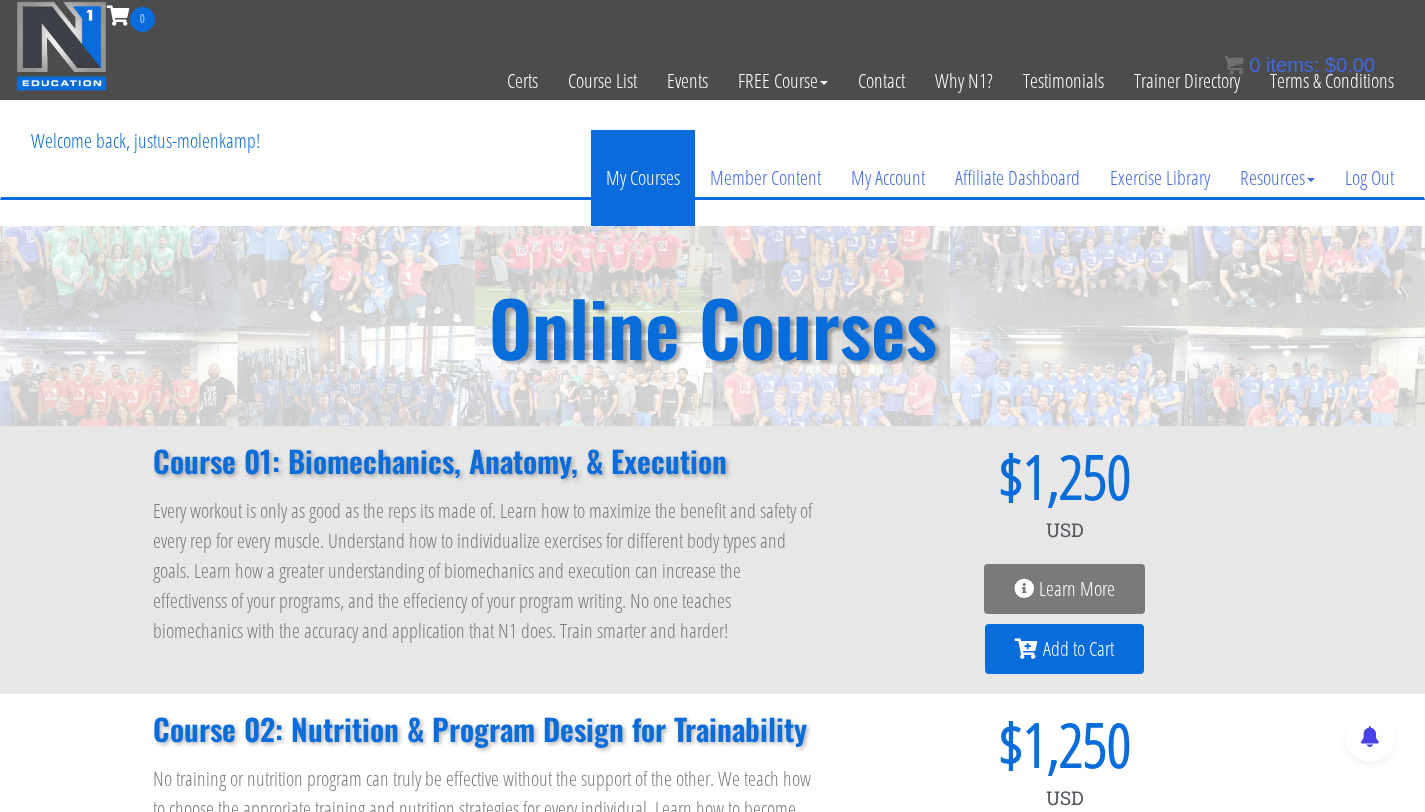 click on "My Courses" at bounding box center (643, 178) 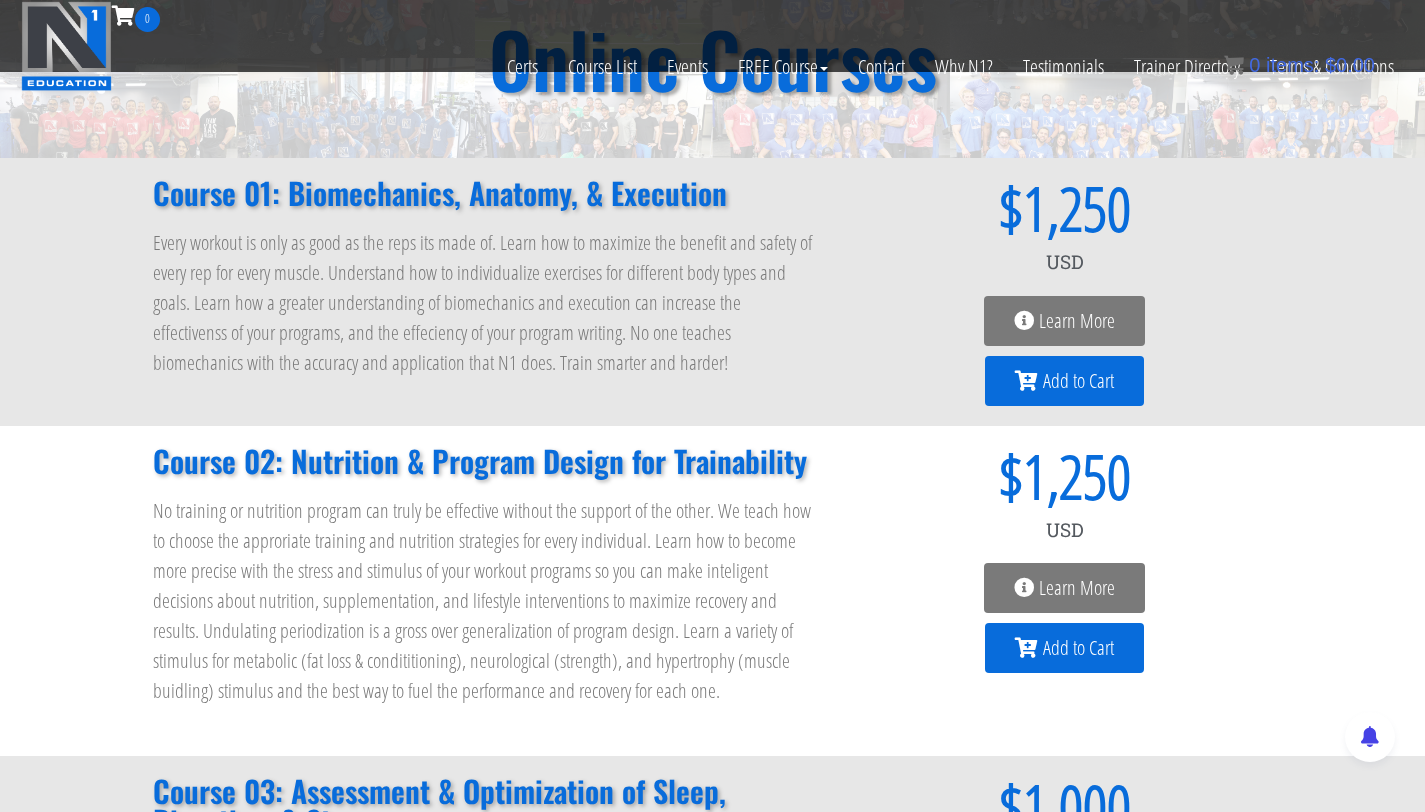 scroll, scrollTop: 398, scrollLeft: 0, axis: vertical 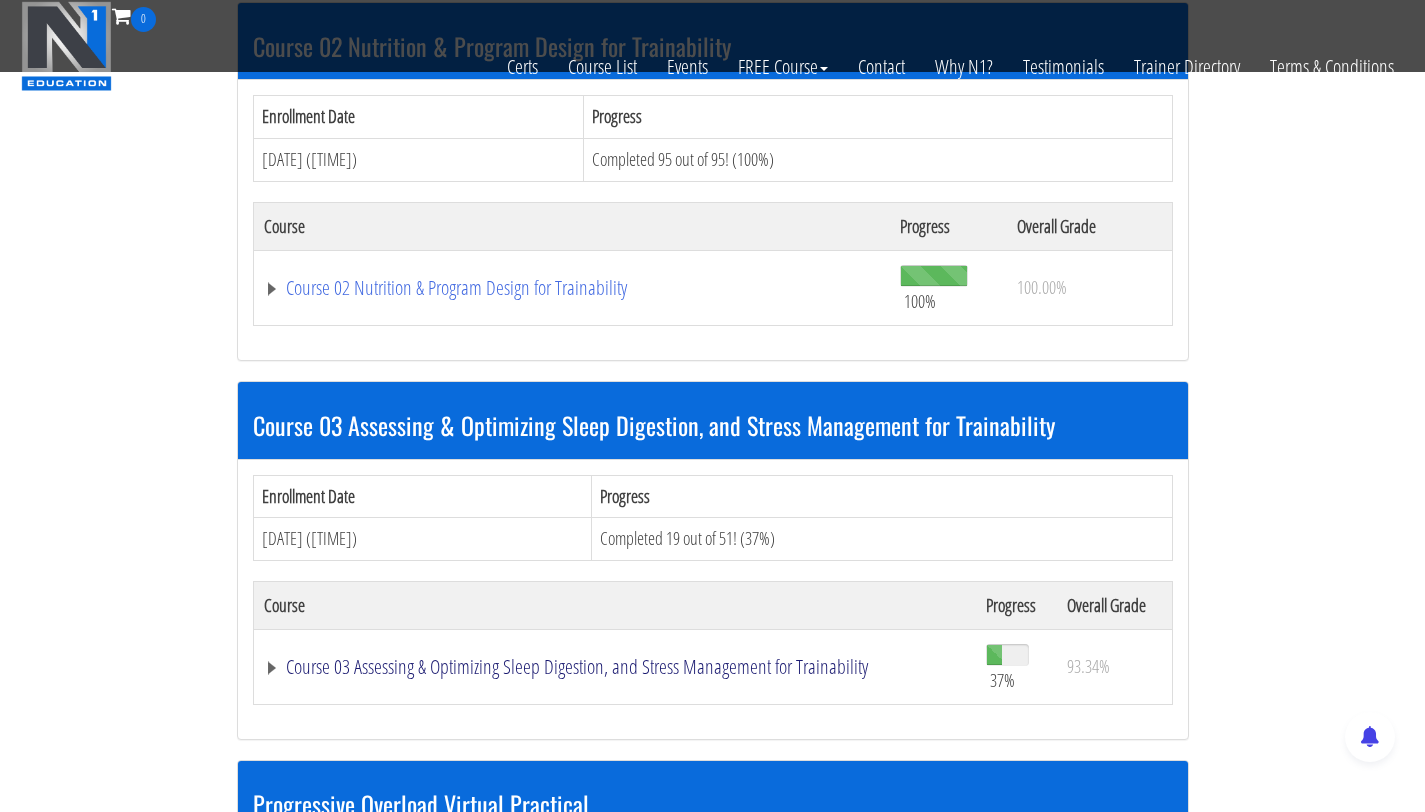 click on "Course 03 Assessing & Optimizing Sleep Digestion, and Stress Management for Trainability" at bounding box center (540, -78) 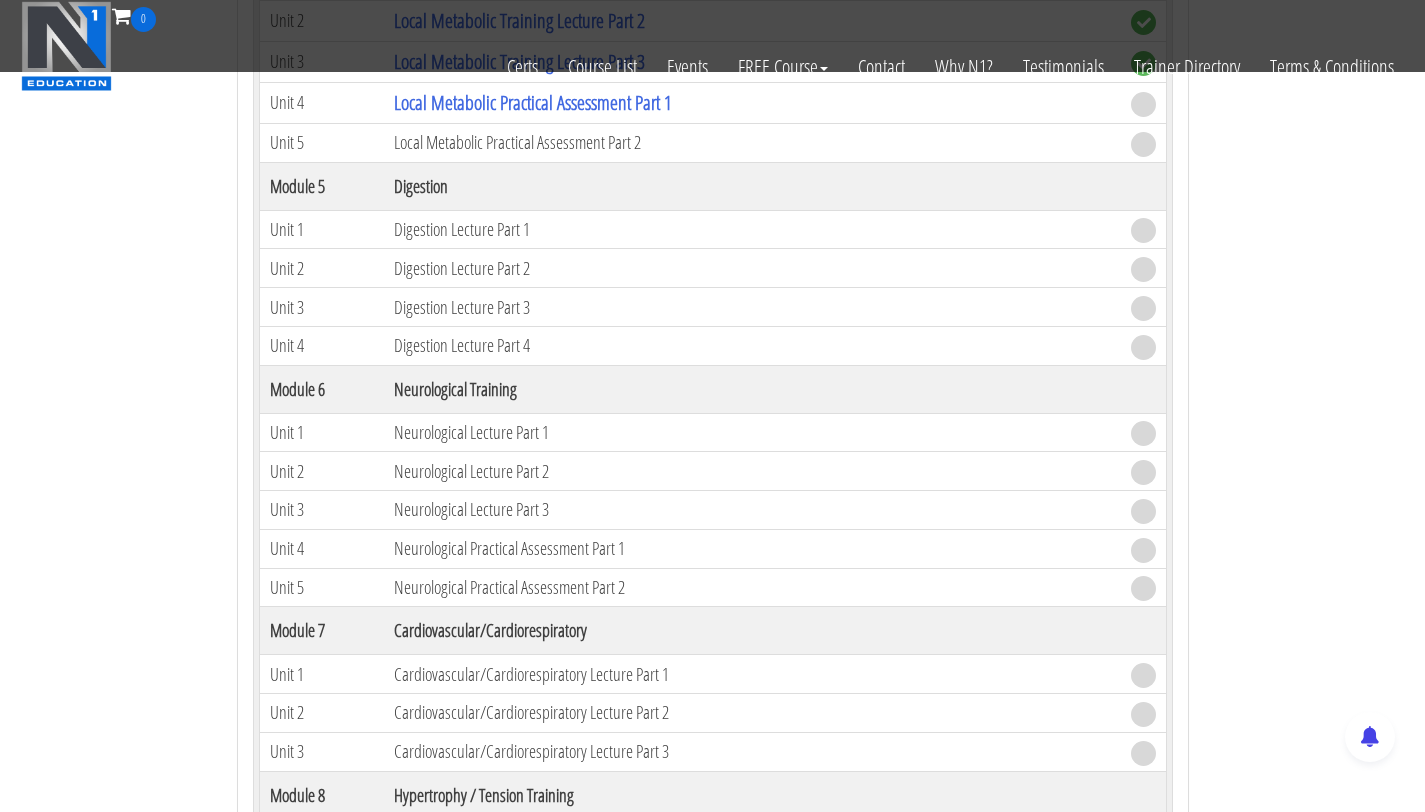 scroll, scrollTop: 2056, scrollLeft: 0, axis: vertical 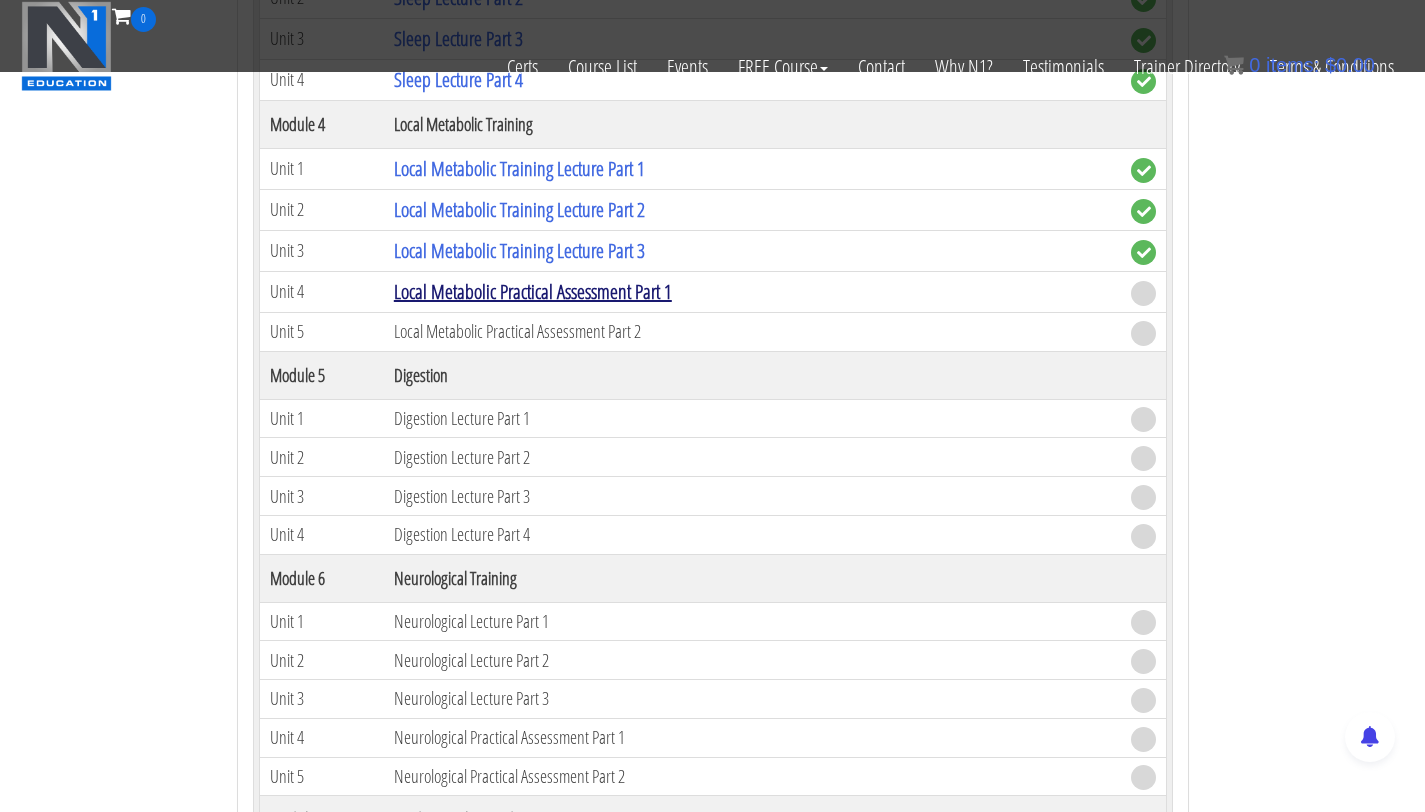 click on "Local Metabolic Practical Assessment Part 1" at bounding box center (533, 291) 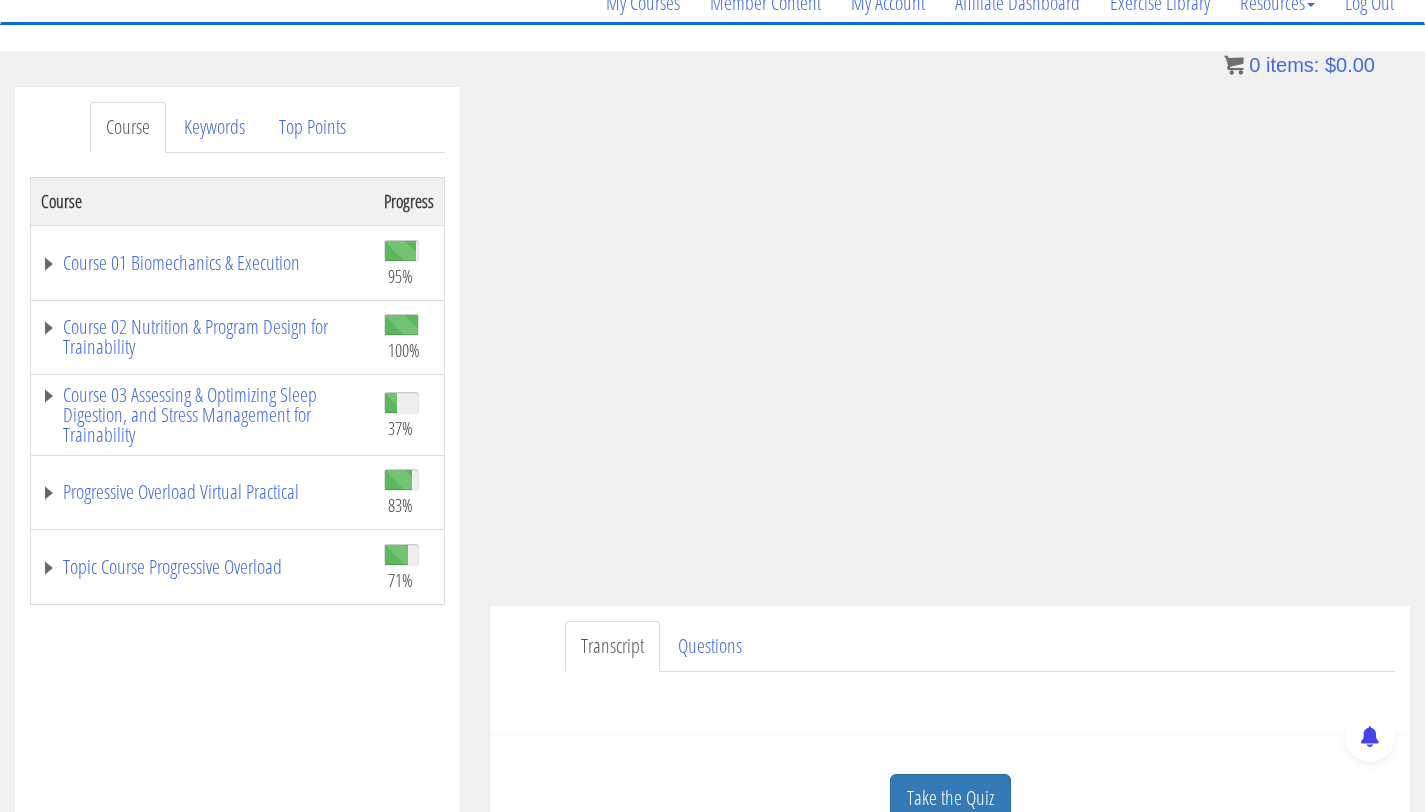 scroll, scrollTop: 178, scrollLeft: 0, axis: vertical 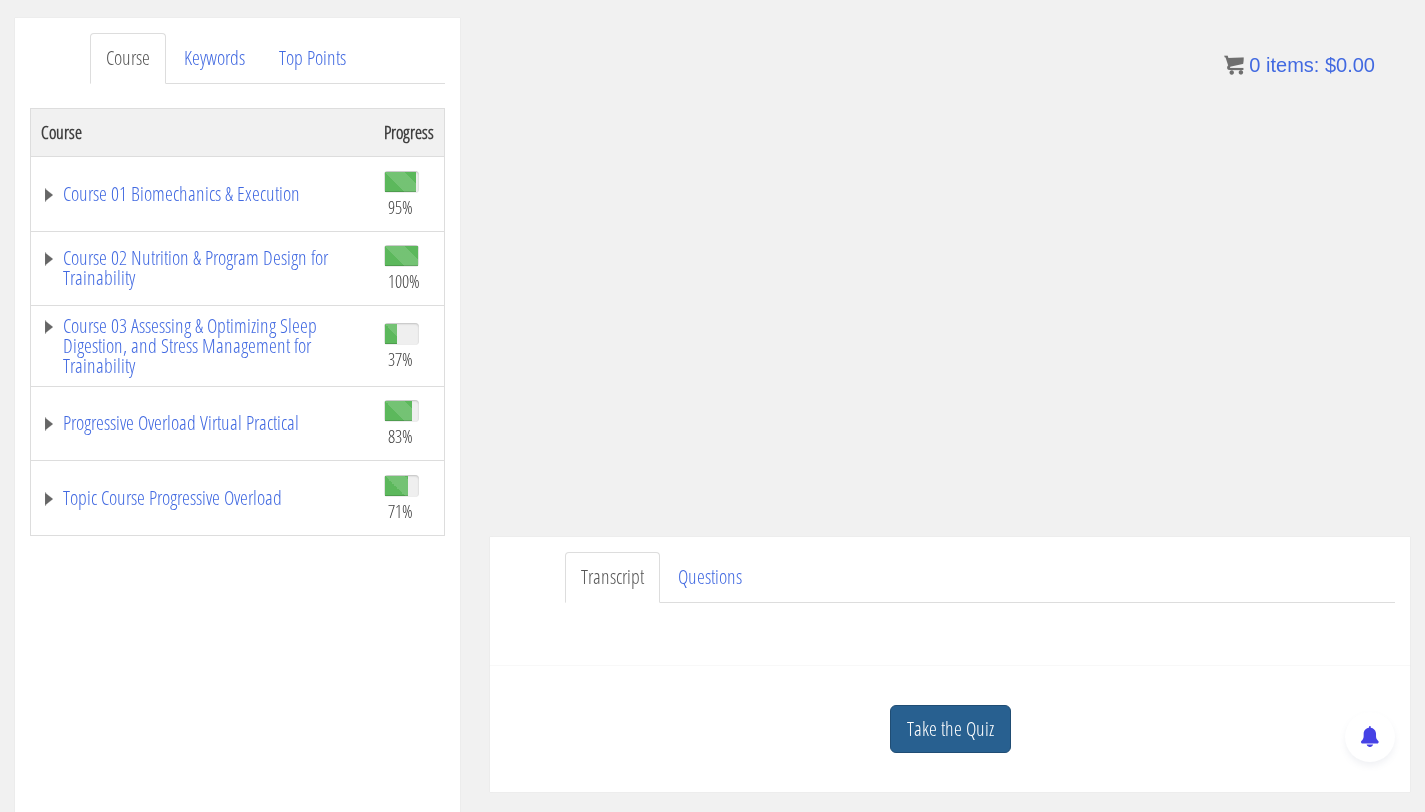 click on "Take the Quiz" at bounding box center (950, 729) 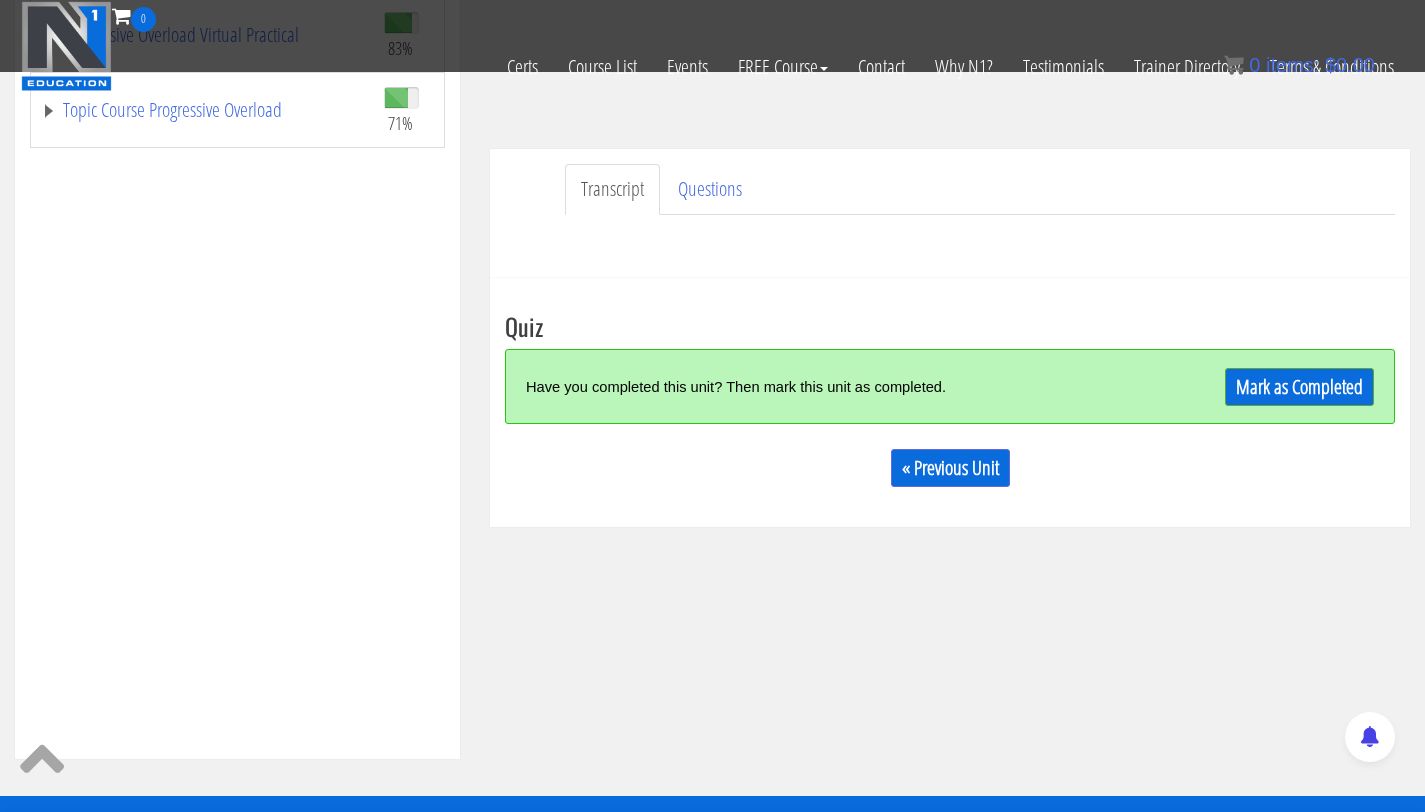 scroll, scrollTop: 647, scrollLeft: 0, axis: vertical 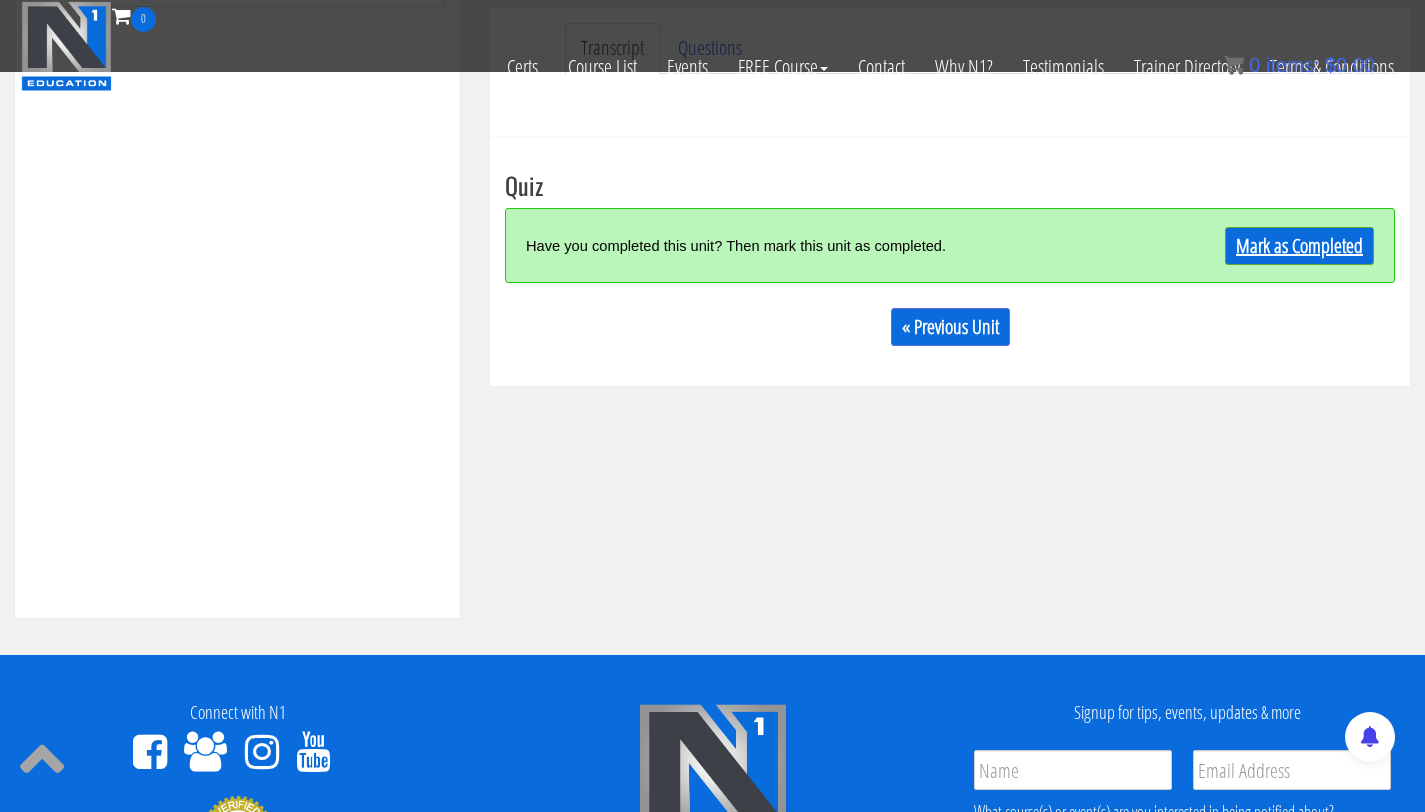 click on "Mark as Completed" at bounding box center (1299, 246) 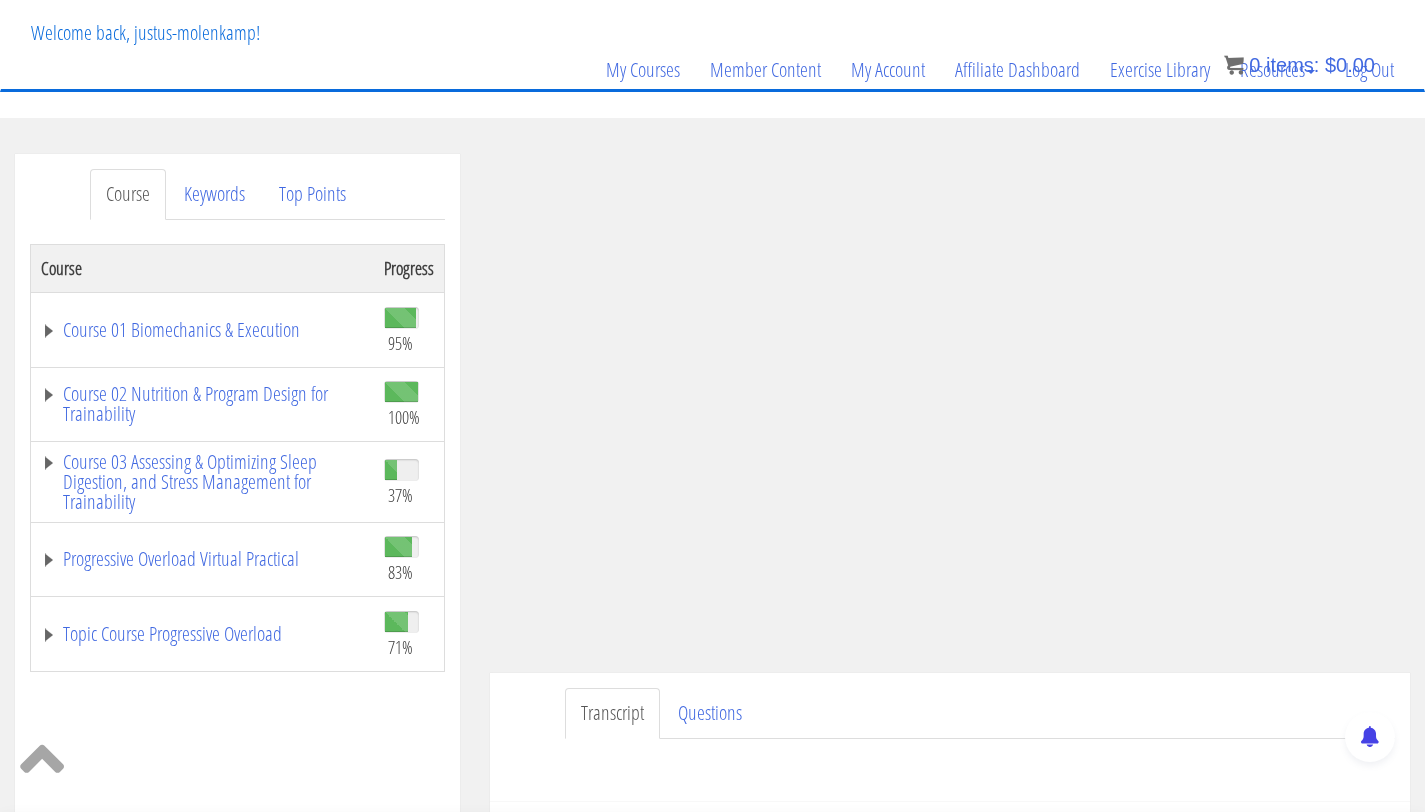 scroll, scrollTop: 0, scrollLeft: 0, axis: both 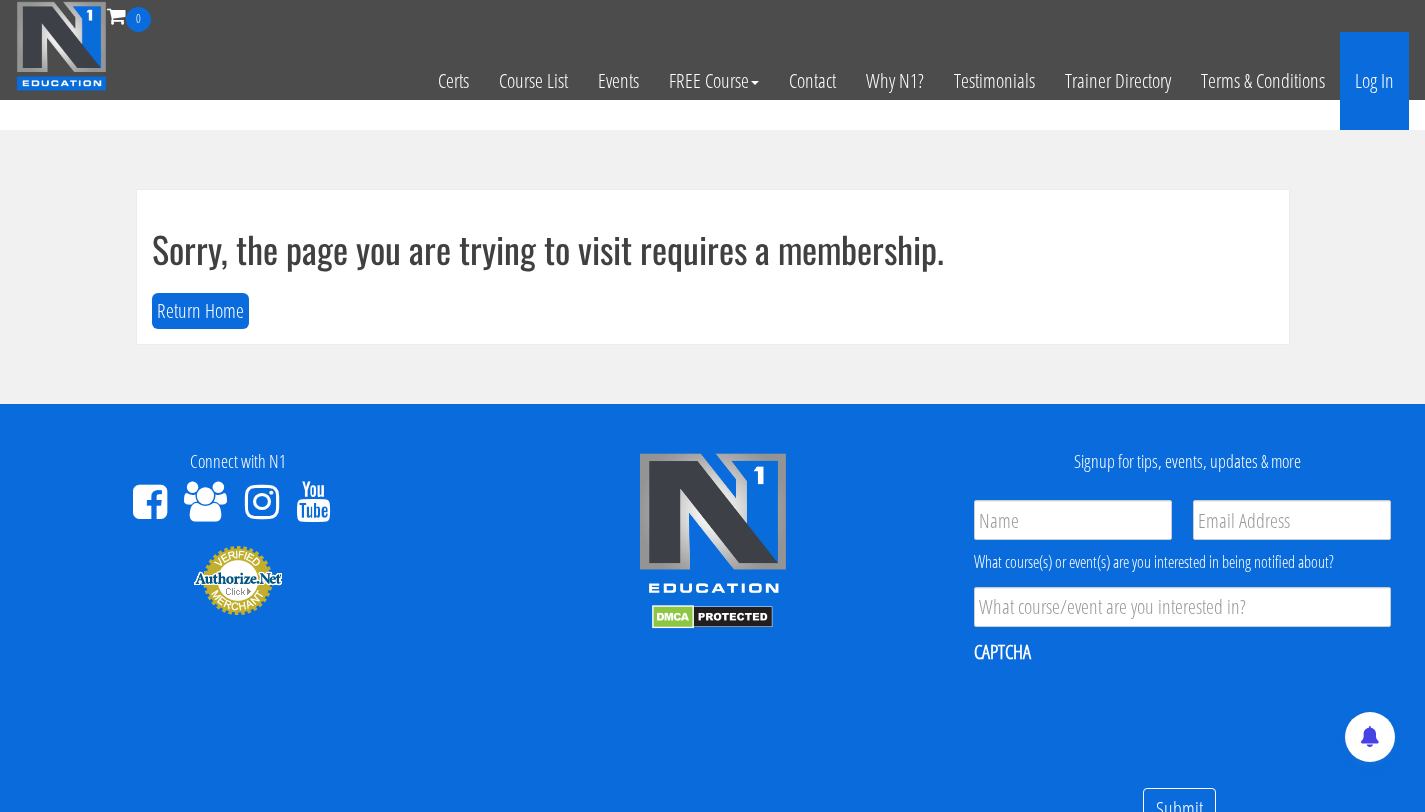 click on "Log In" at bounding box center (1374, 81) 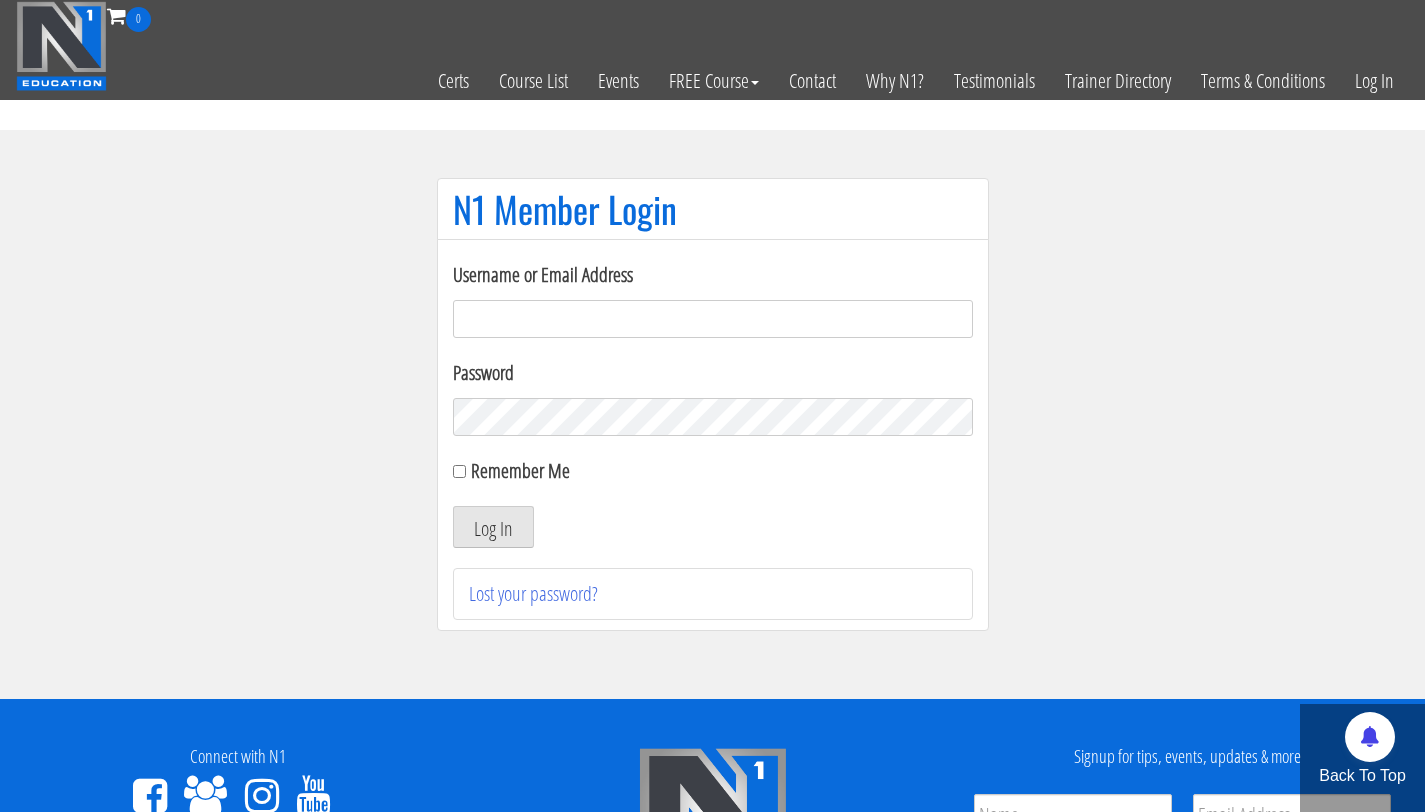 scroll, scrollTop: 0, scrollLeft: 0, axis: both 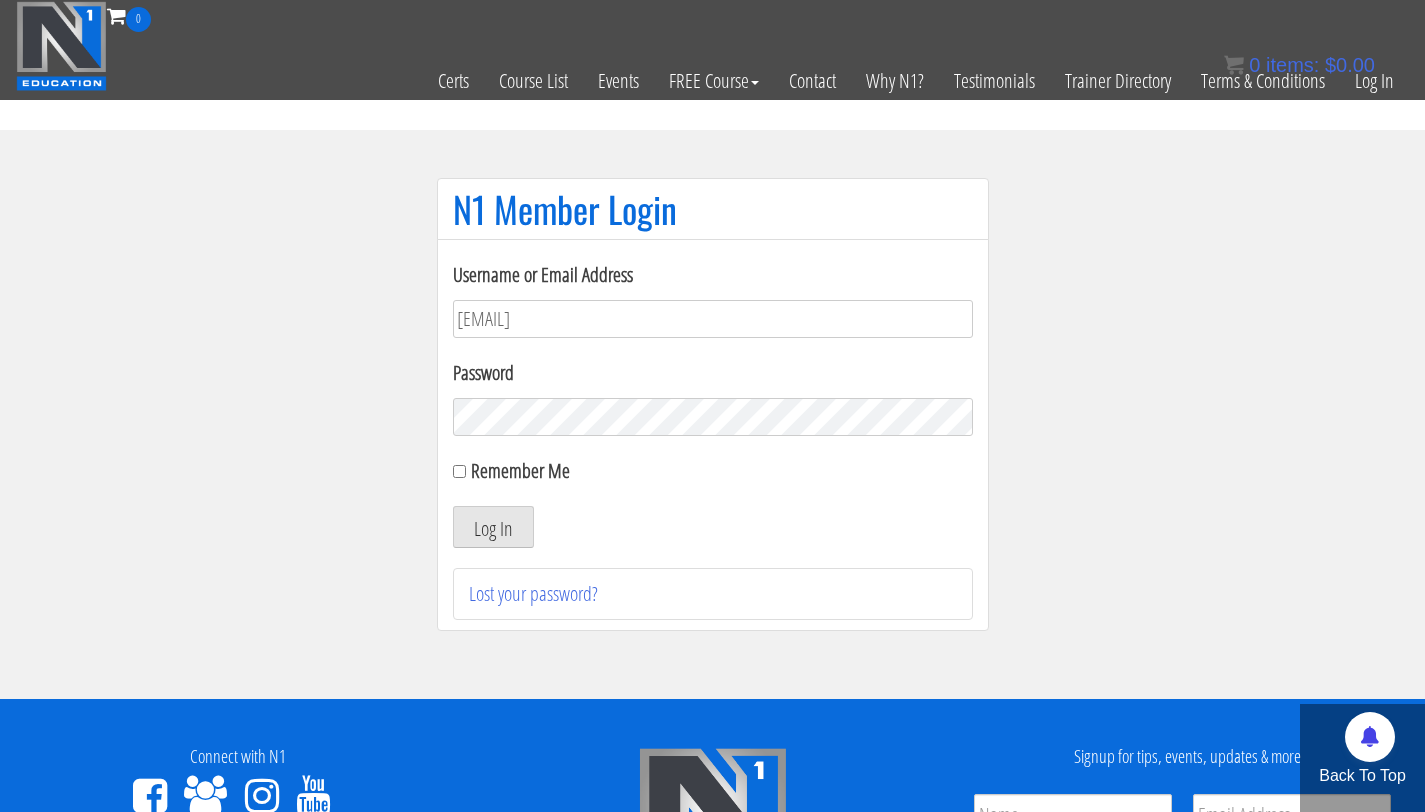 click on "Log In" at bounding box center (493, 527) 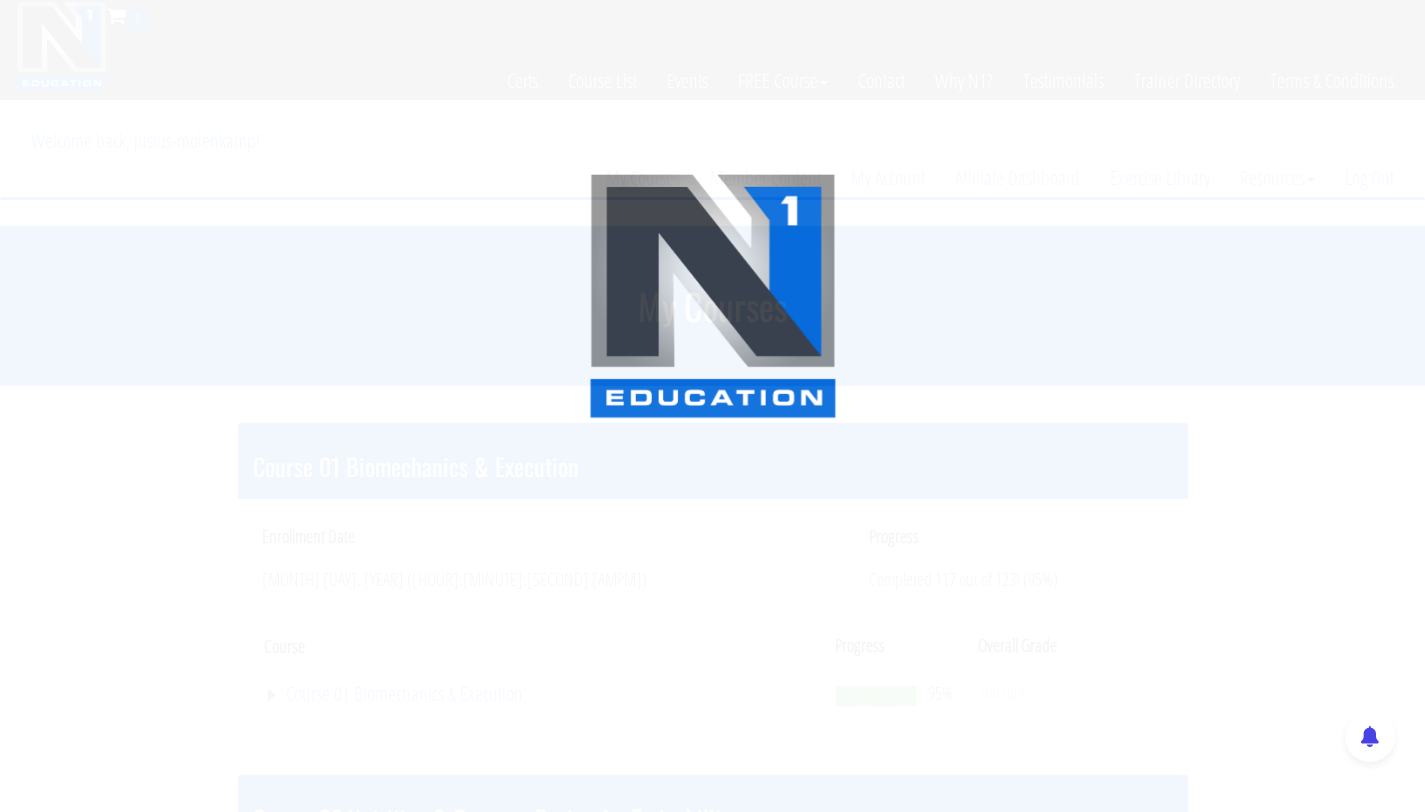 scroll, scrollTop: 0, scrollLeft: 0, axis: both 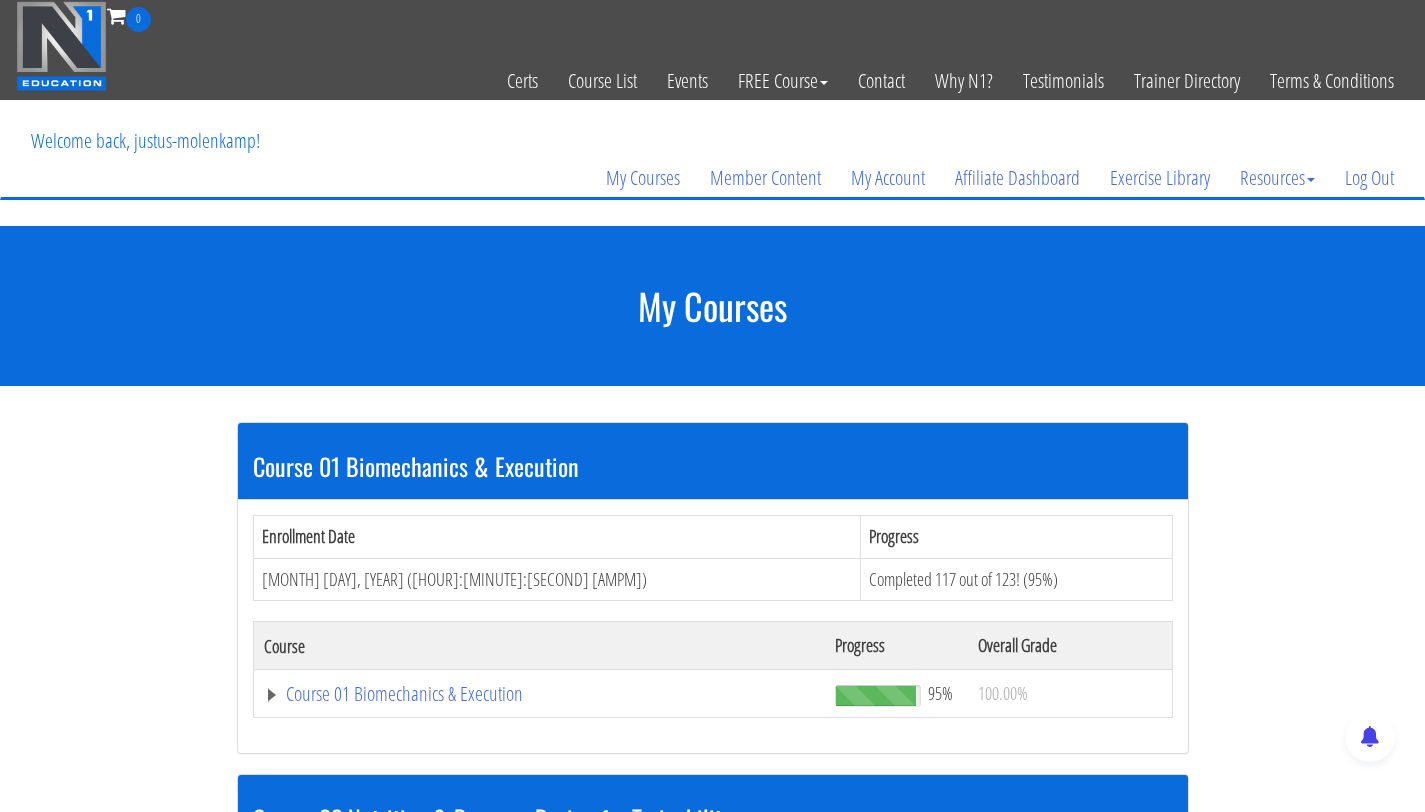 click on "My Courses" at bounding box center [712, 306] 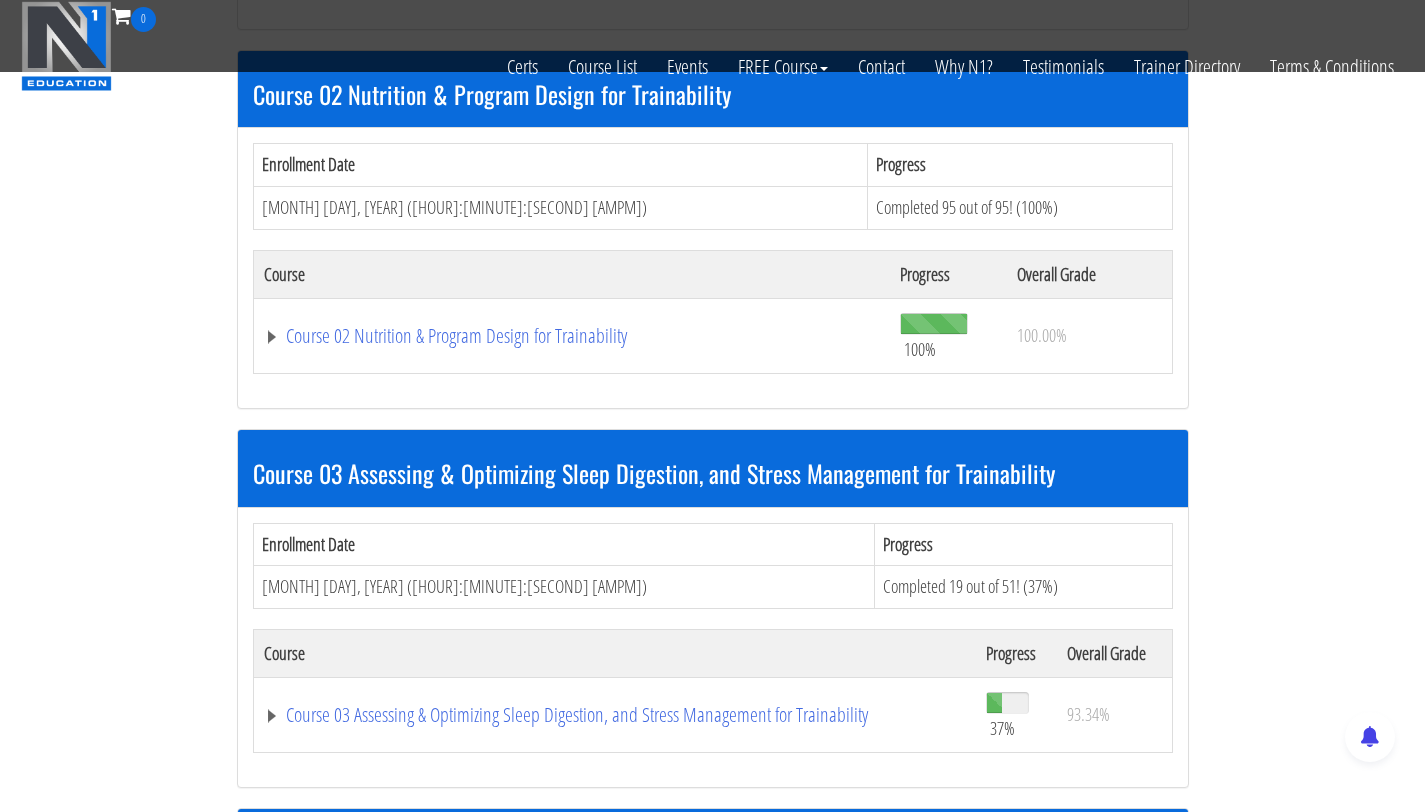 scroll, scrollTop: 618, scrollLeft: 0, axis: vertical 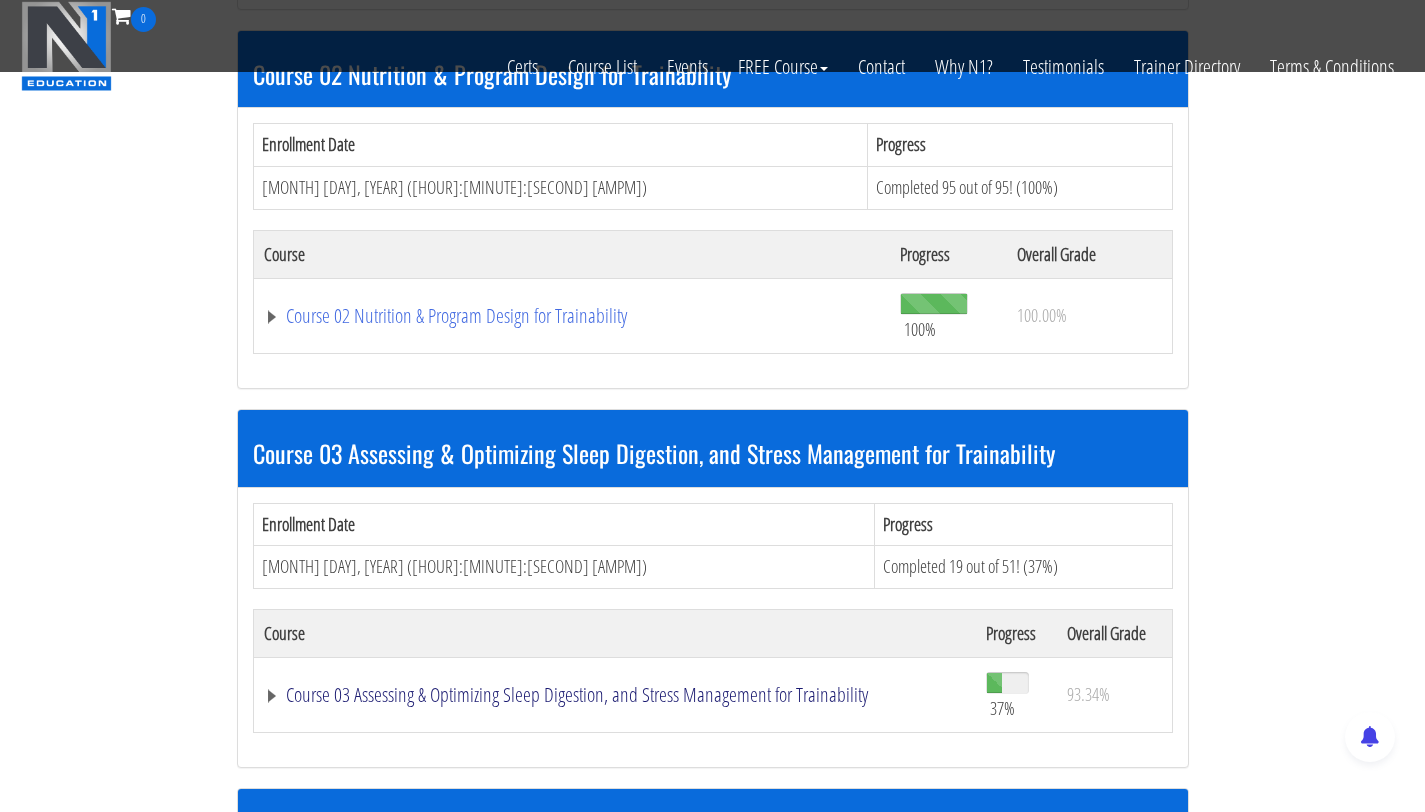 click on "Course 03 Assessing & Optimizing Sleep Digestion, and Stress Management for Trainability" at bounding box center [540, -50] 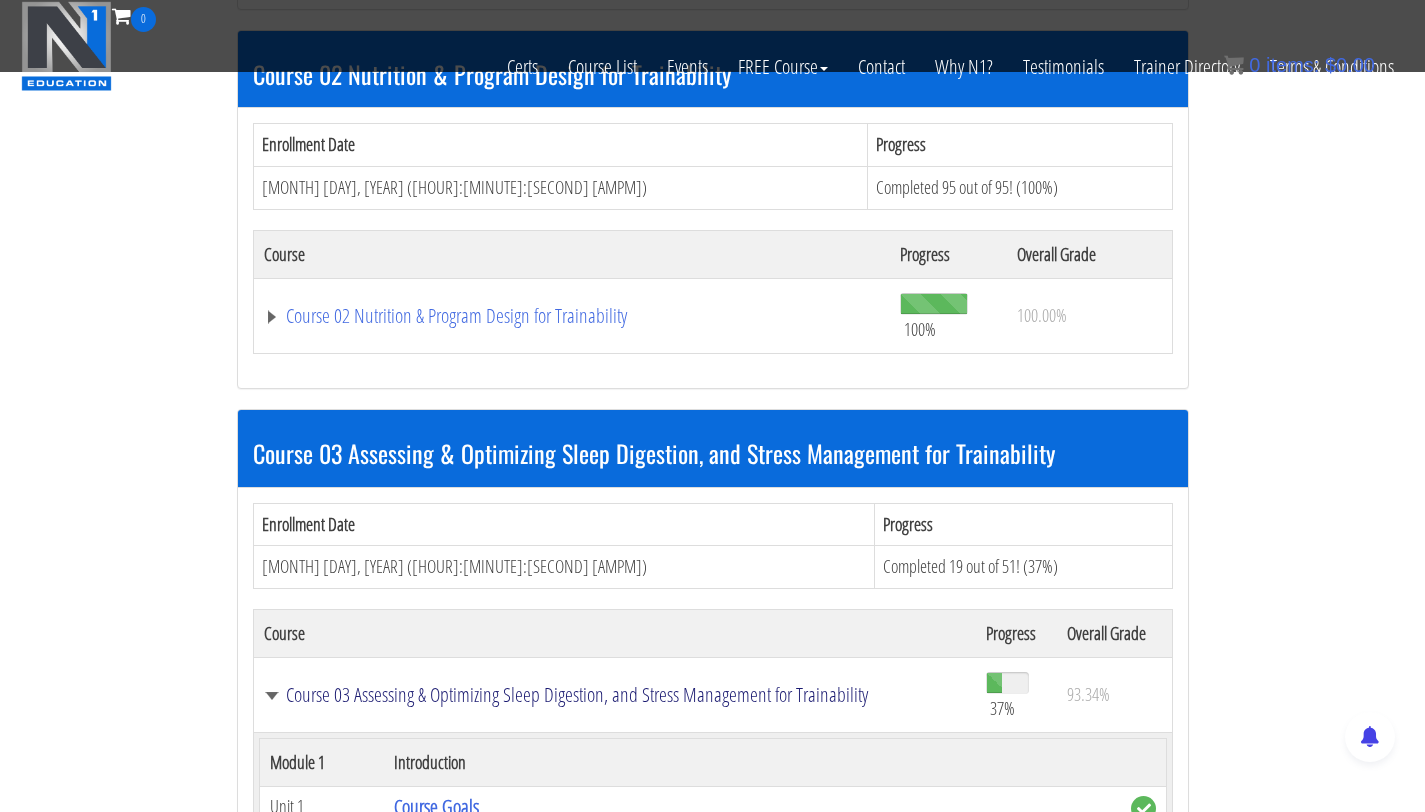 click on "Course 03 Assessing & Optimizing Sleep Digestion, and Stress Management for Trainability" at bounding box center (615, 695) 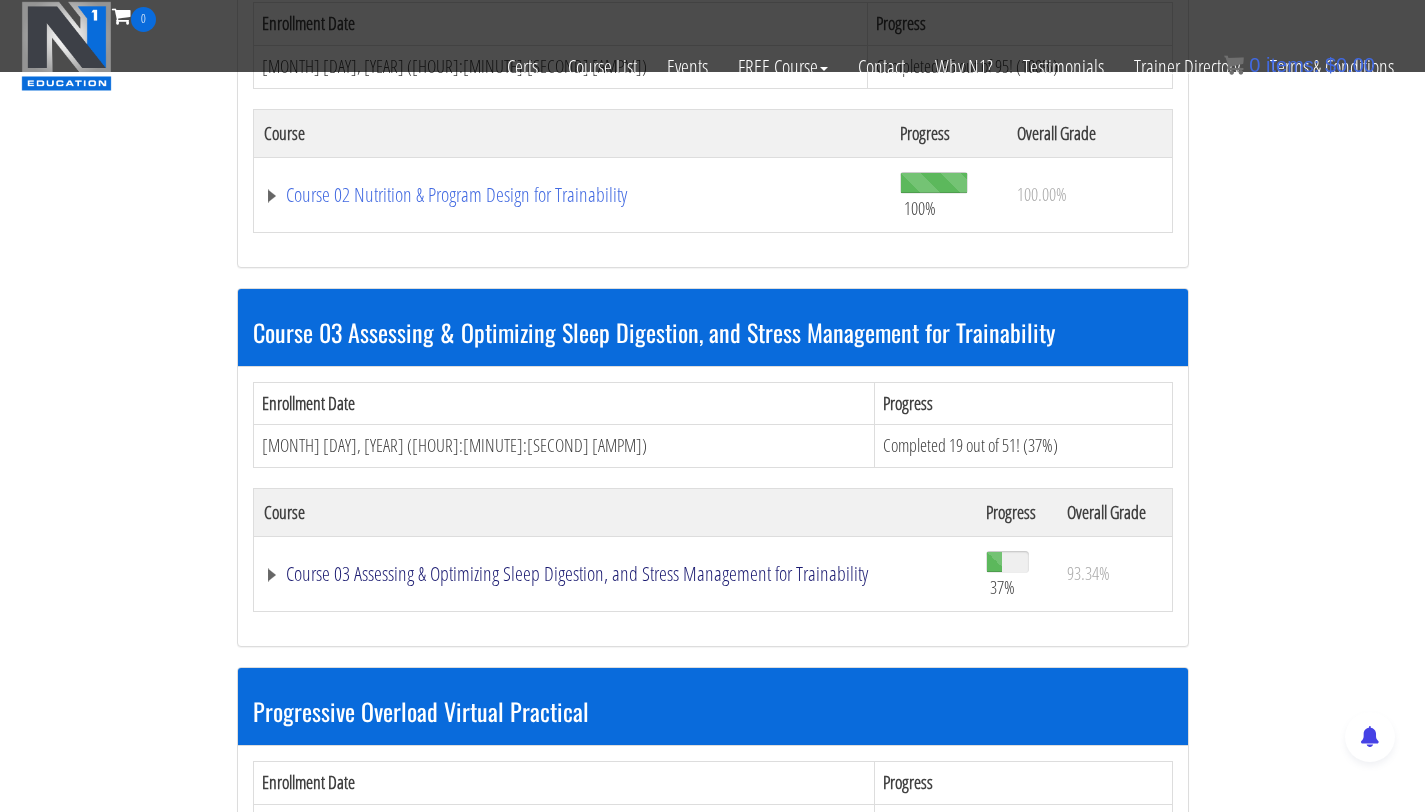 scroll, scrollTop: 752, scrollLeft: 0, axis: vertical 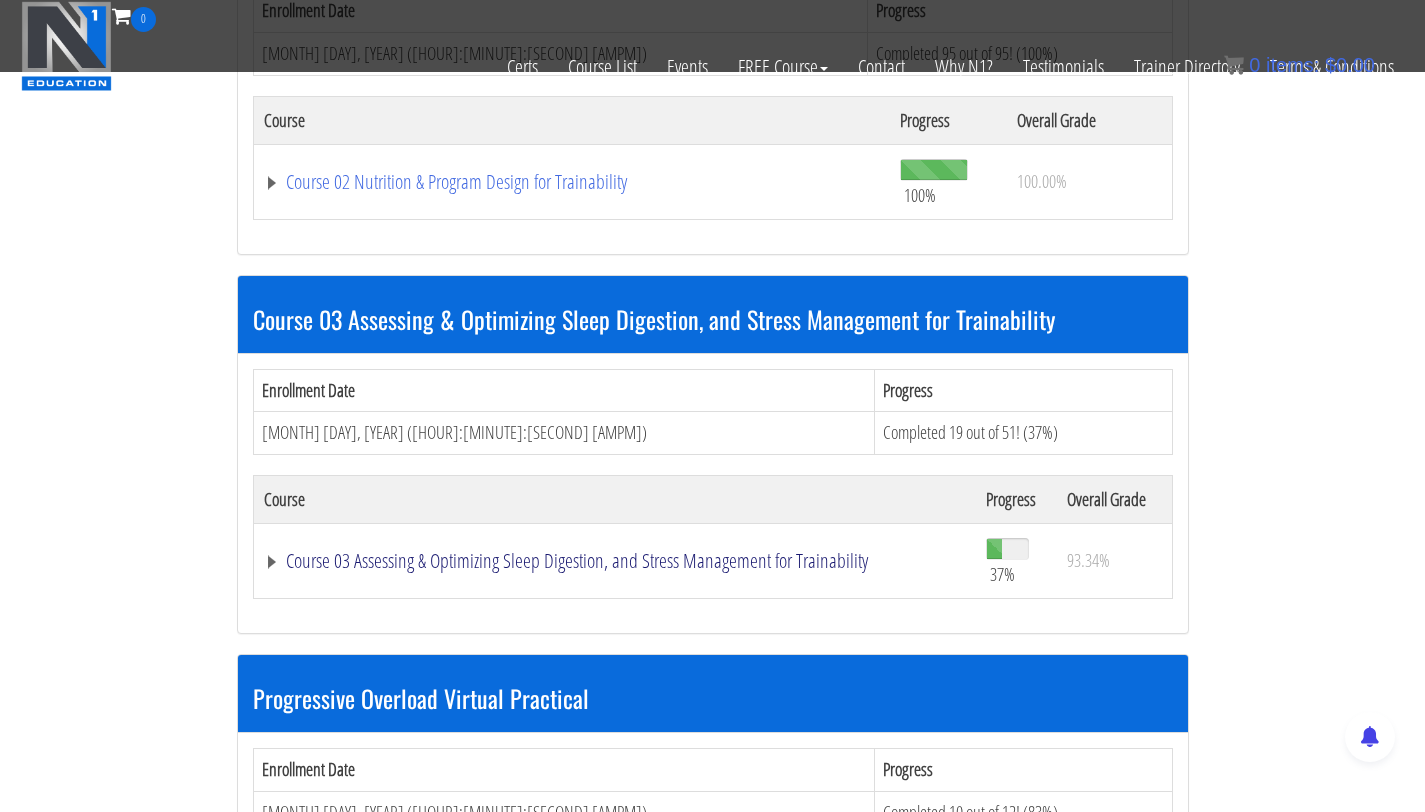 click on "Course 03 Assessing & Optimizing Sleep Digestion, and Stress Management for Trainability" at bounding box center (540, -184) 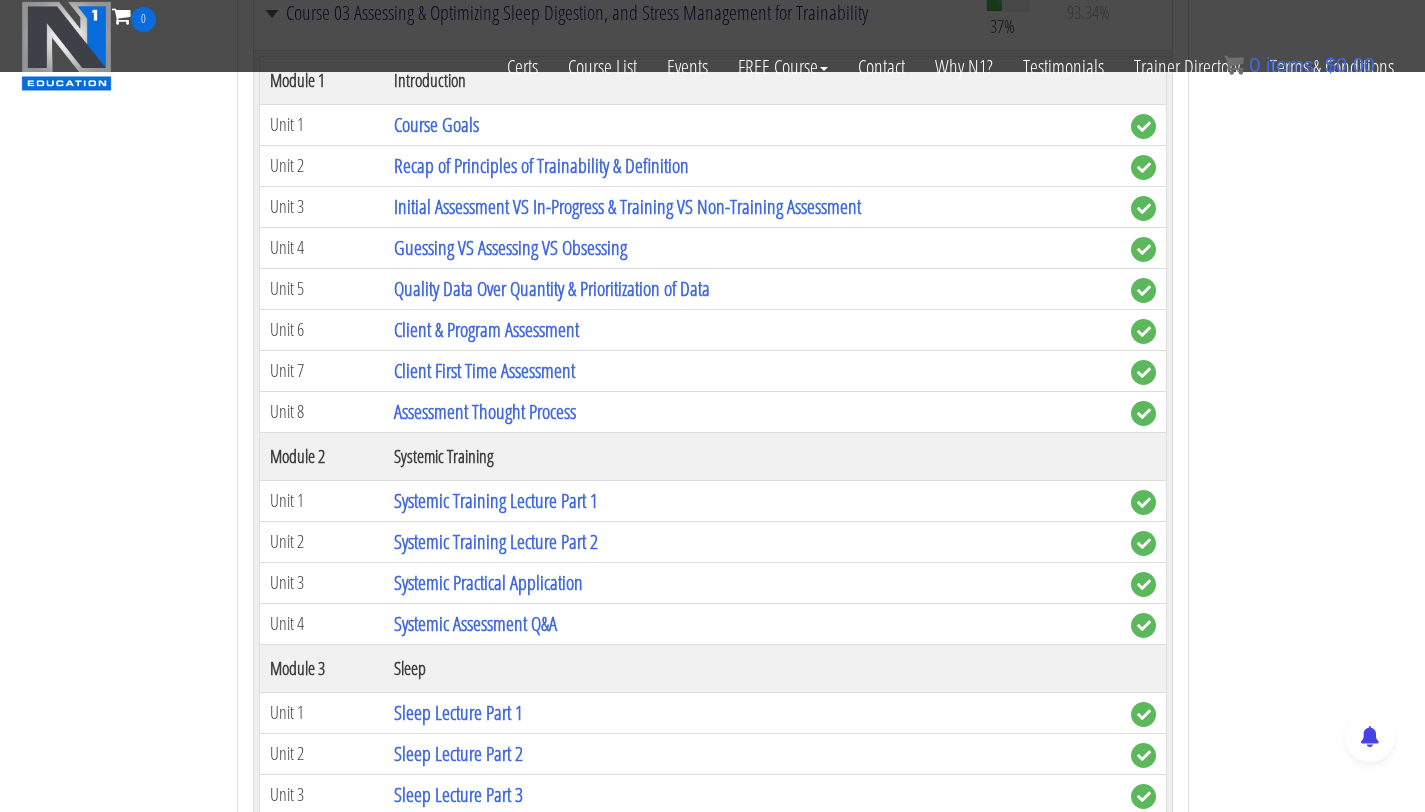 scroll, scrollTop: 1987, scrollLeft: 0, axis: vertical 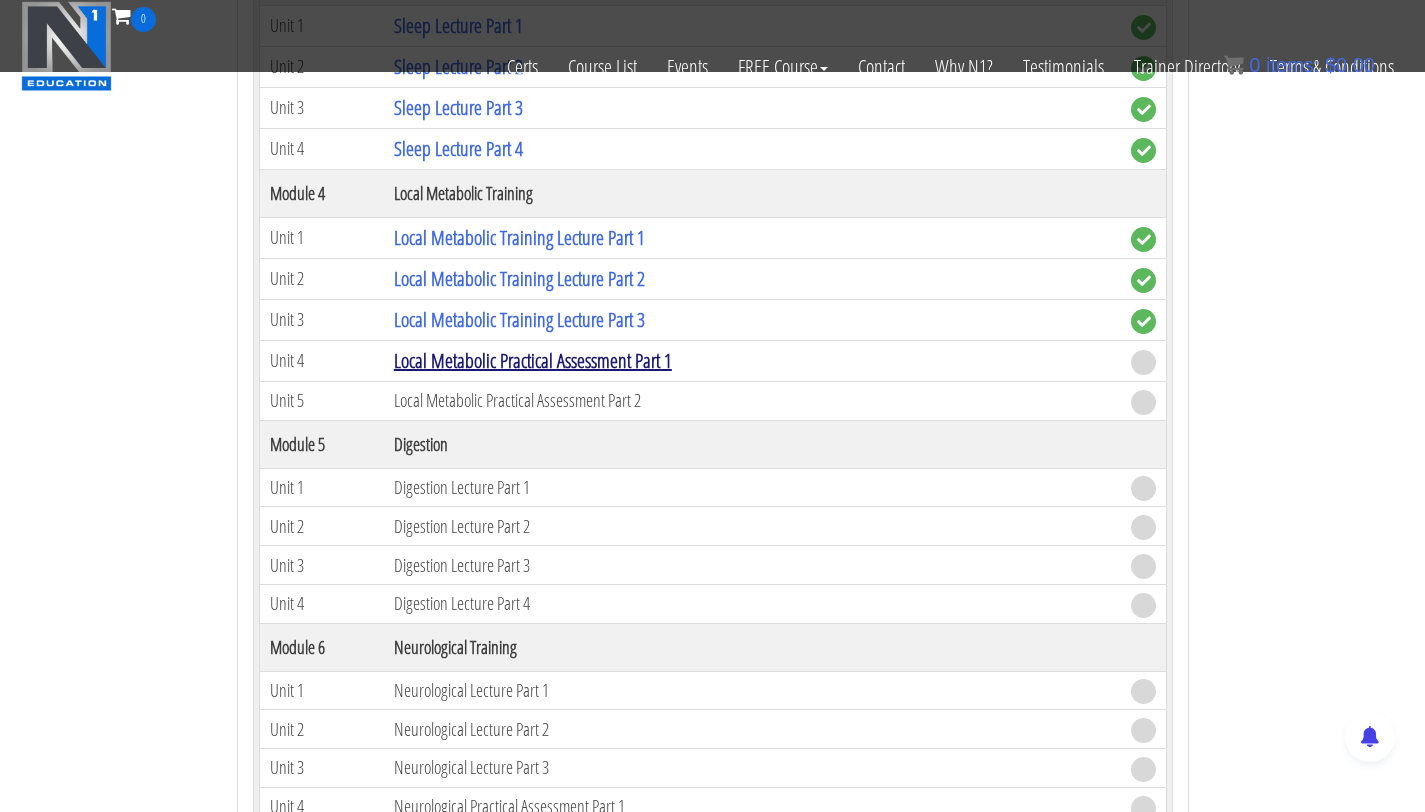 click on "Local Metabolic Practical Assessment Part 1" at bounding box center [533, 360] 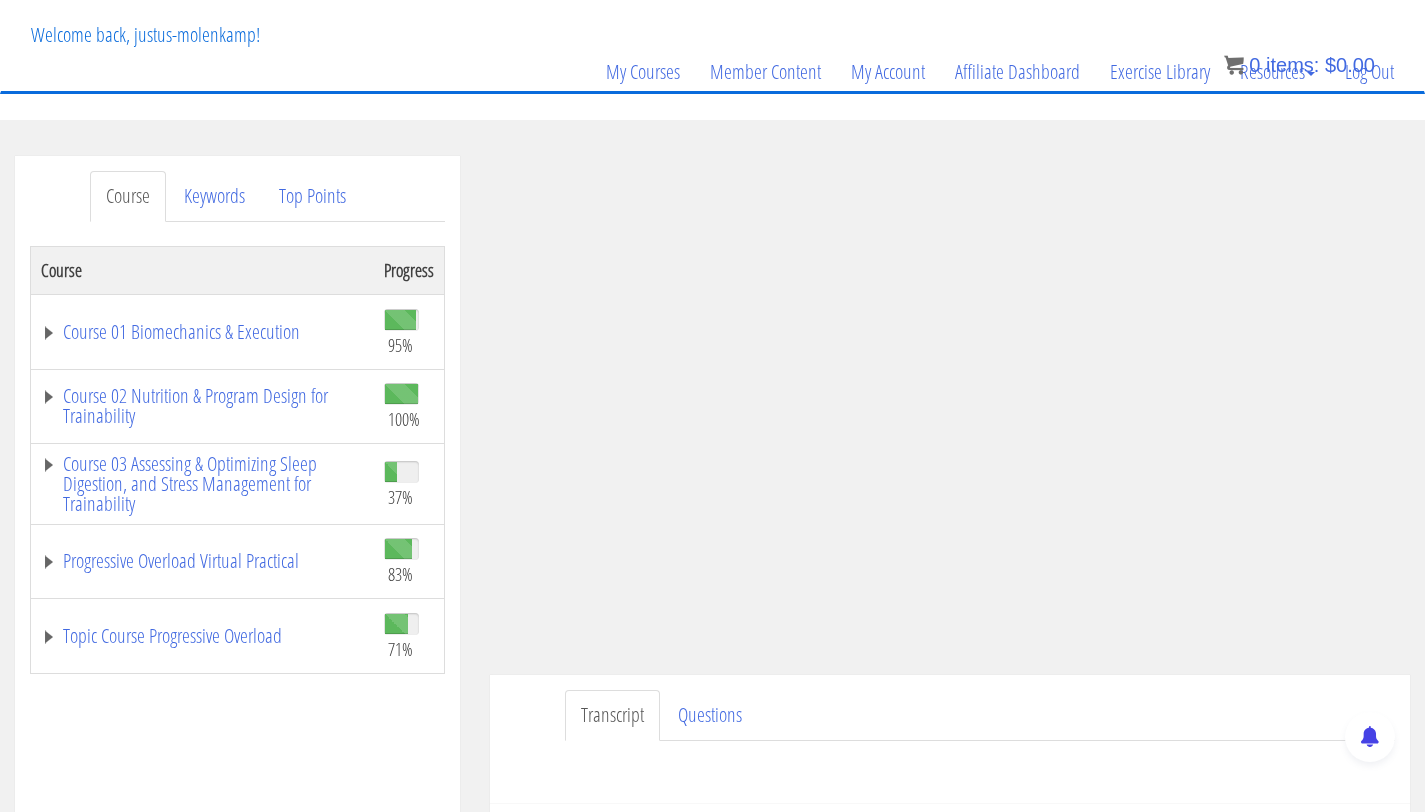 scroll, scrollTop: 234, scrollLeft: 0, axis: vertical 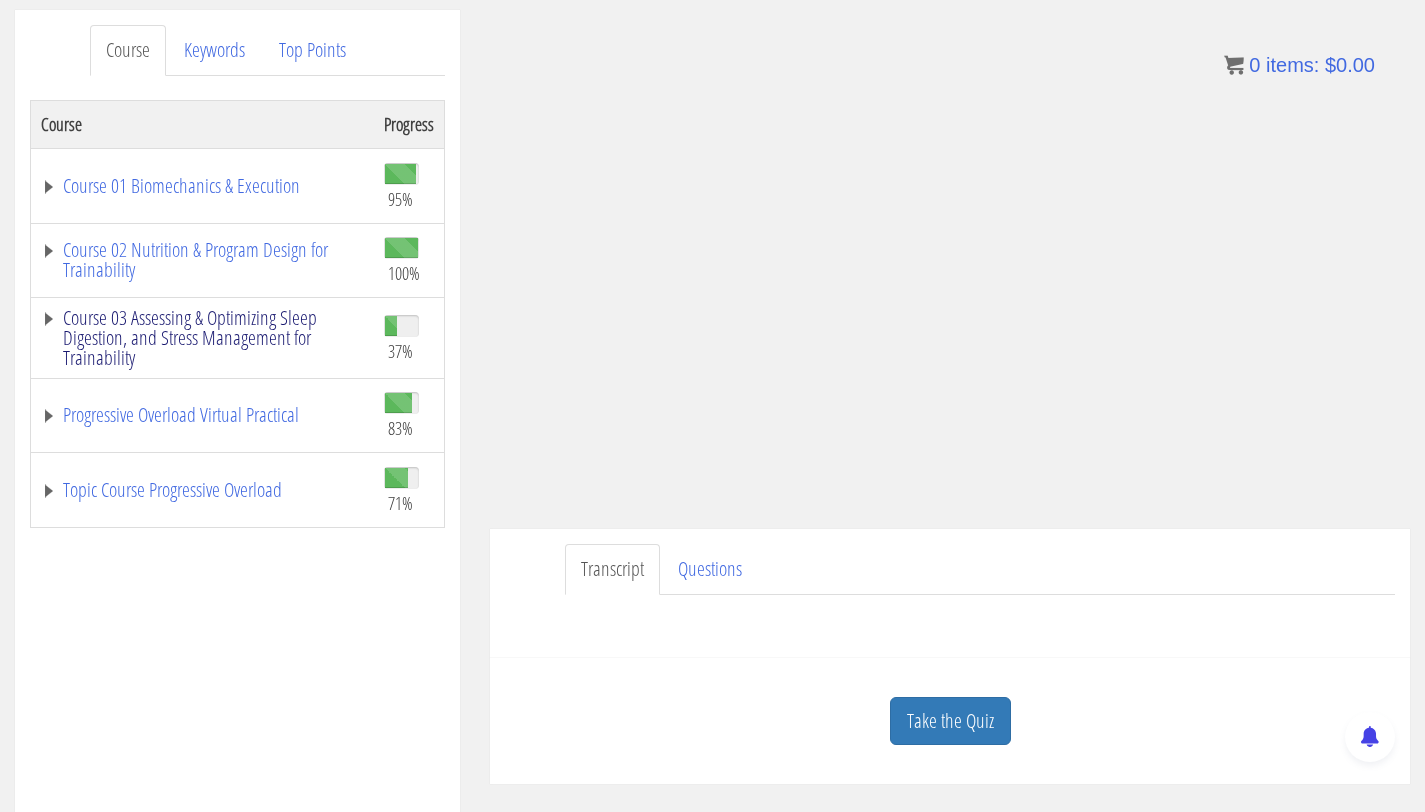 click on "Course 03 Assessing & Optimizing Sleep Digestion, and Stress Management for Trainability" at bounding box center [202, 338] 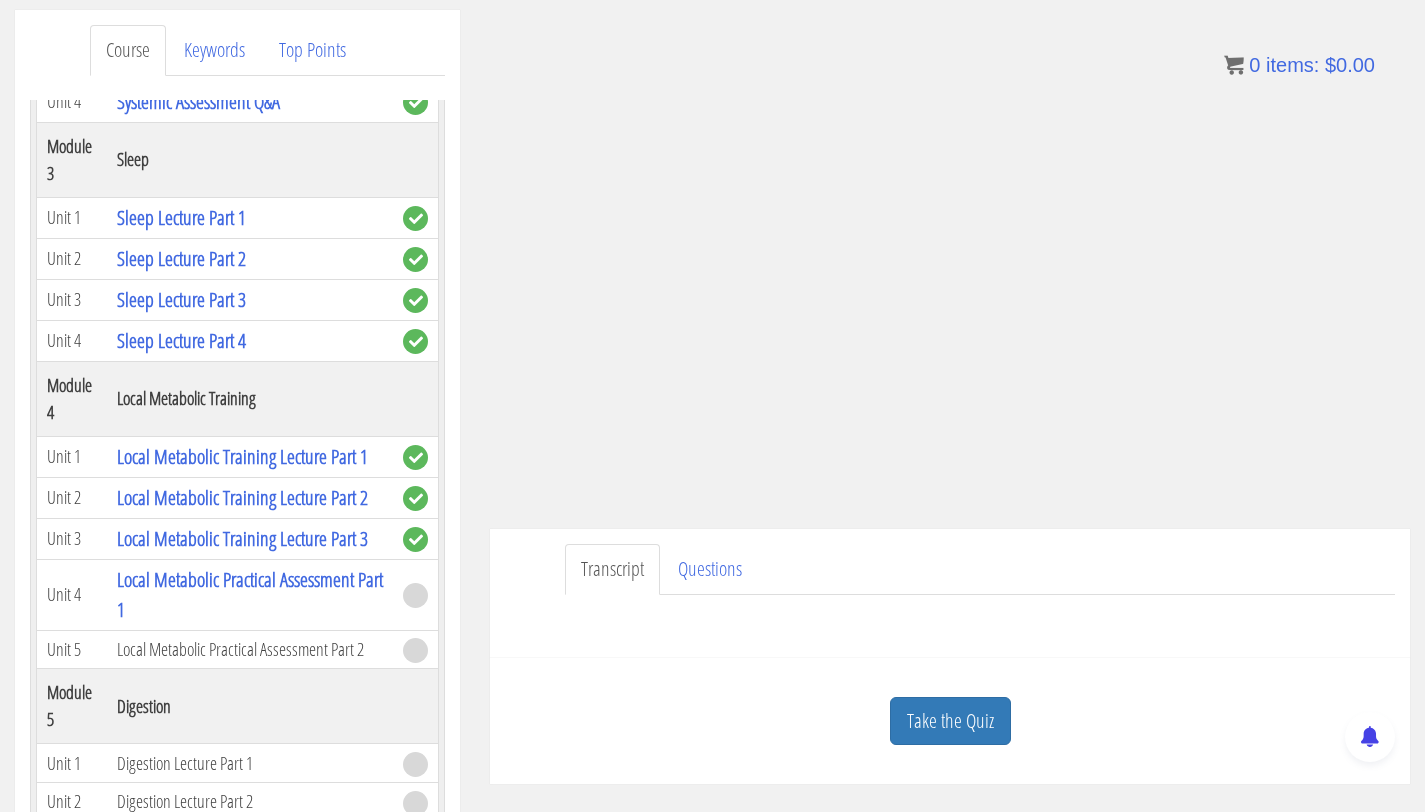 scroll, scrollTop: 996, scrollLeft: 0, axis: vertical 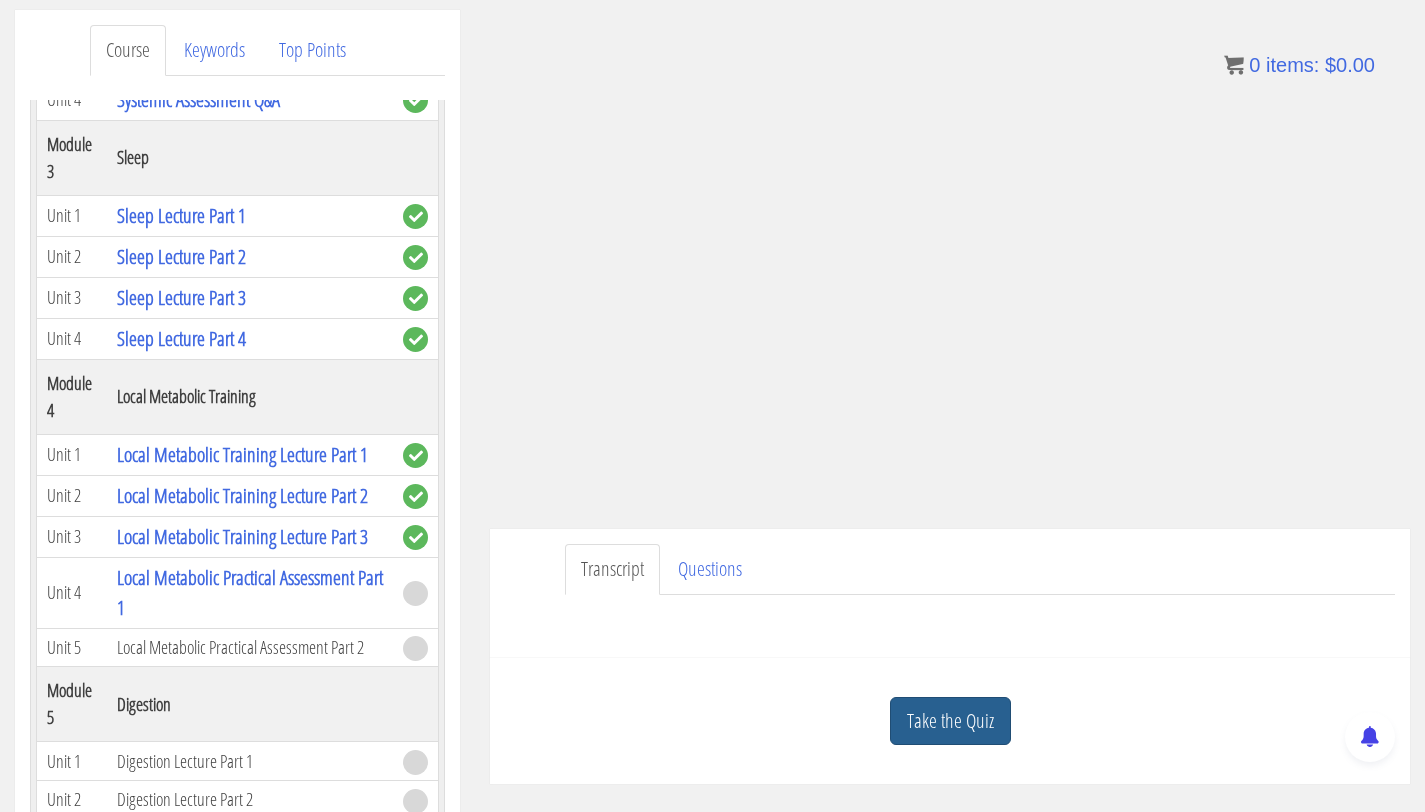 click on "Take the Quiz" at bounding box center [950, 721] 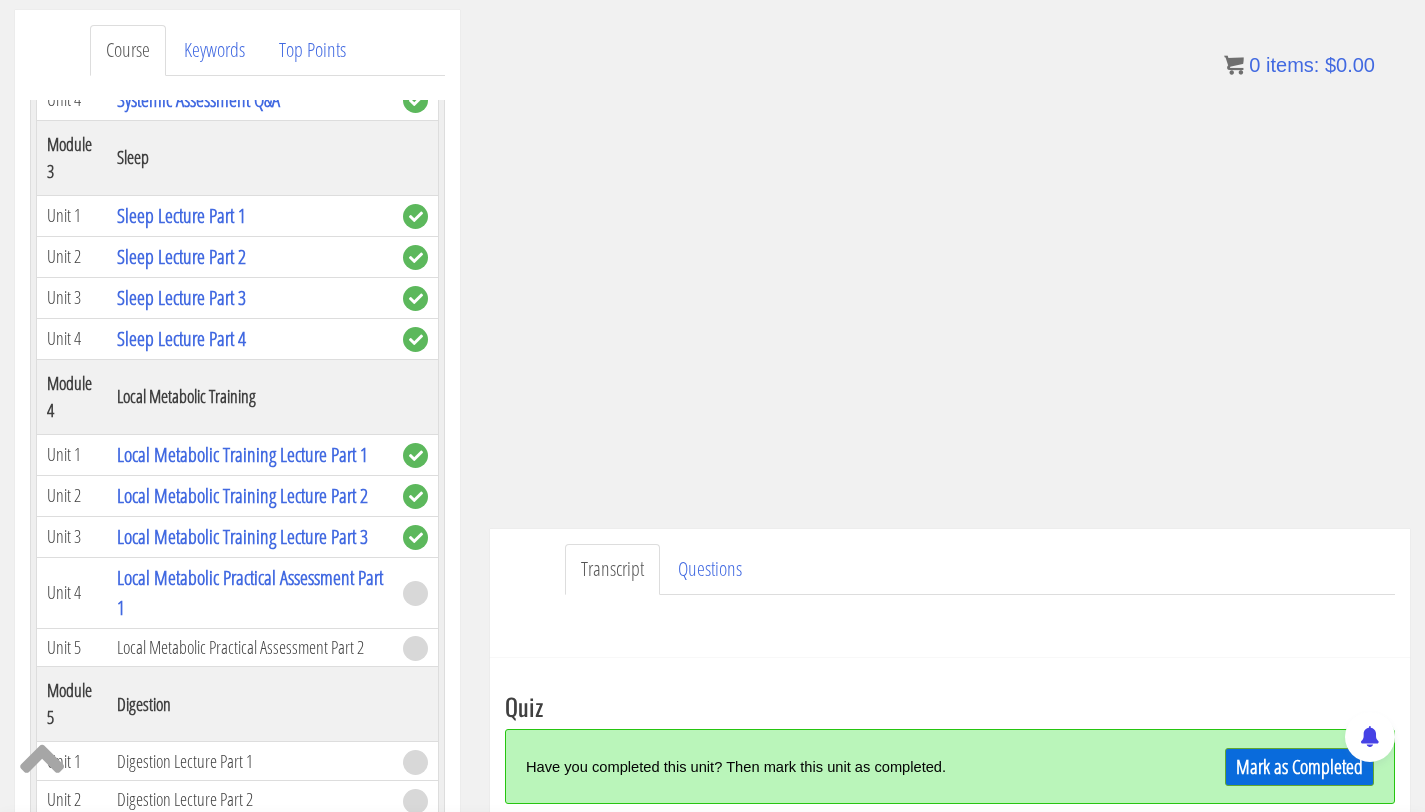 scroll, scrollTop: 631, scrollLeft: 0, axis: vertical 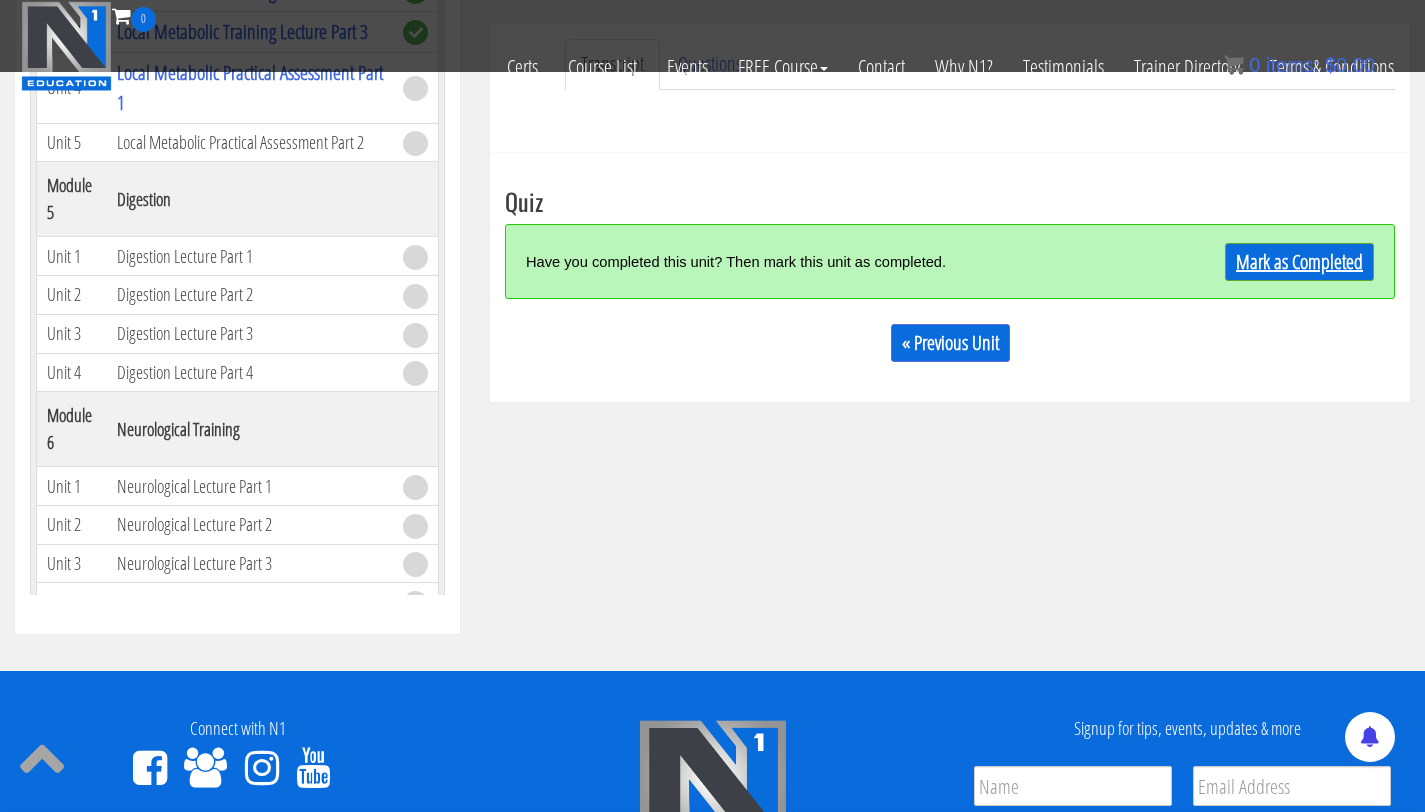click on "Mark as Completed" at bounding box center [1299, 262] 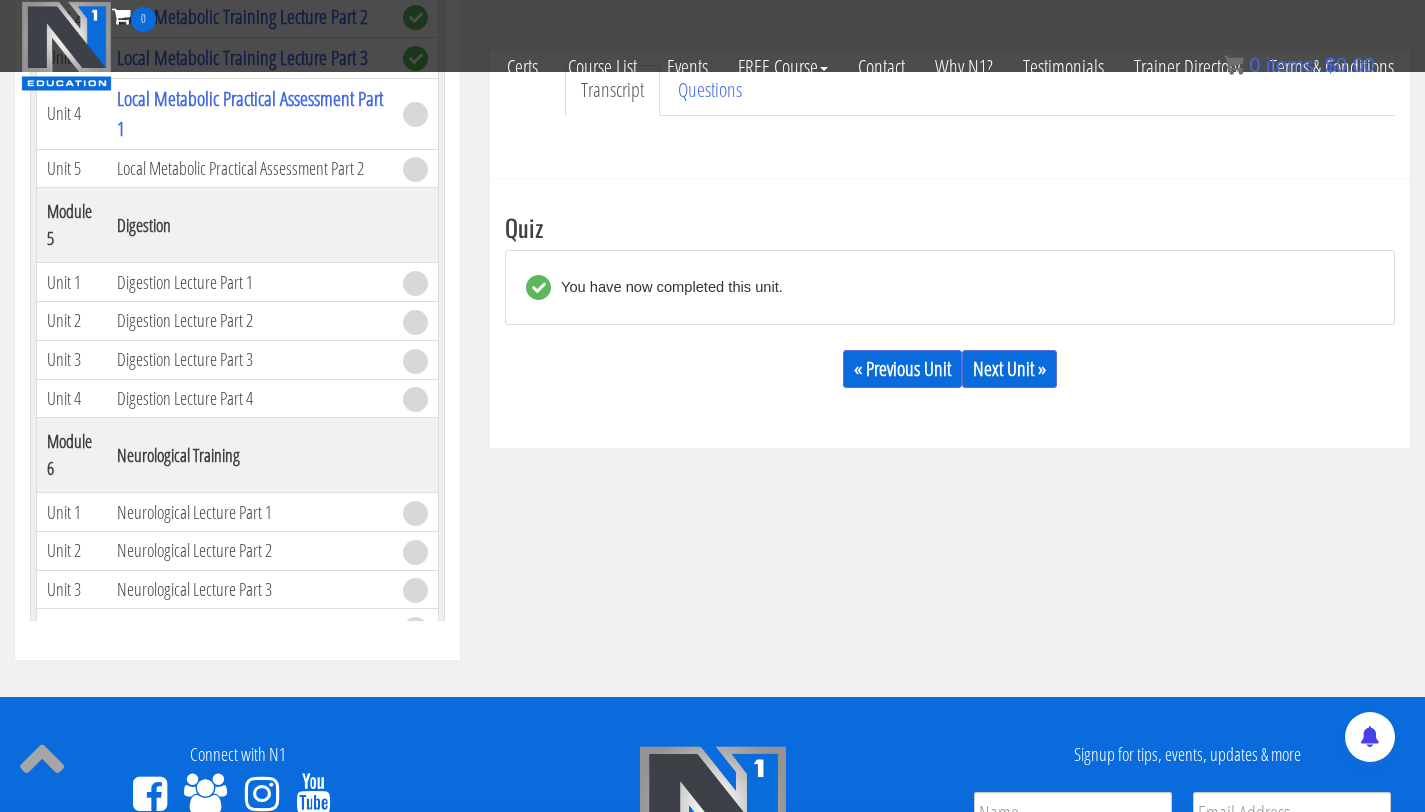scroll, scrollTop: 603, scrollLeft: 0, axis: vertical 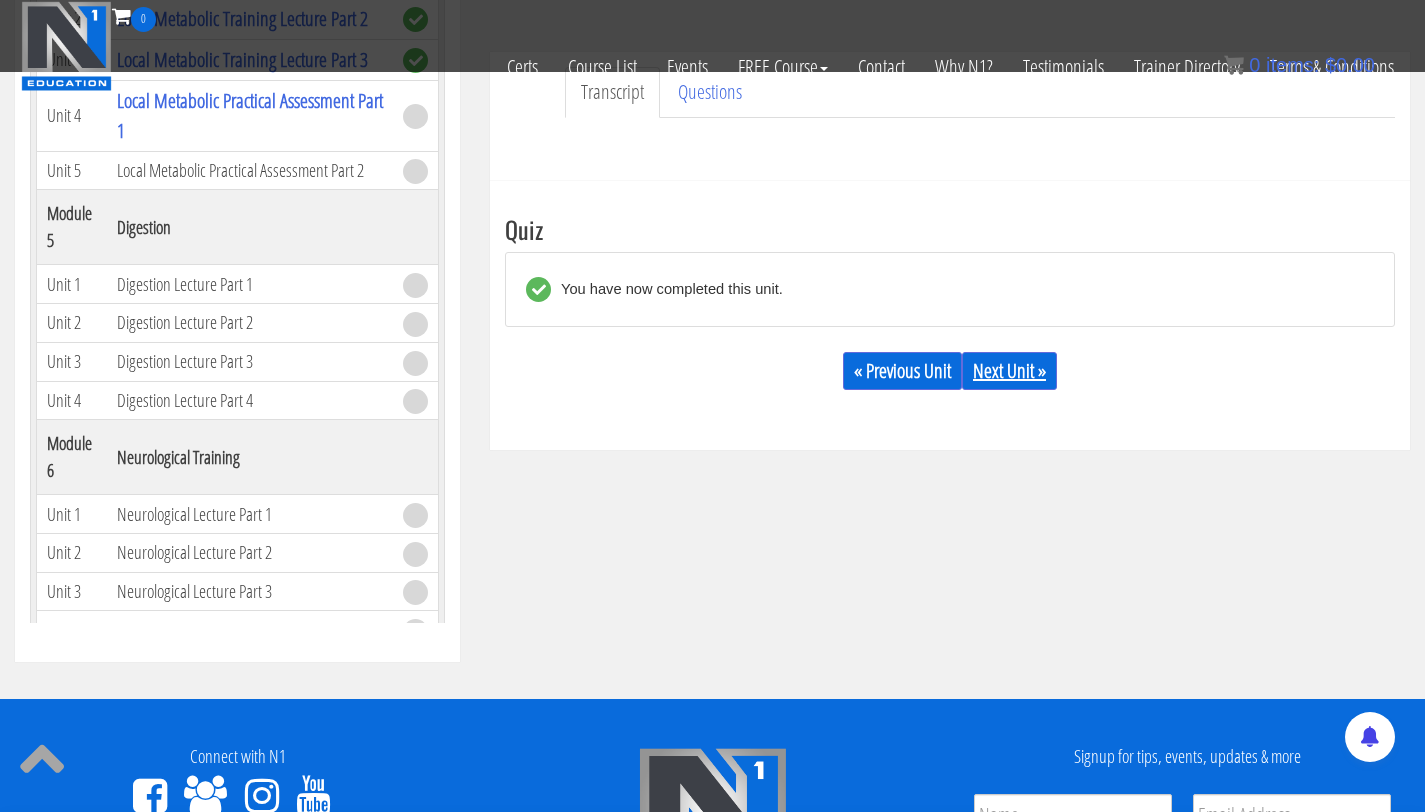 click on "Next Unit »" at bounding box center [1009, 371] 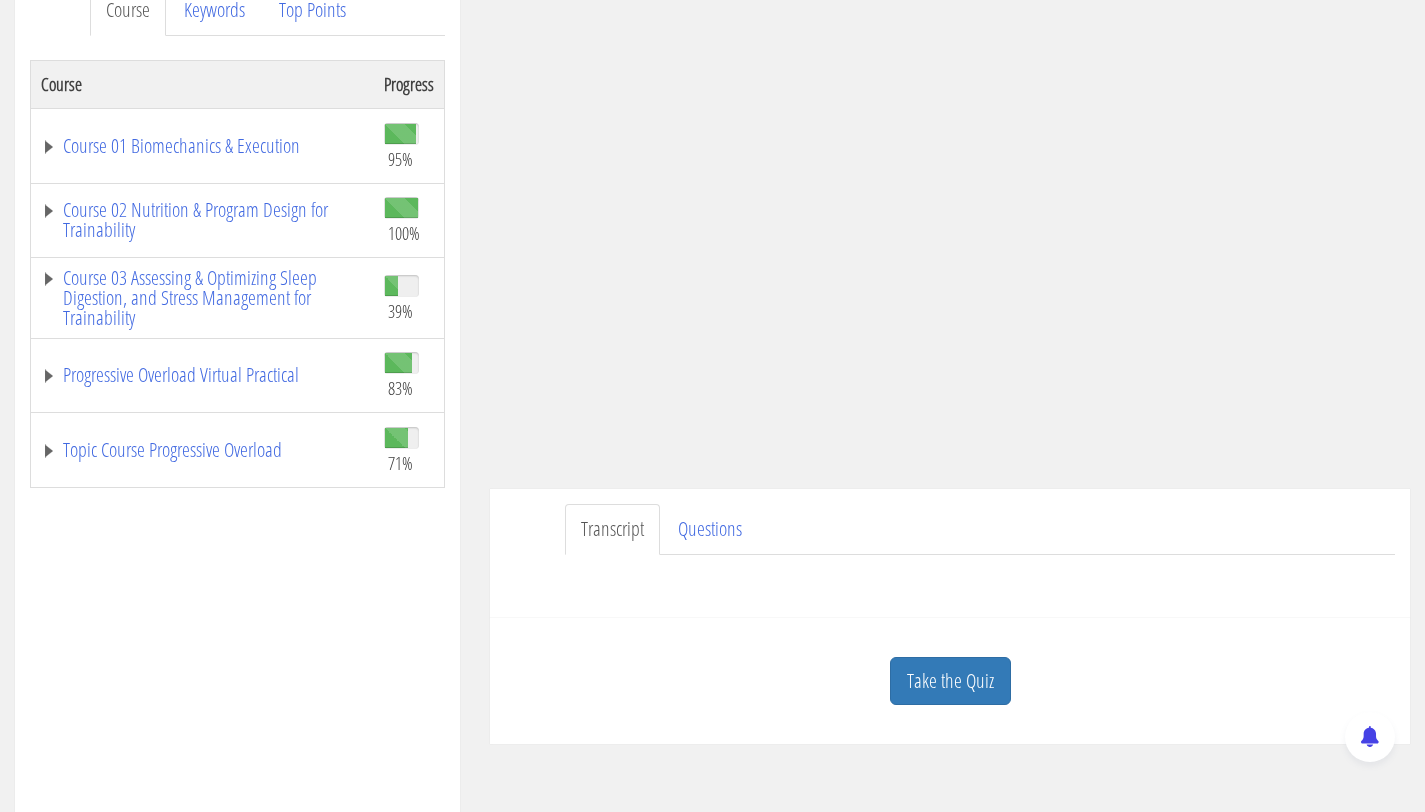 scroll, scrollTop: 325, scrollLeft: 0, axis: vertical 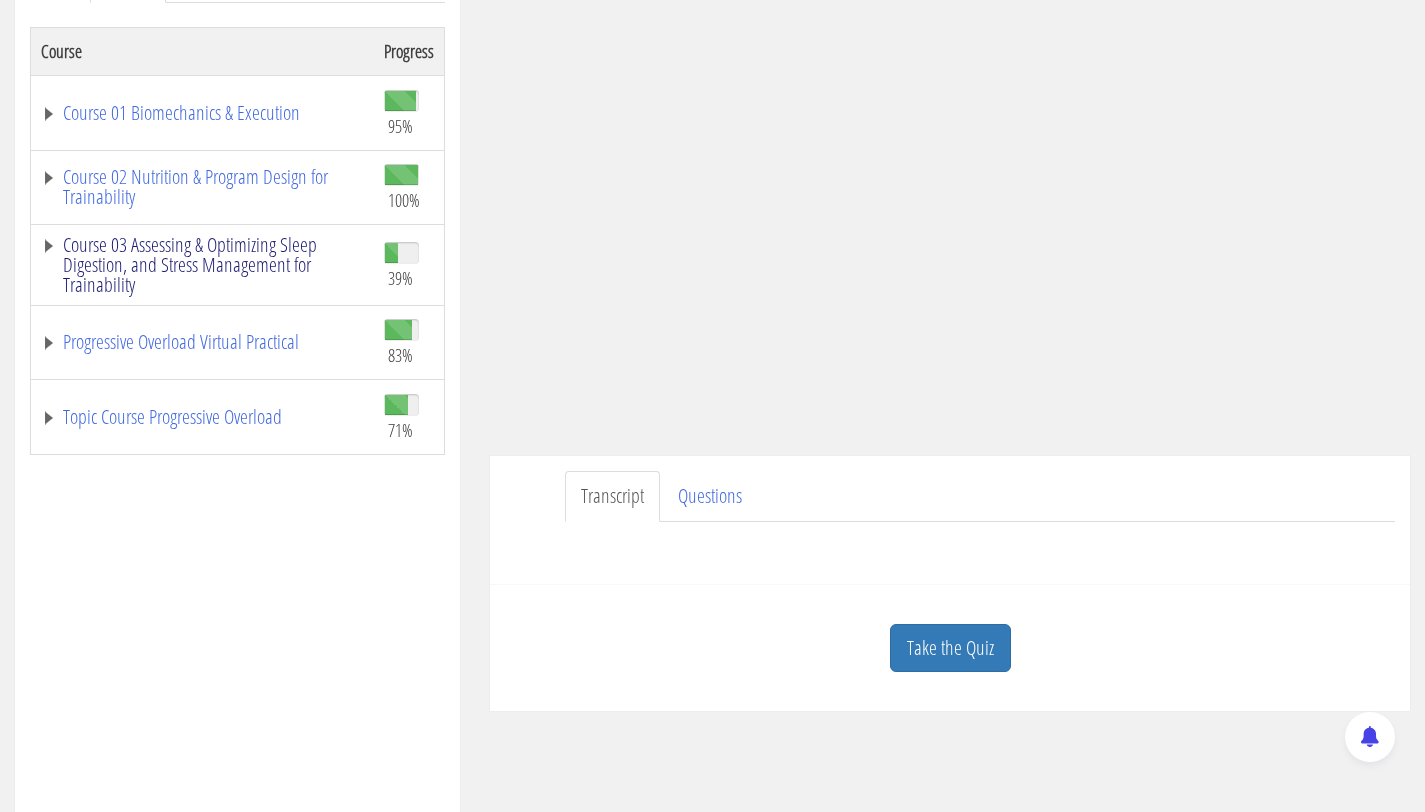 click on "Course 03 Assessing & Optimizing Sleep Digestion, and Stress Management for Trainability" at bounding box center [202, 265] 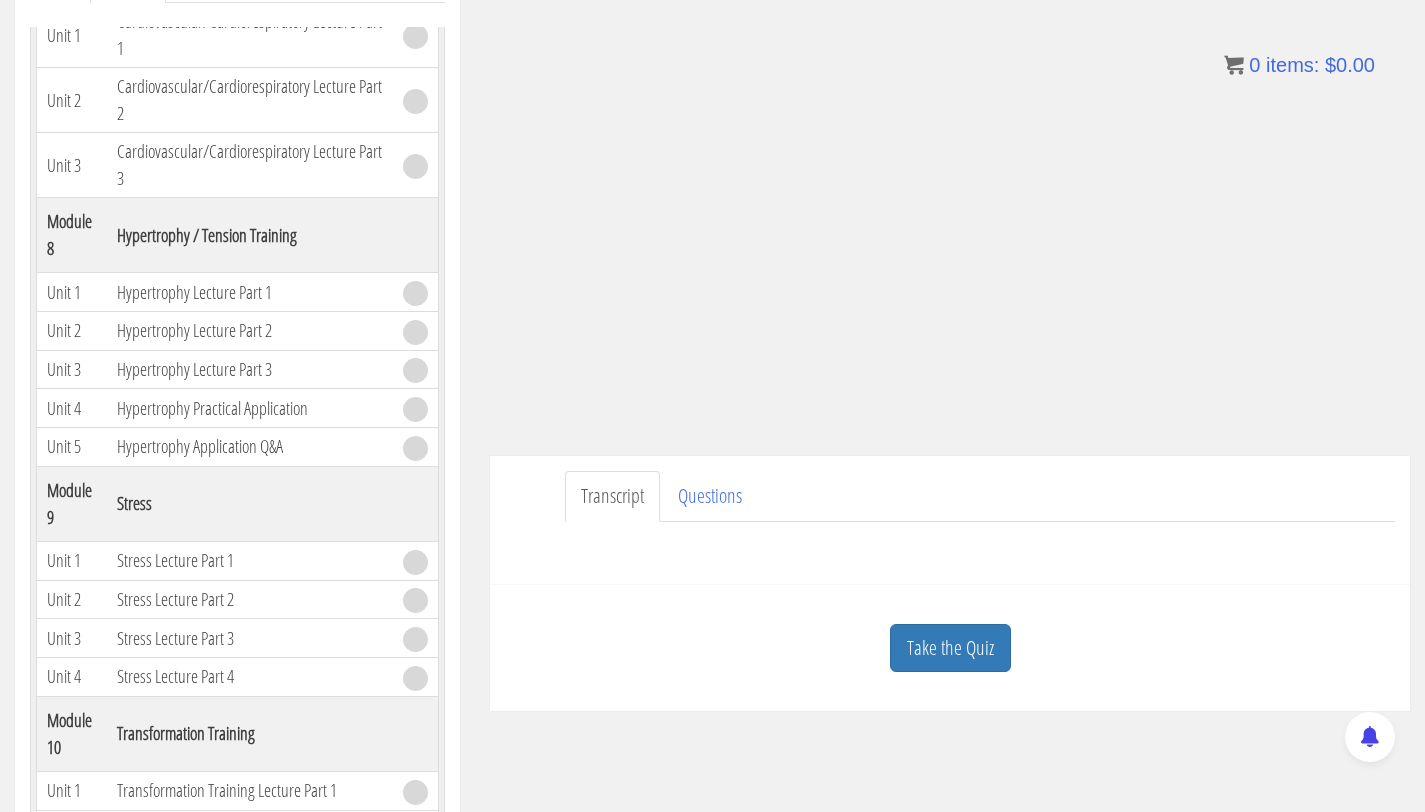 scroll, scrollTop: 2627, scrollLeft: 0, axis: vertical 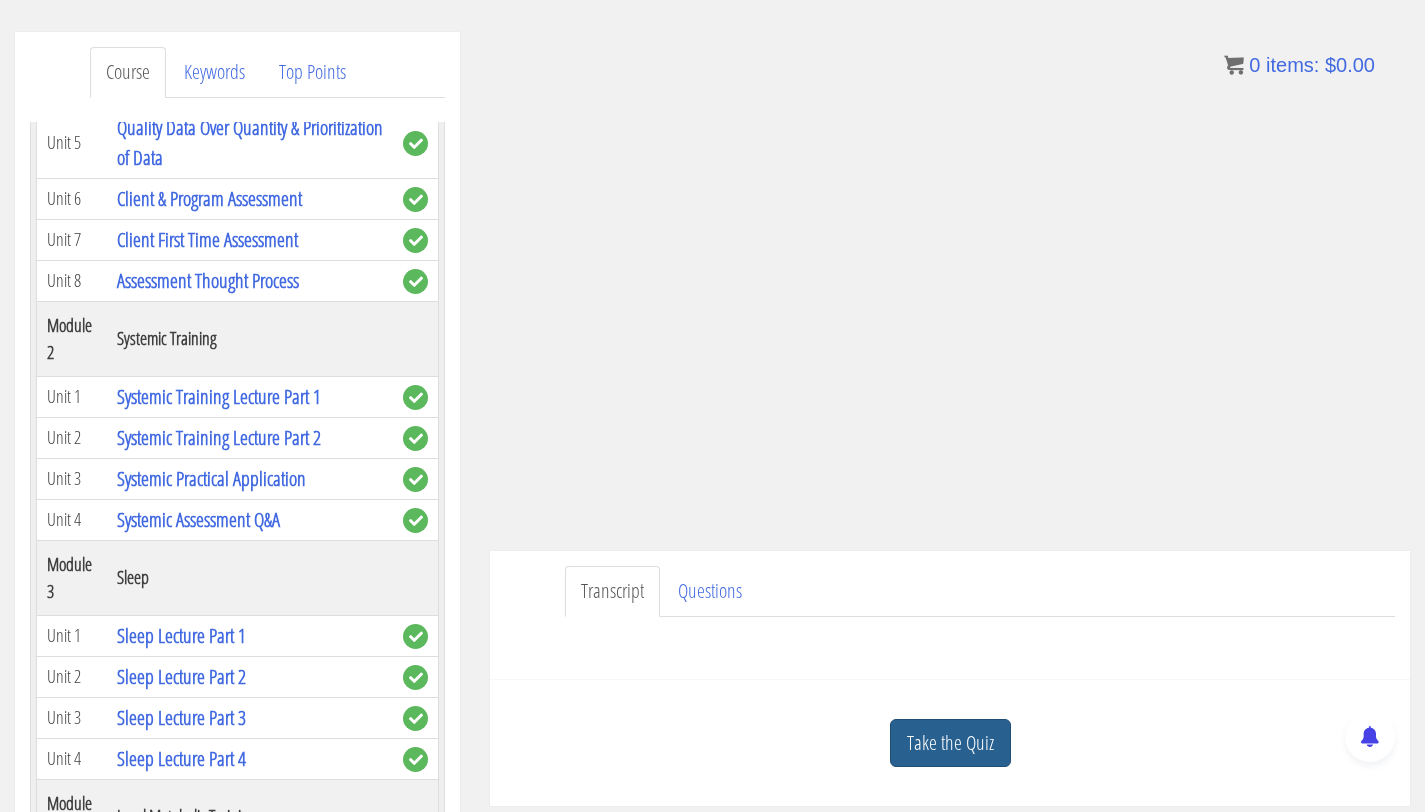 click on "Take the Quiz" at bounding box center [950, 743] 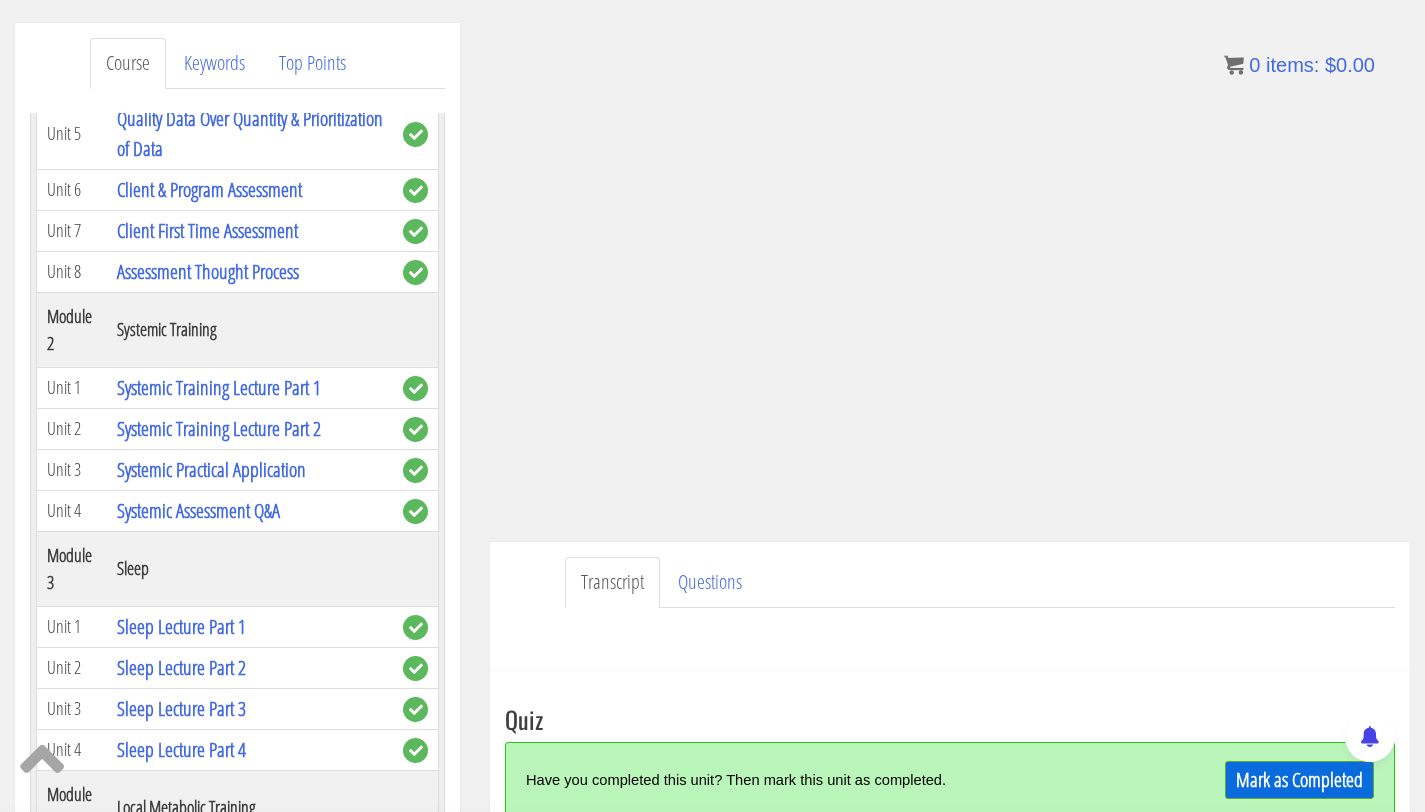 scroll, scrollTop: 220, scrollLeft: 0, axis: vertical 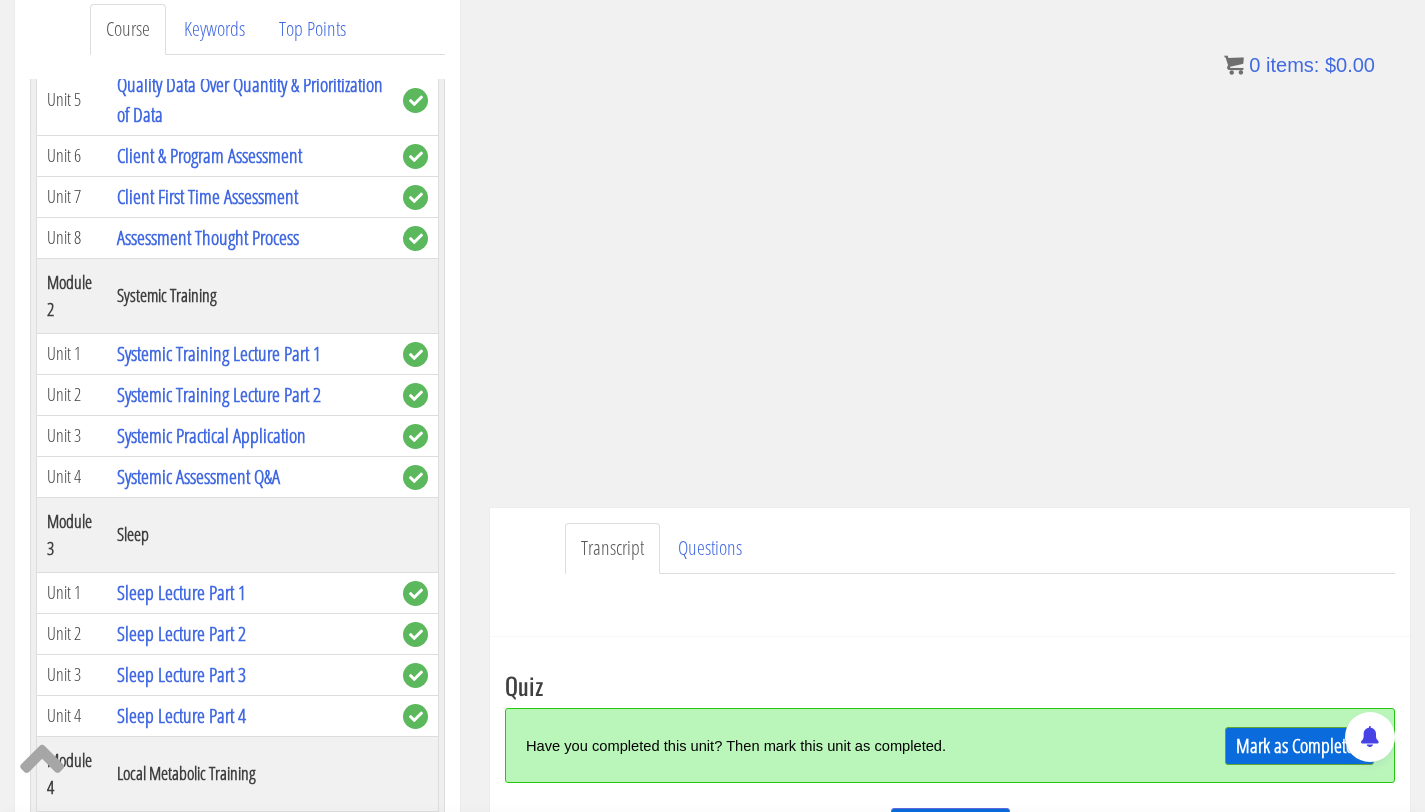 click on "Transcript
Questions" at bounding box center (980, 548) 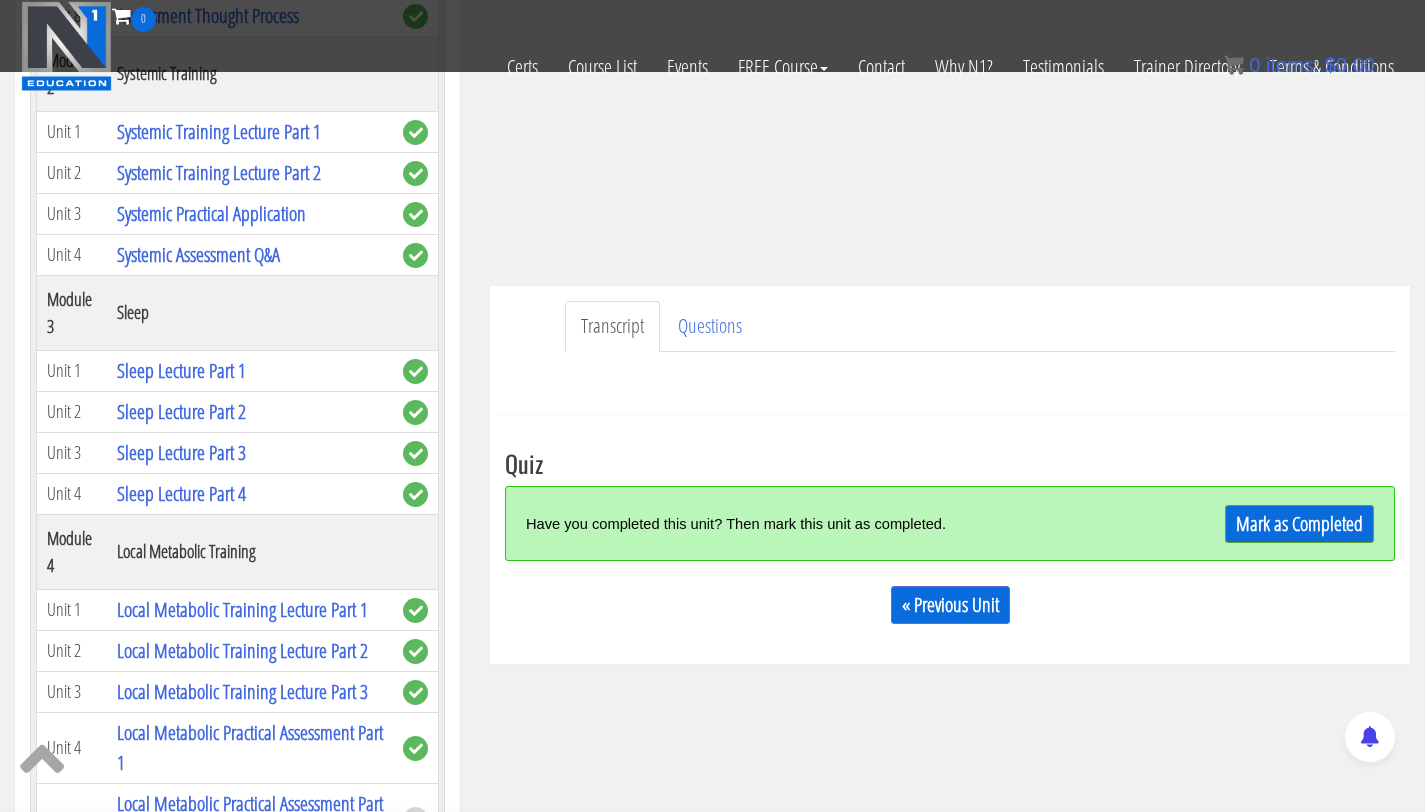scroll, scrollTop: 496, scrollLeft: 0, axis: vertical 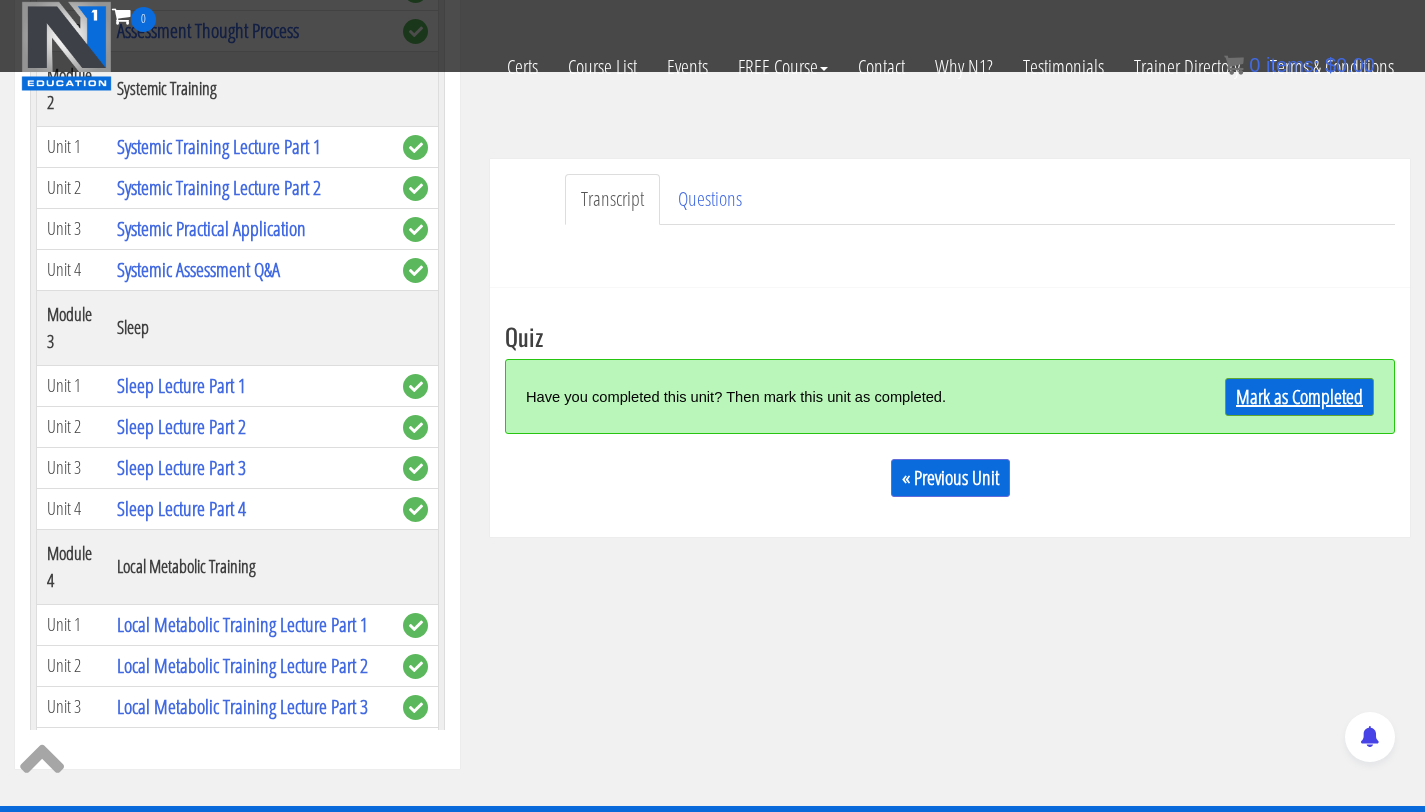 click on "Mark as Completed" at bounding box center (1299, 397) 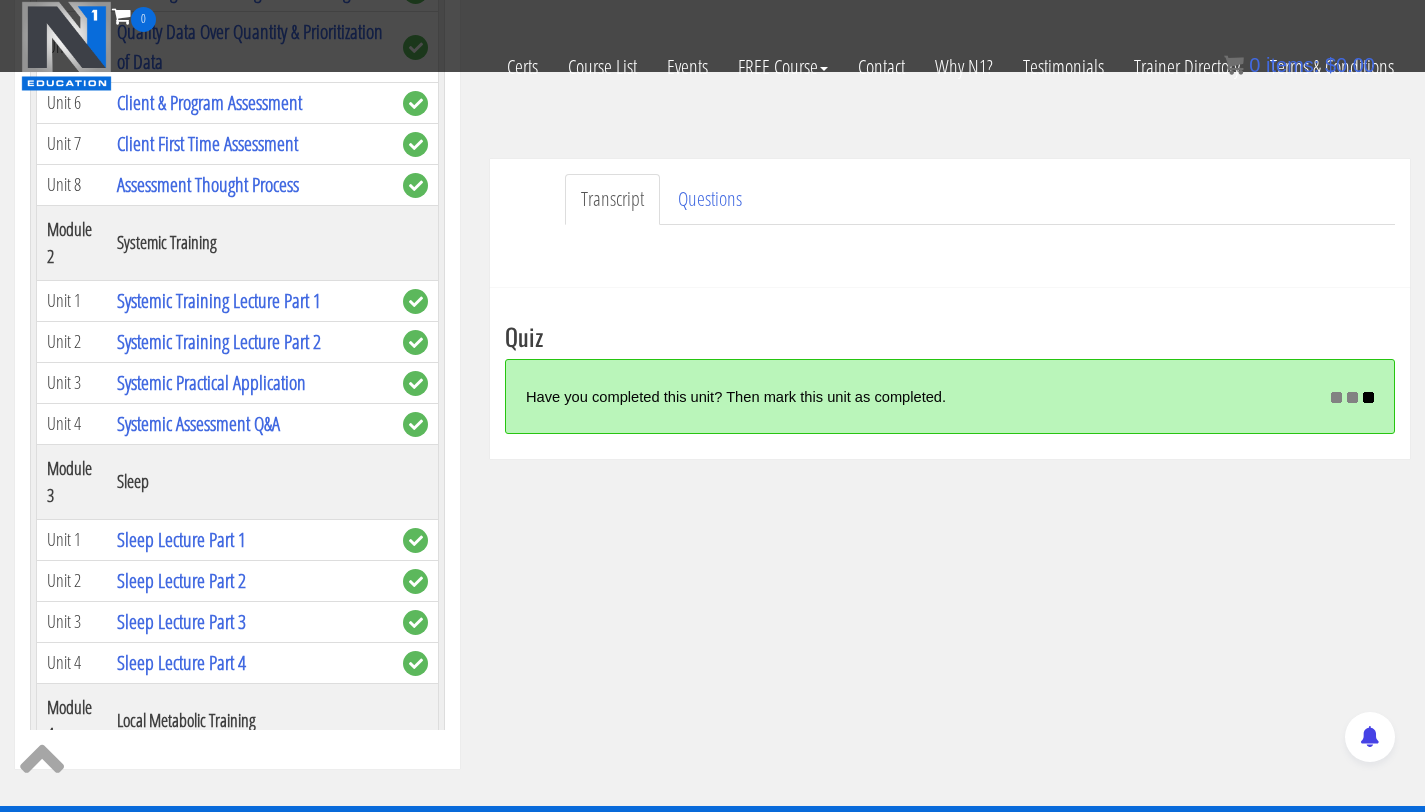 scroll, scrollTop: 0, scrollLeft: 0, axis: both 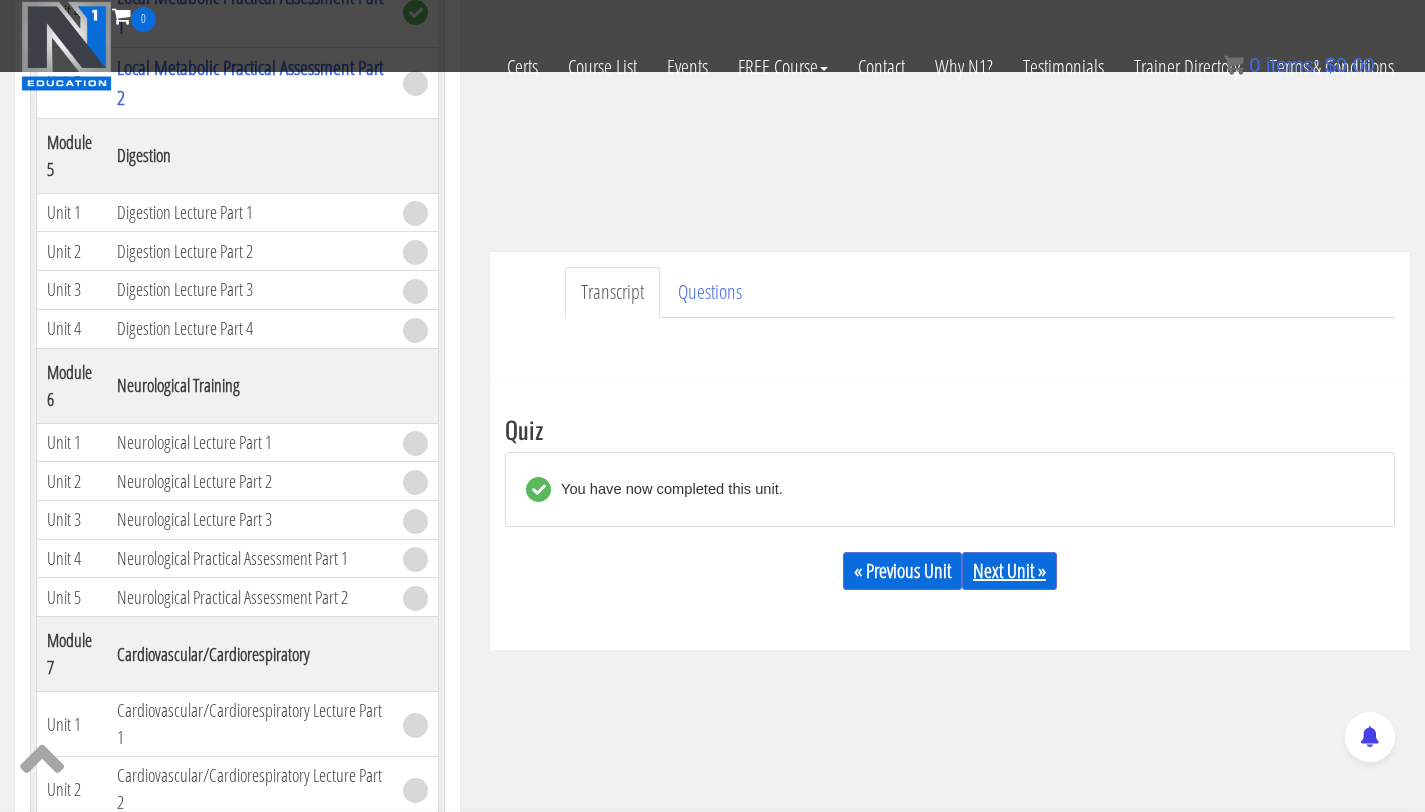 click on "Next Unit »" at bounding box center (1009, 571) 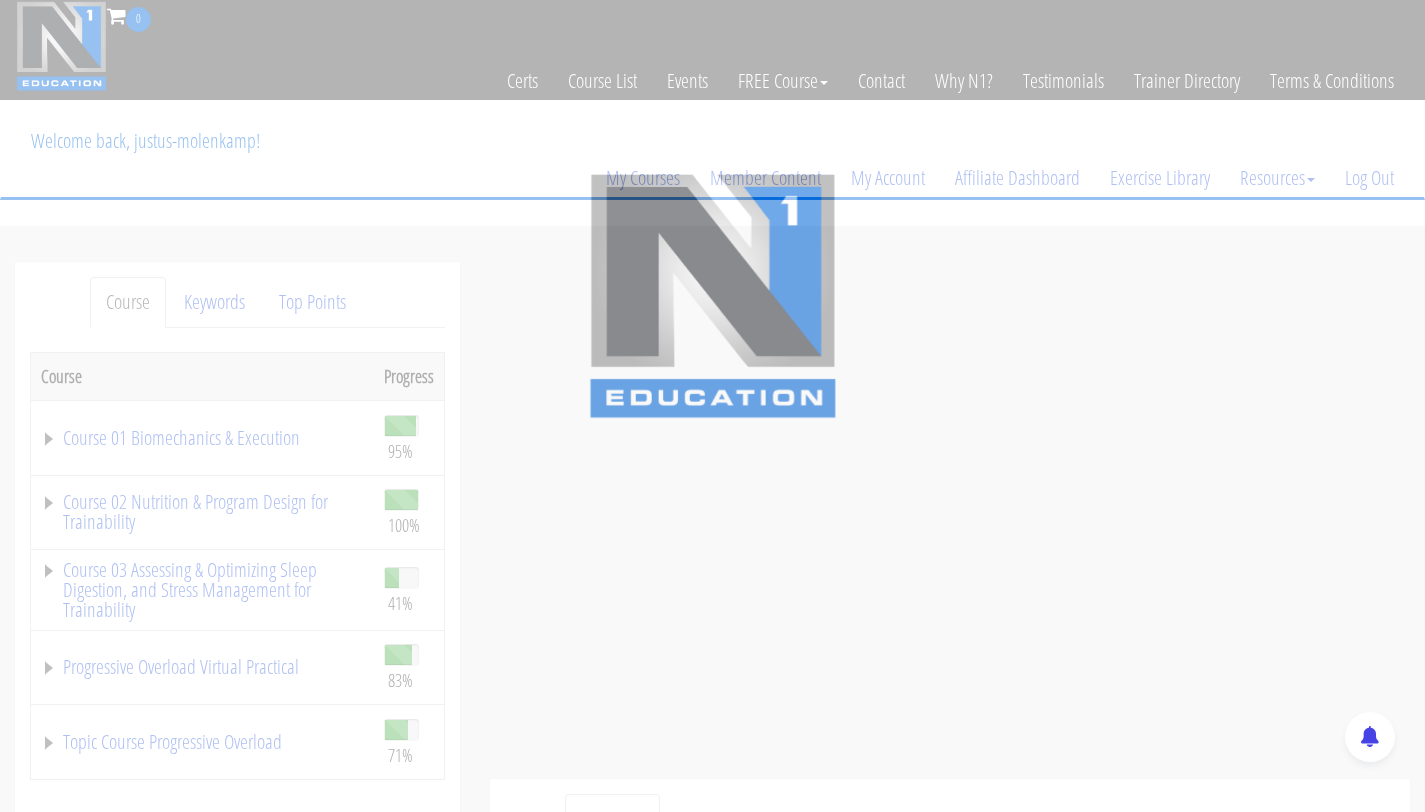 scroll, scrollTop: 0, scrollLeft: 0, axis: both 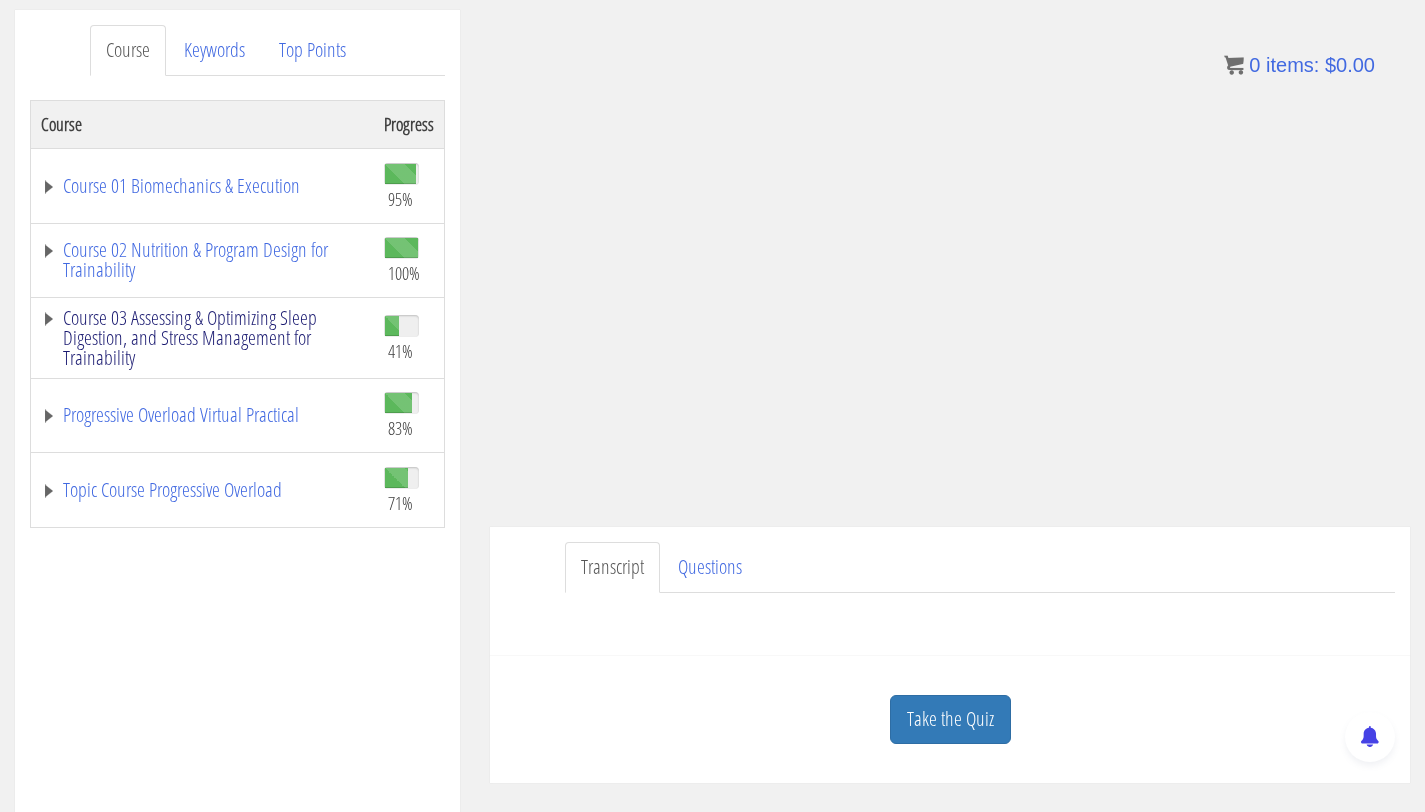 click on "Course 03 Assessing & Optimizing Sleep Digestion, and Stress Management for Trainability" at bounding box center (202, 338) 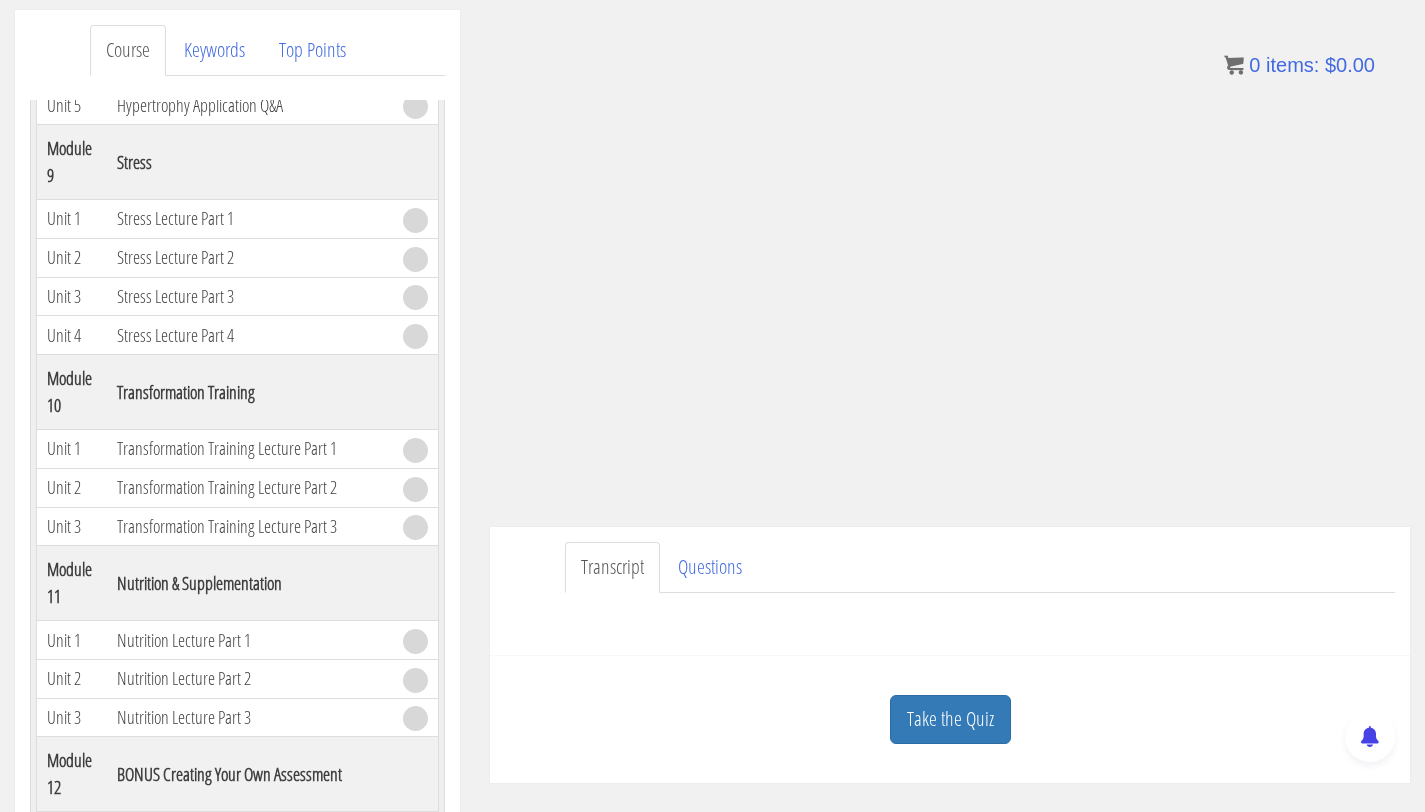 scroll, scrollTop: 2629, scrollLeft: 0, axis: vertical 